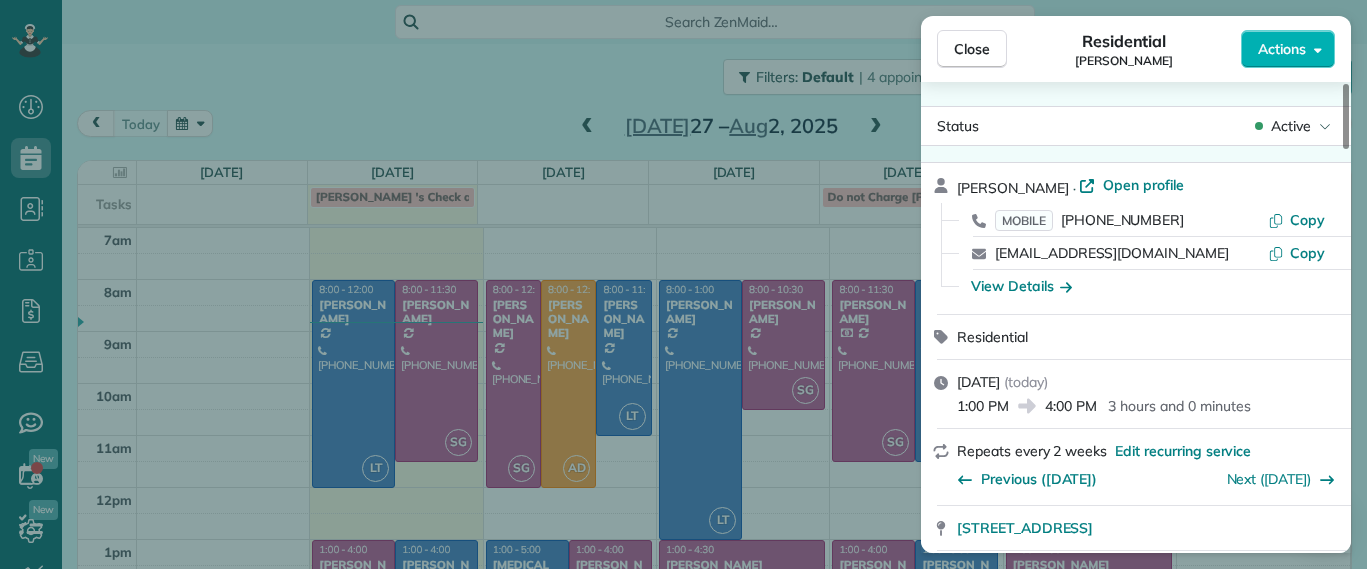 scroll, scrollTop: 0, scrollLeft: 0, axis: both 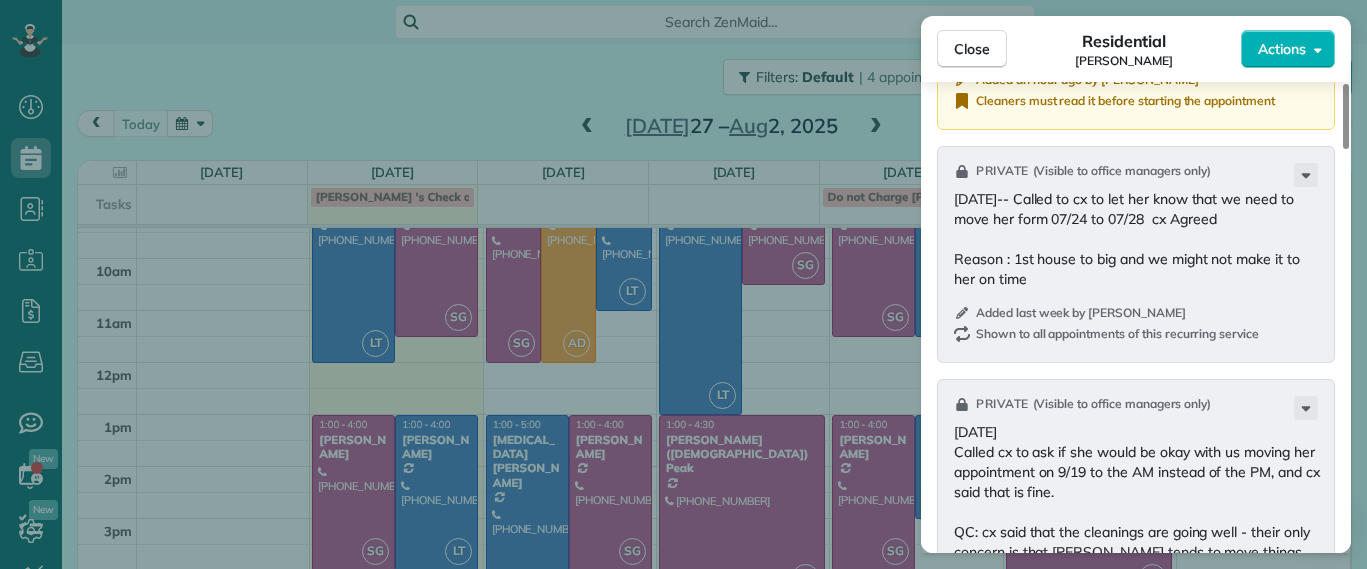 drag, startPoint x: 526, startPoint y: 89, endPoint x: 750, endPoint y: 78, distance: 224.26993 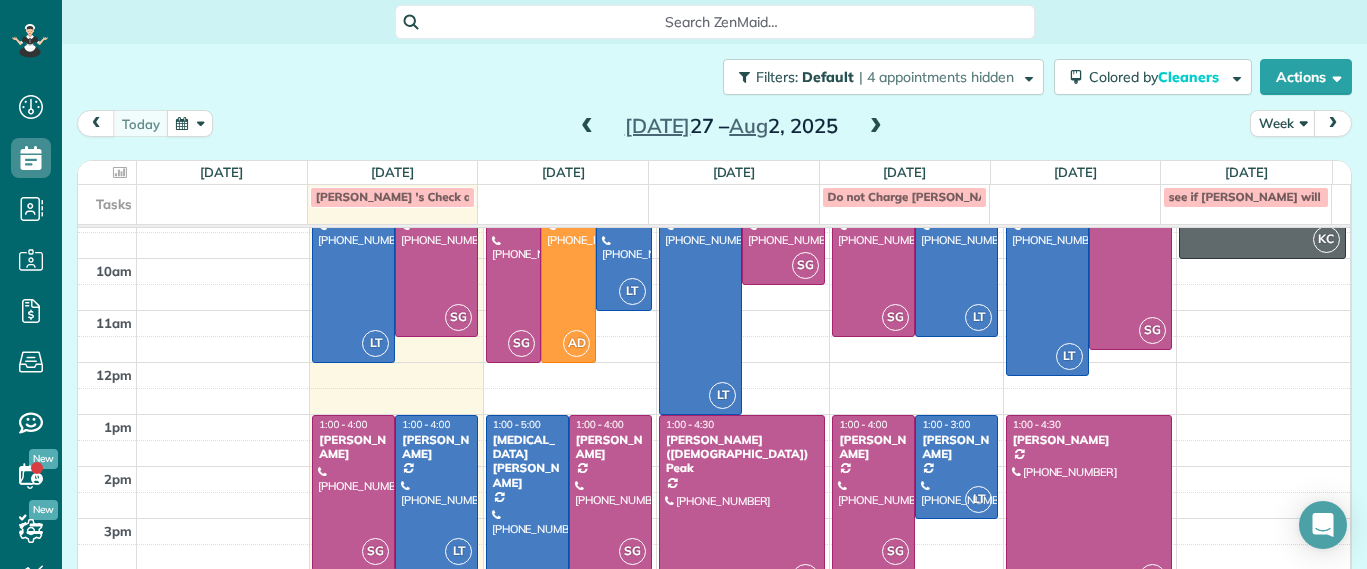click at bounding box center [876, 127] 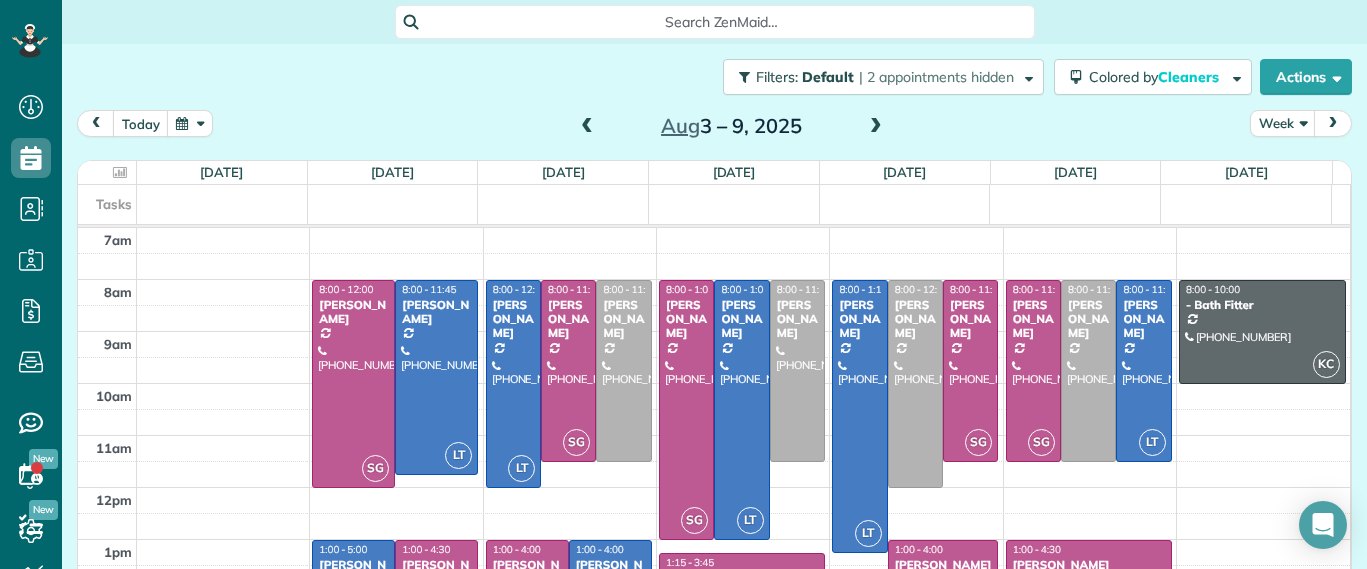 click at bounding box center [876, 127] 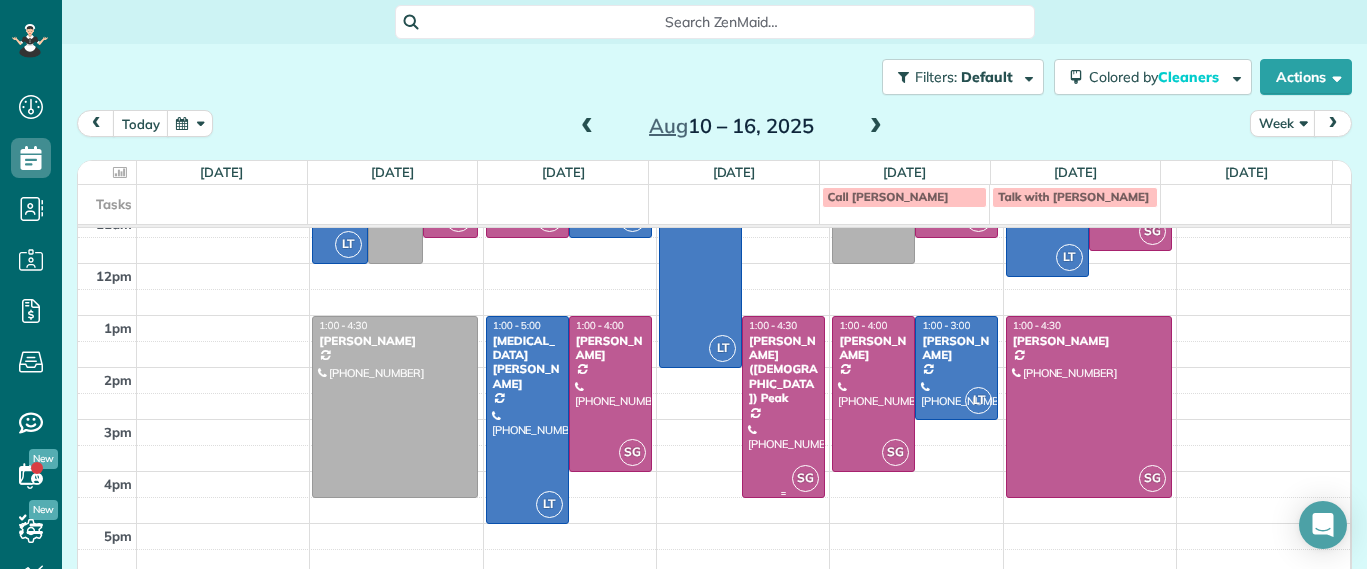 click at bounding box center [783, 407] 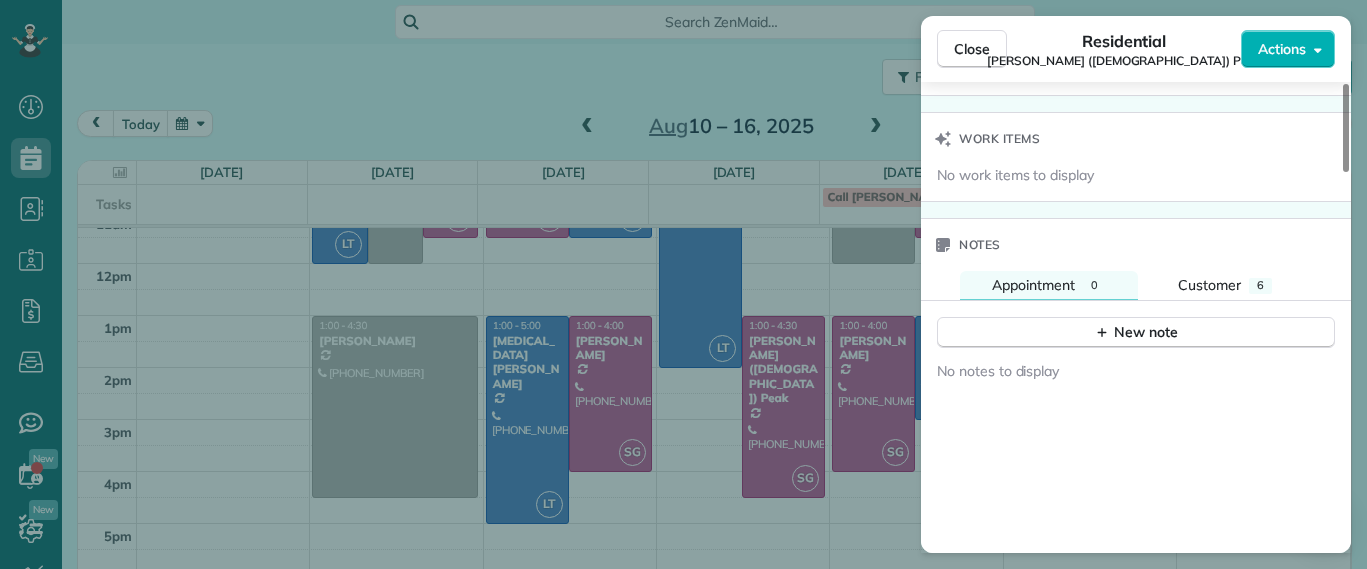 scroll, scrollTop: 1375, scrollLeft: 0, axis: vertical 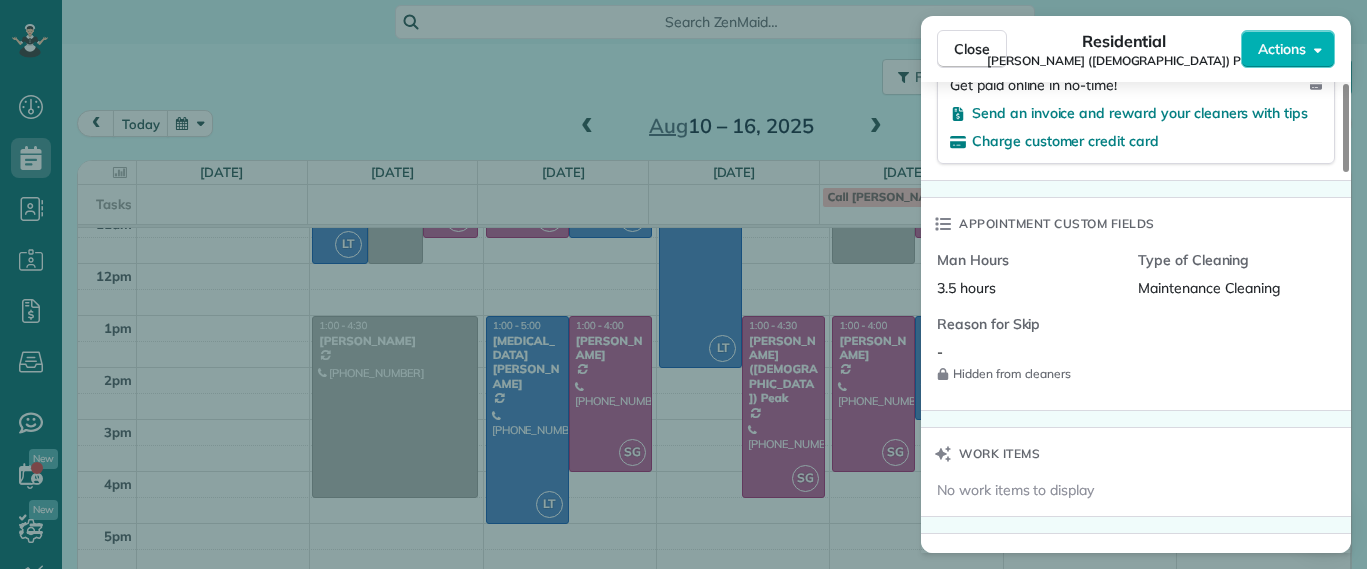 click on "Close Residential Paige (Gay) Peak Actions Status Active Paige (Gay) Peak · Open profile MOBILE (804) 319-5916 Copy tgay0123@gmail.com Copy paigegay992@gmail.com Copy View Details Residential Wednesday, August 13, 2025 1:00 PM 4:30 PM 3 hours and 30 minutes Repeats every 2 weeks Edit recurring service Previous (Jul 30) Next (Aug 27) 1017 Horsepen Road Richmond VA 23229 Service was not rated yet Setup ratings Cleaners Time in and out Assign Invite Cleaners Sophie   Gibbs 1:00 PM 4:30 PM Checklist Try Now Keep this appointment up to your standards. Stay on top of every detail, keep your cleaners organised, and your client happy. Assign a checklist Watch a 5 min demo Billing Billing actions Service Service Price (1x $186.00) $186.00 Add an item Overcharge $0.00 Discount $0.00 Coupon discount - Primary tax - Secondary tax - Total appointment price $186.00 Tips collected New feature! $0.00 Unpaid Mark as paid Total including tip $186.00 Get paid online in no-time! Charge customer credit card Man Hours 3.5 hours -" at bounding box center [683, 284] 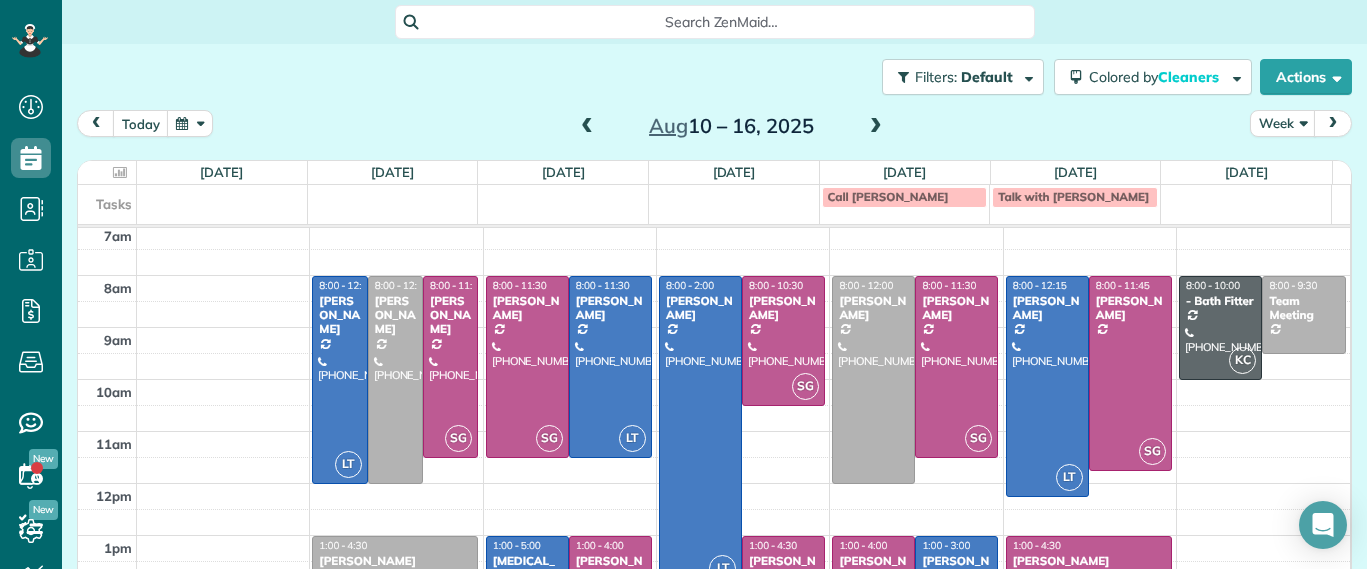 scroll, scrollTop: 0, scrollLeft: 0, axis: both 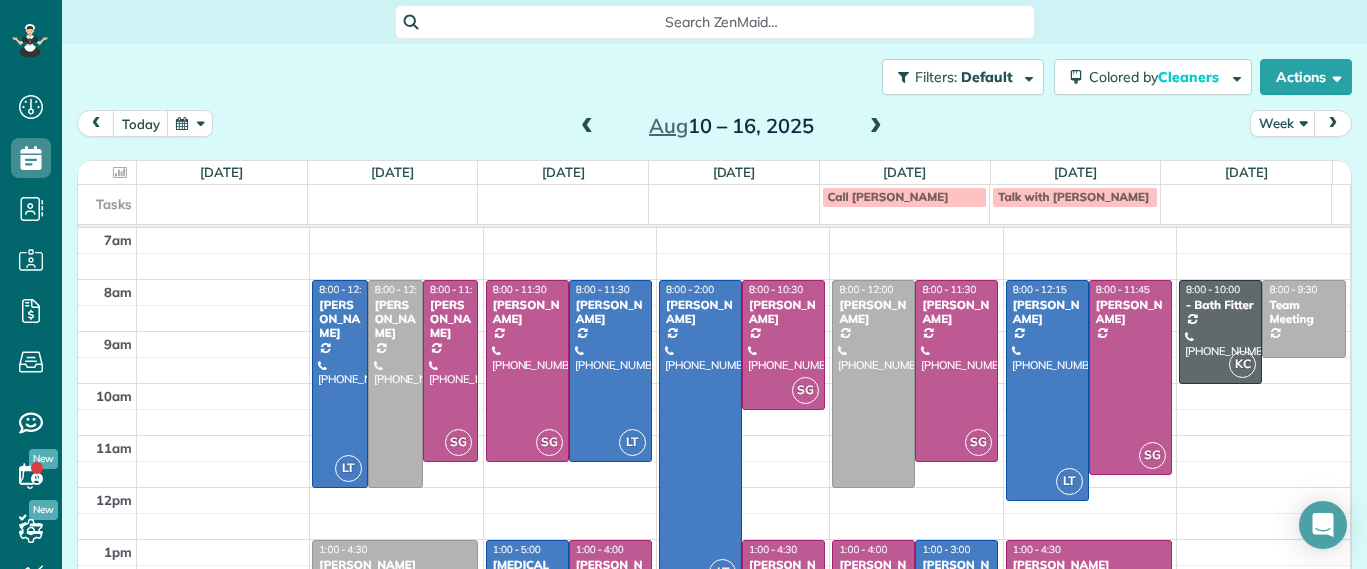 click on "today   Week Aug  10 – 16, 2025" at bounding box center (714, 128) 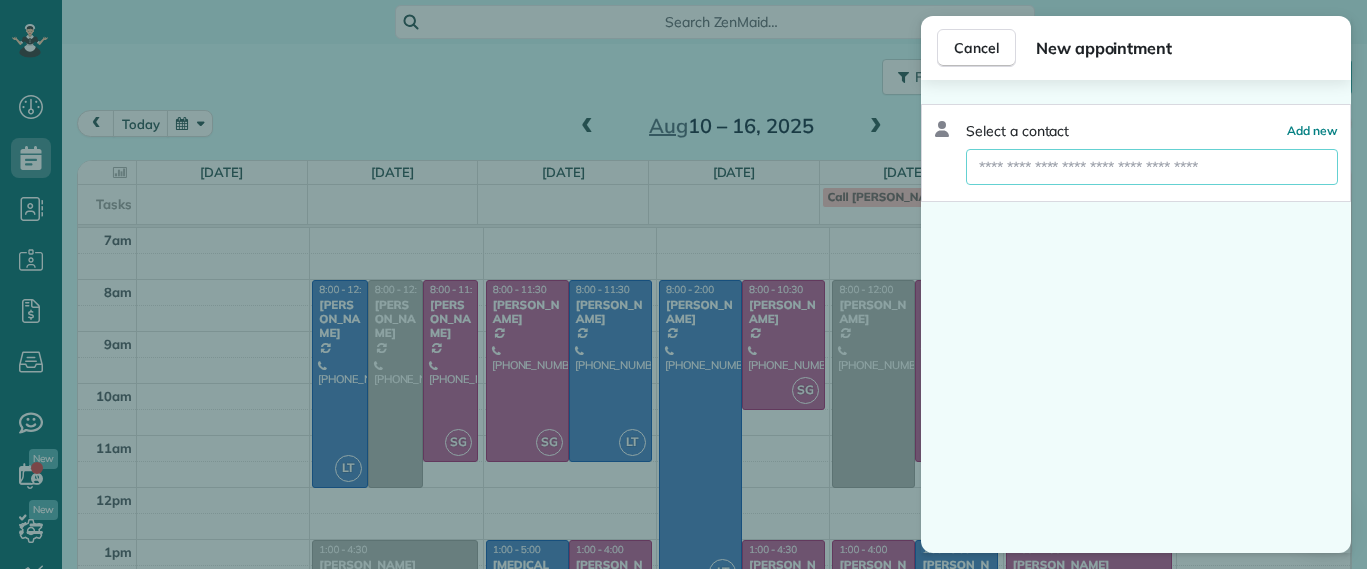 click at bounding box center [1152, 167] 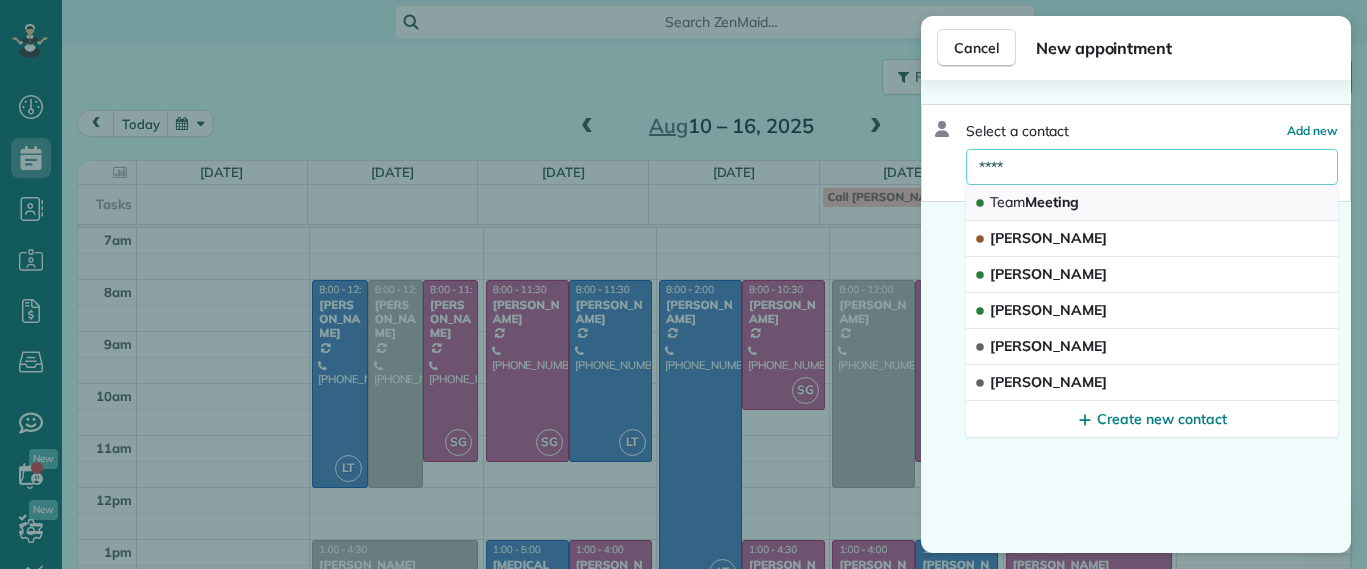 type on "****" 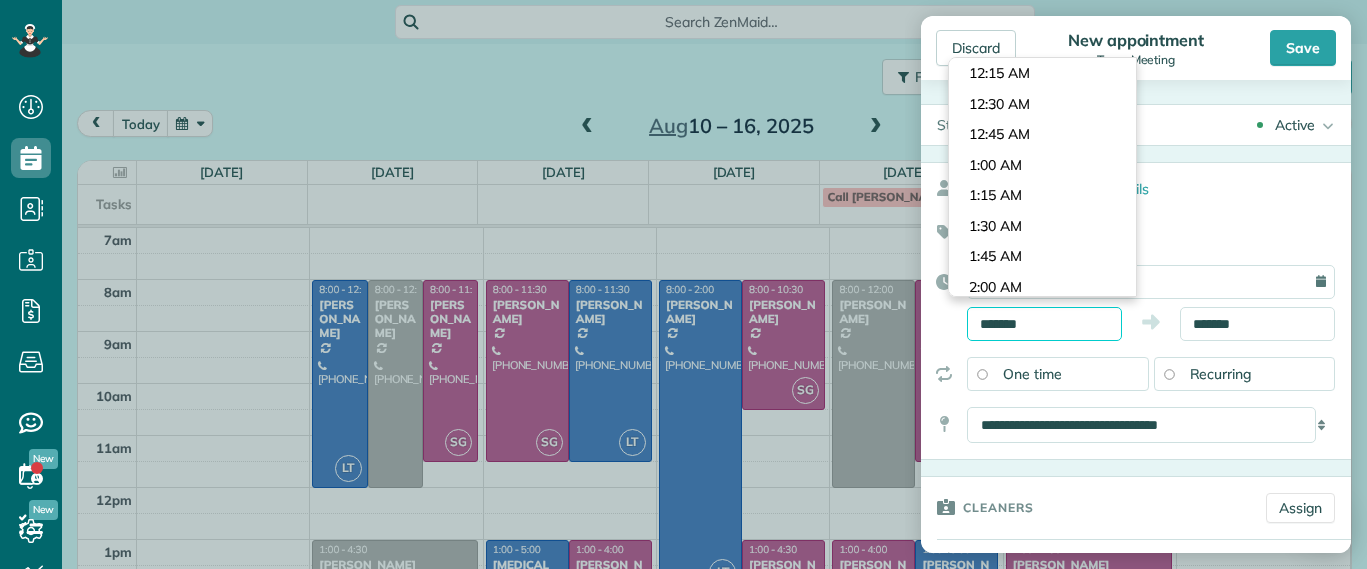 click on "*******" at bounding box center [1044, 324] 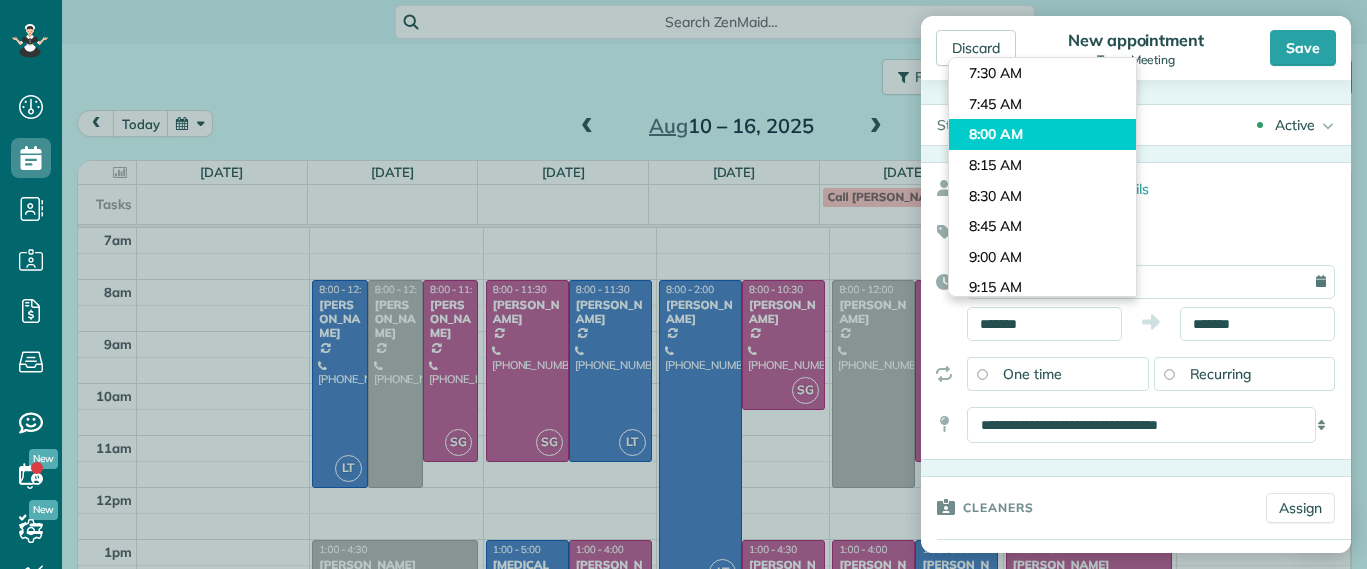 type on "*******" 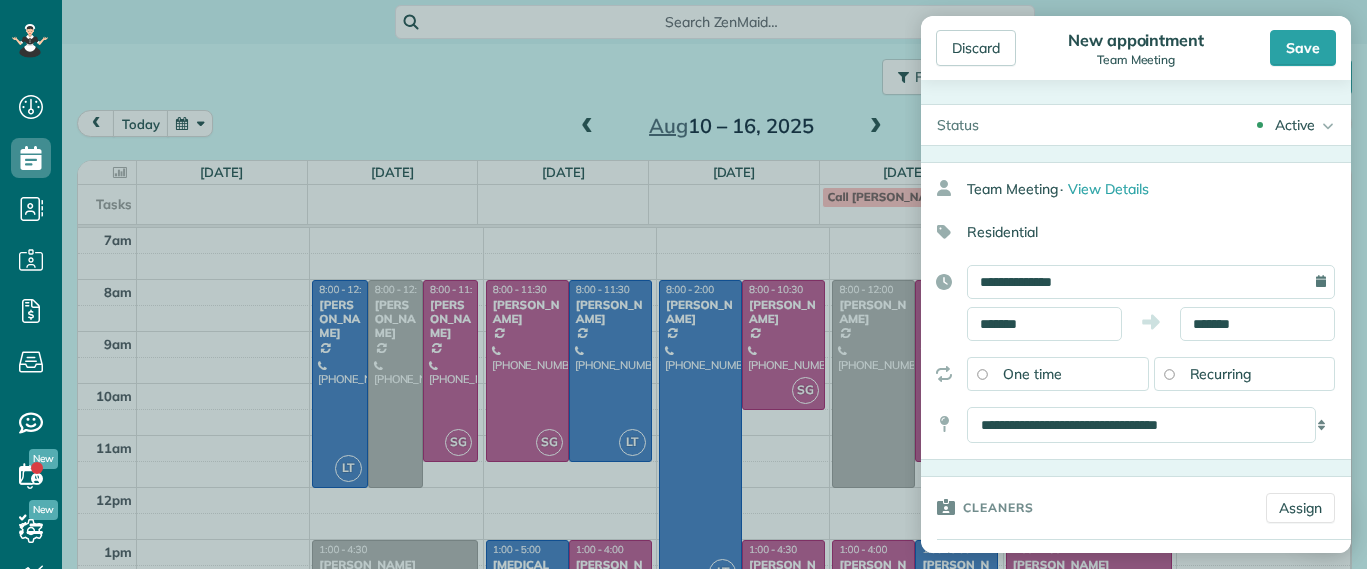 click on "Dashboard
Scheduling
Calendar View
List View
Dispatch View - Weekly scheduling (Beta)" at bounding box center [683, 284] 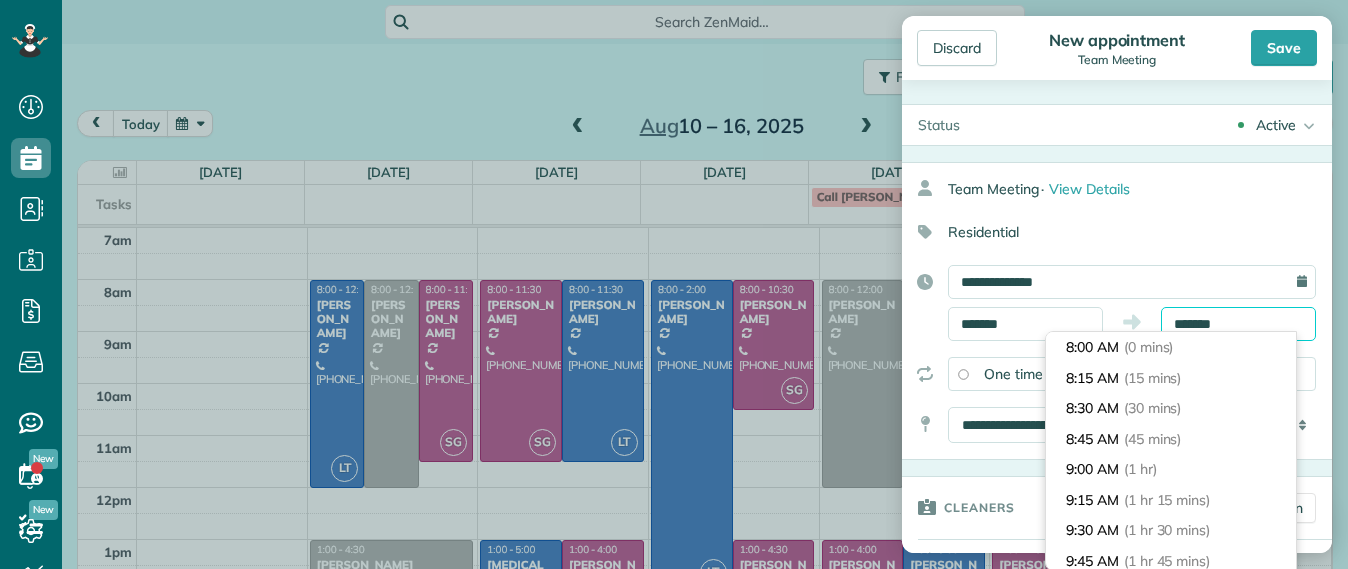 click on "*******" at bounding box center (1238, 324) 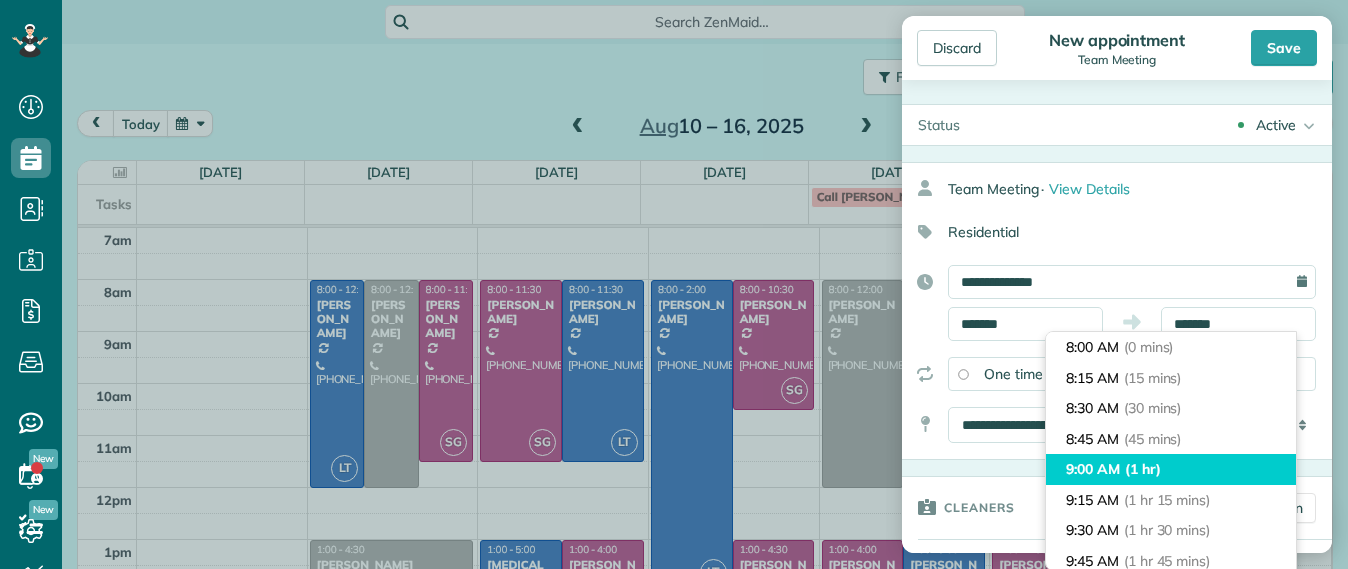 type on "*******" 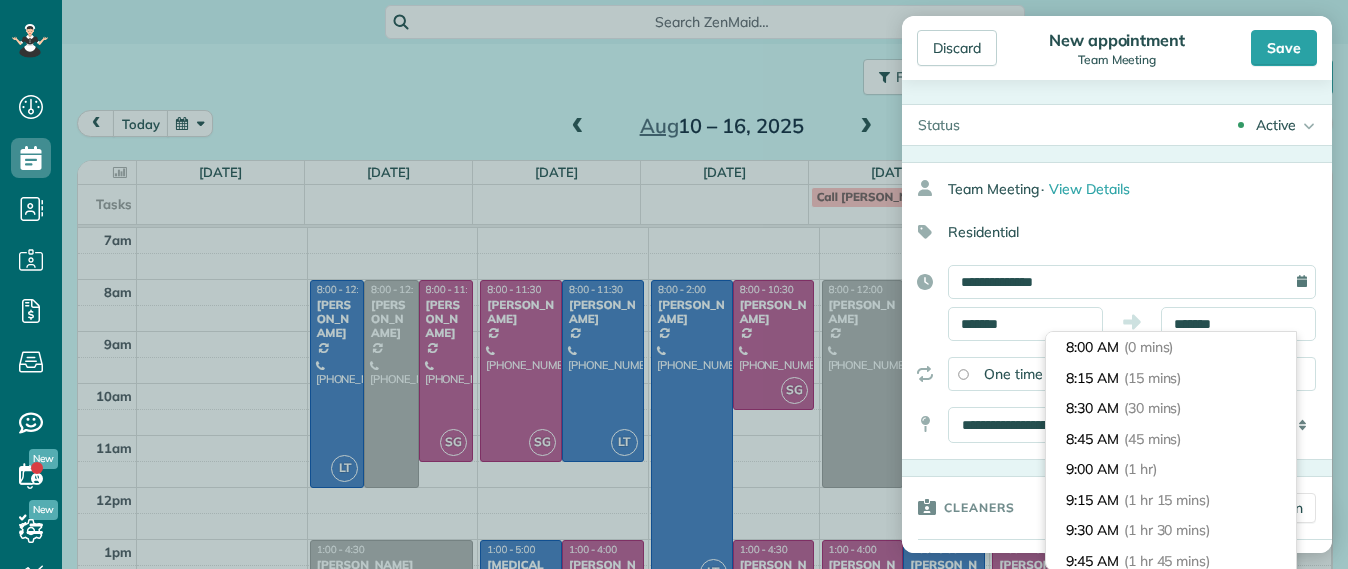 click on "9:00 AM  (1 hr)" at bounding box center (1171, 469) 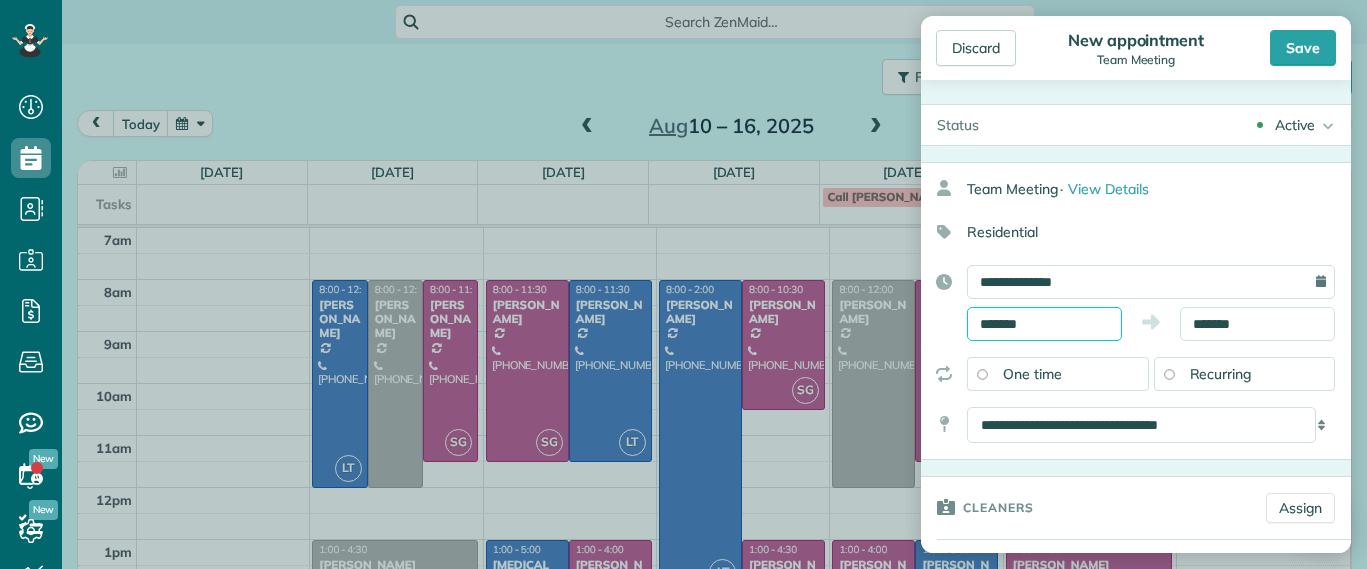click on "*******" at bounding box center [1044, 324] 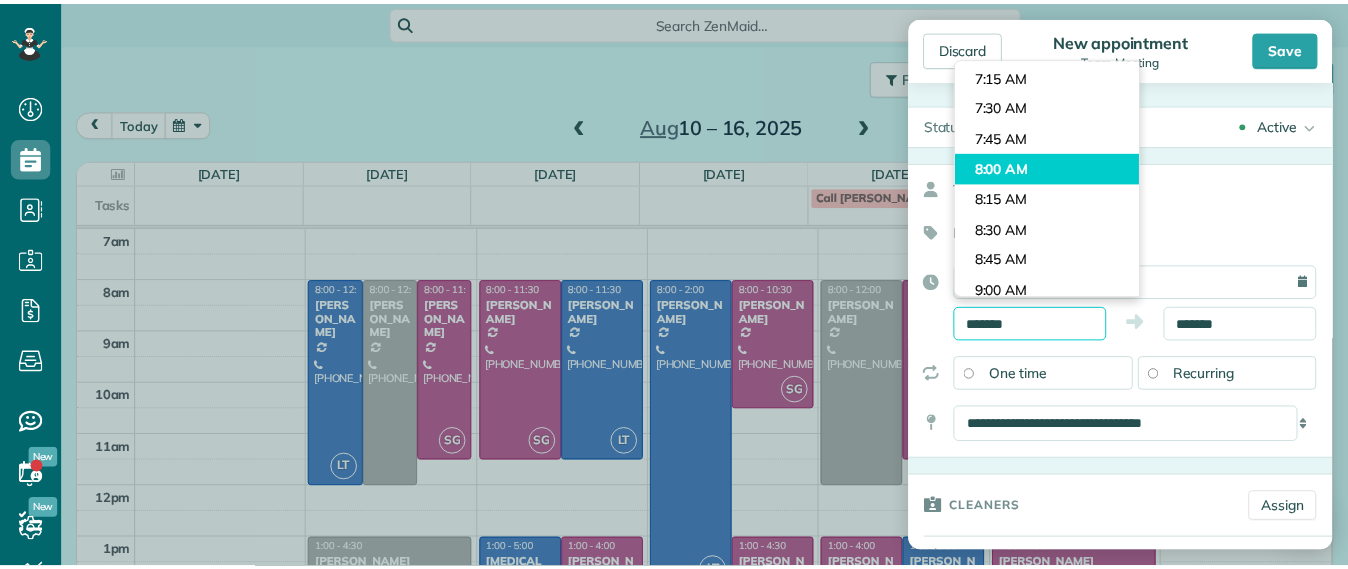 scroll, scrollTop: 790, scrollLeft: 0, axis: vertical 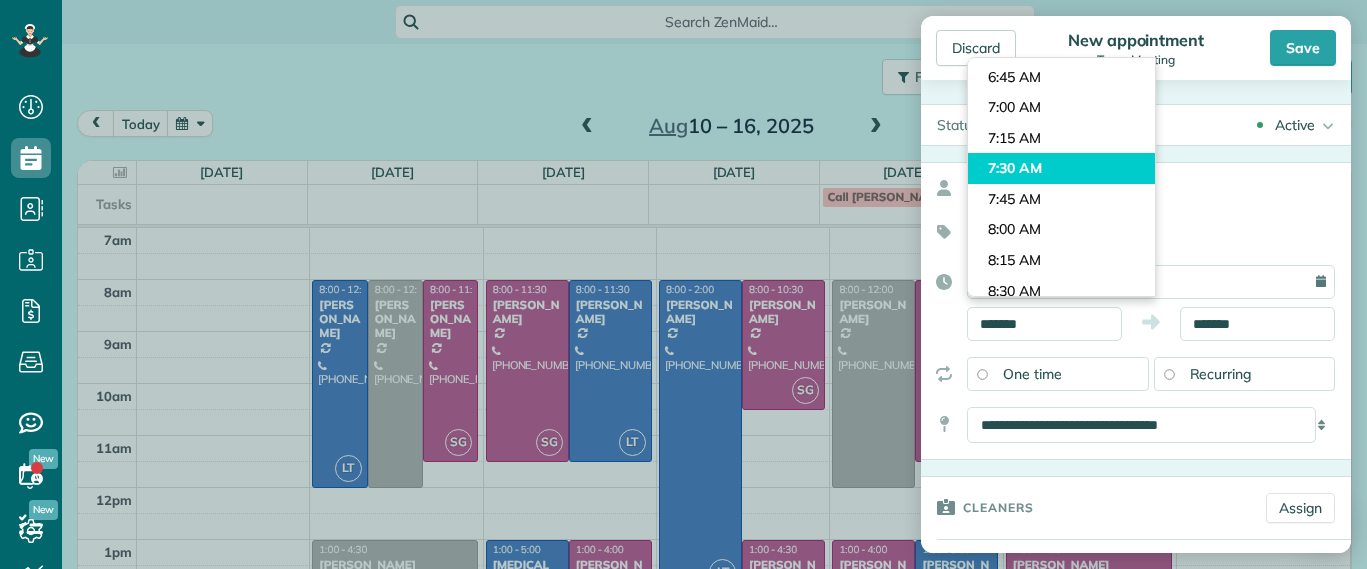type on "*******" 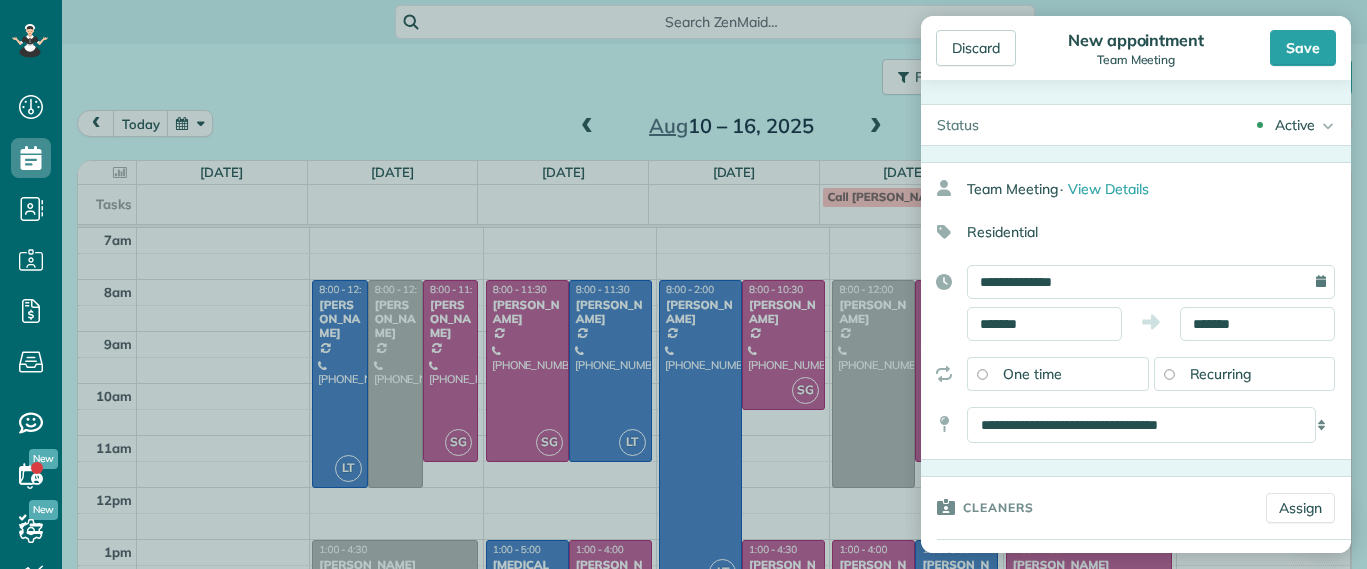 click on "Dashboard
Scheduling
Calendar View
List View
Dispatch View - Weekly scheduling (Beta)" at bounding box center [683, 284] 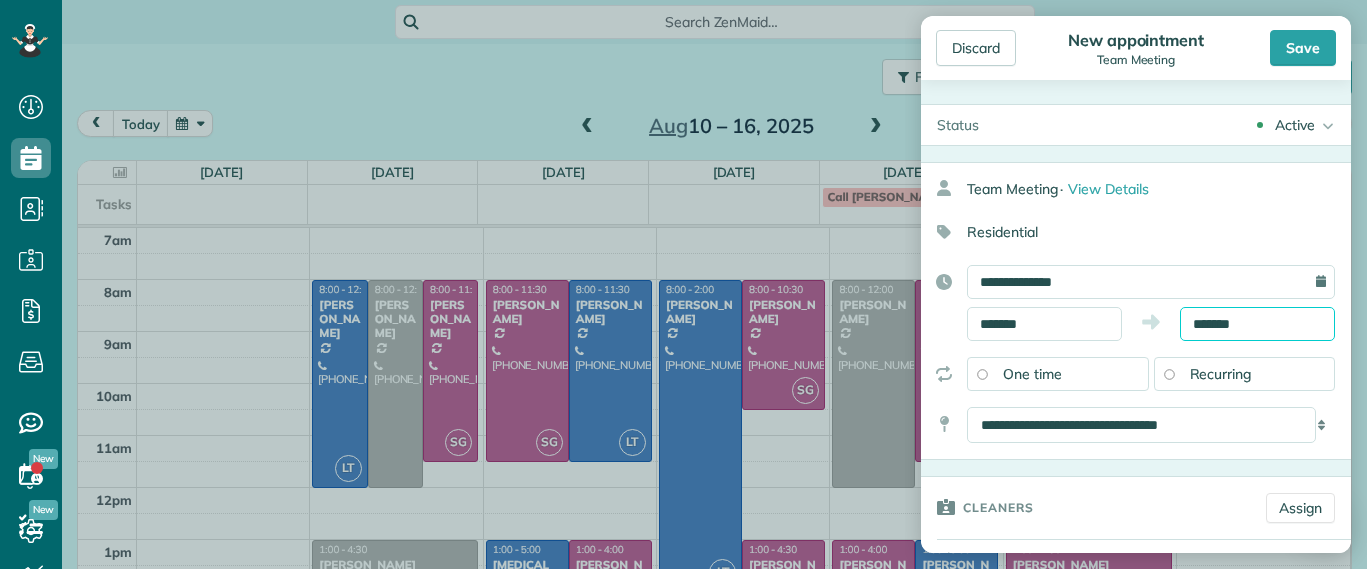 click on "*******" at bounding box center (1257, 324) 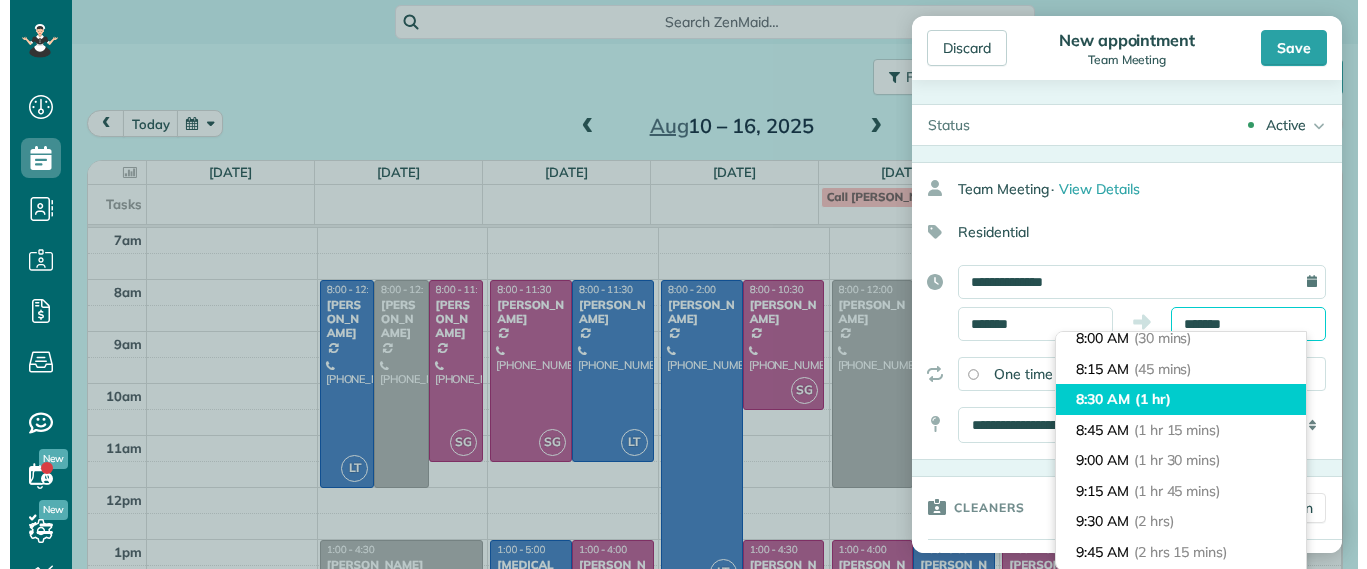 scroll, scrollTop: 27, scrollLeft: 0, axis: vertical 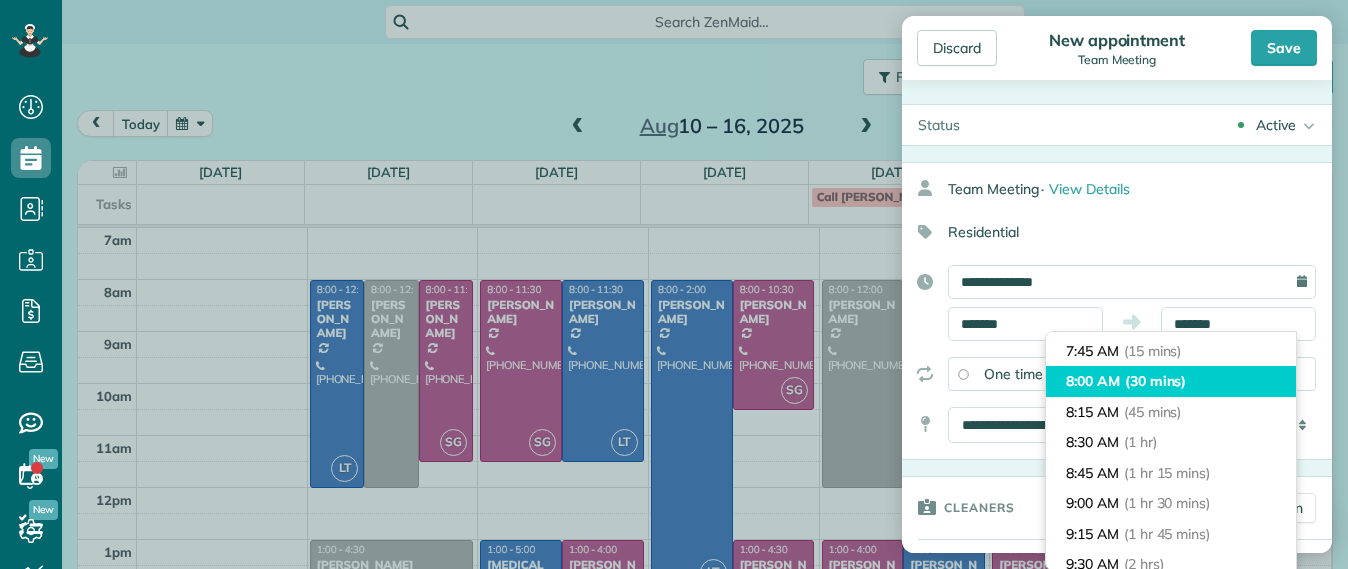 type on "*******" 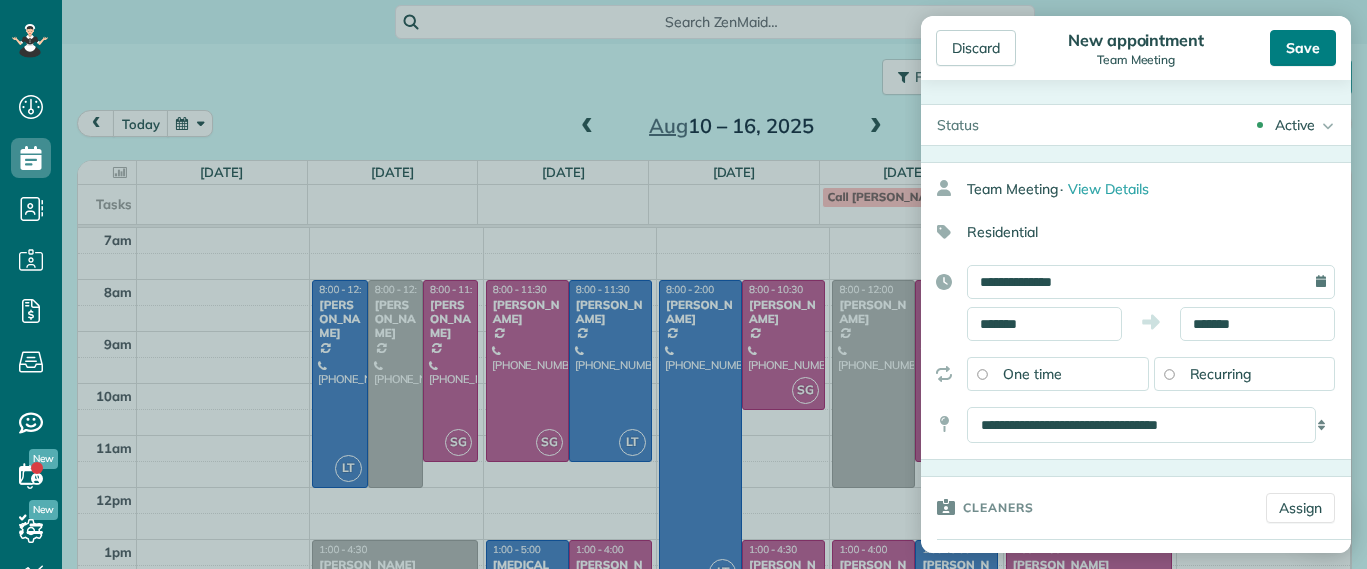 click on "Save" at bounding box center [1303, 48] 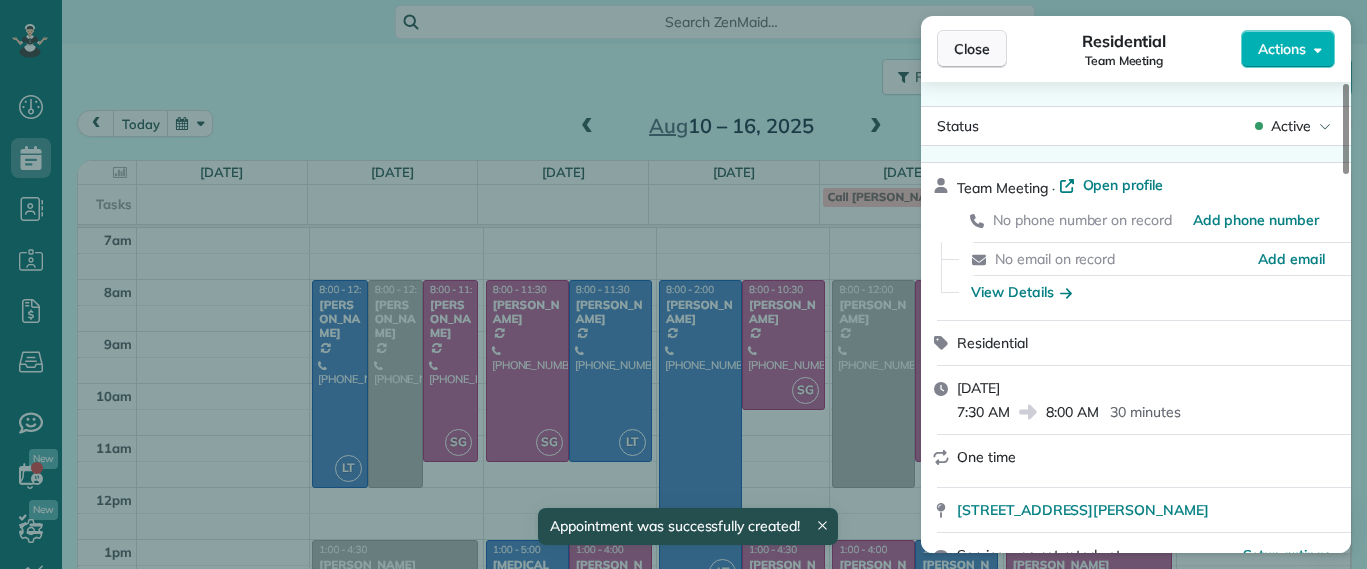 click on "Close" at bounding box center [972, 49] 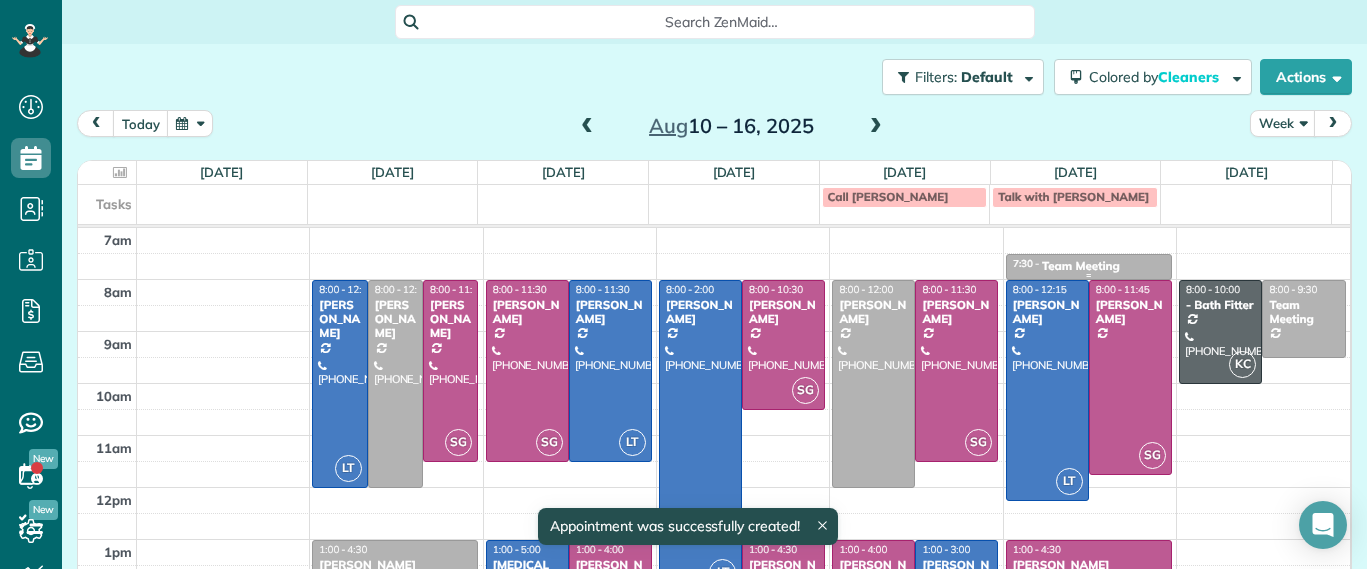 click at bounding box center (1089, 275) 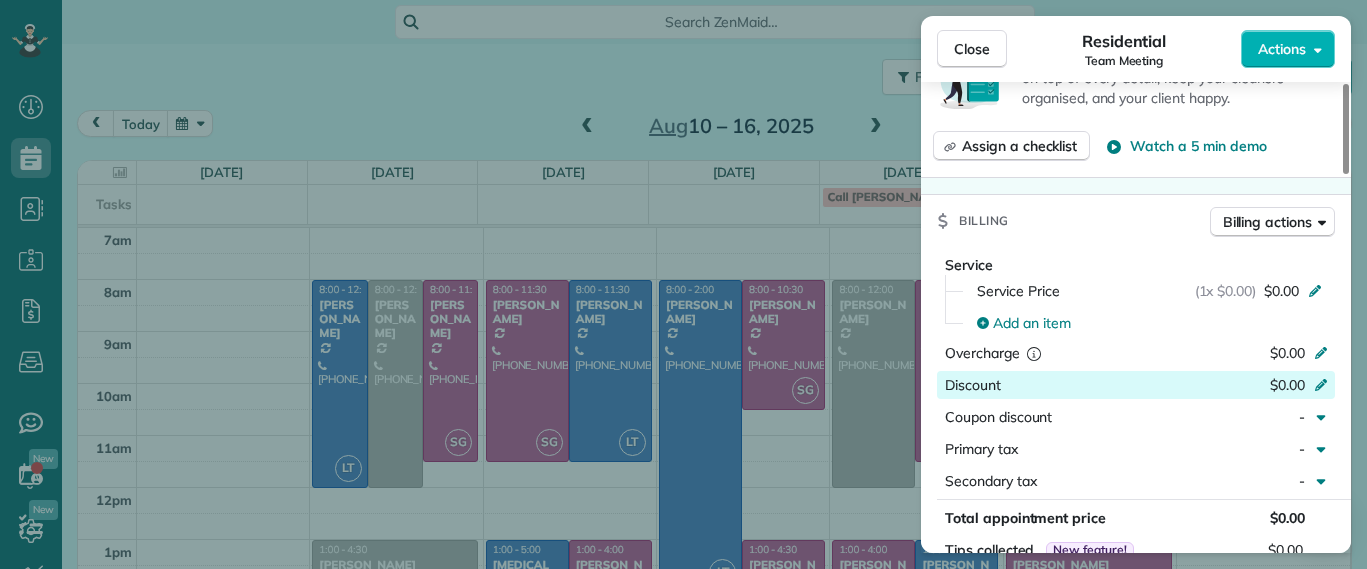 scroll, scrollTop: 750, scrollLeft: 0, axis: vertical 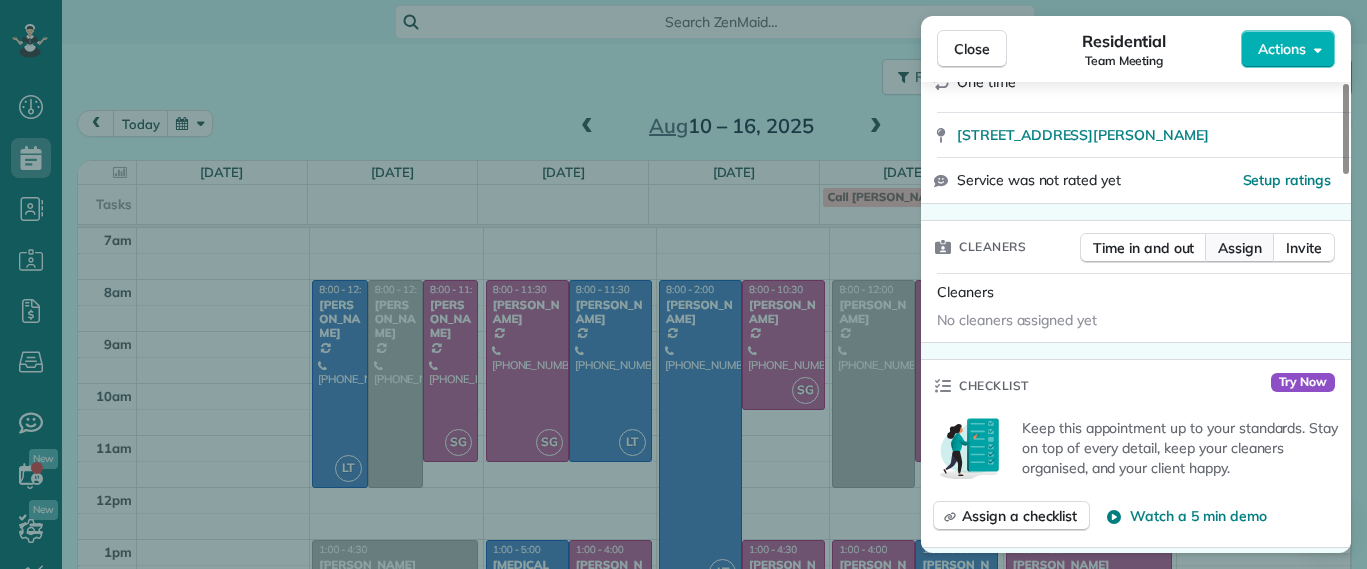 click on "Assign" at bounding box center (1240, 248) 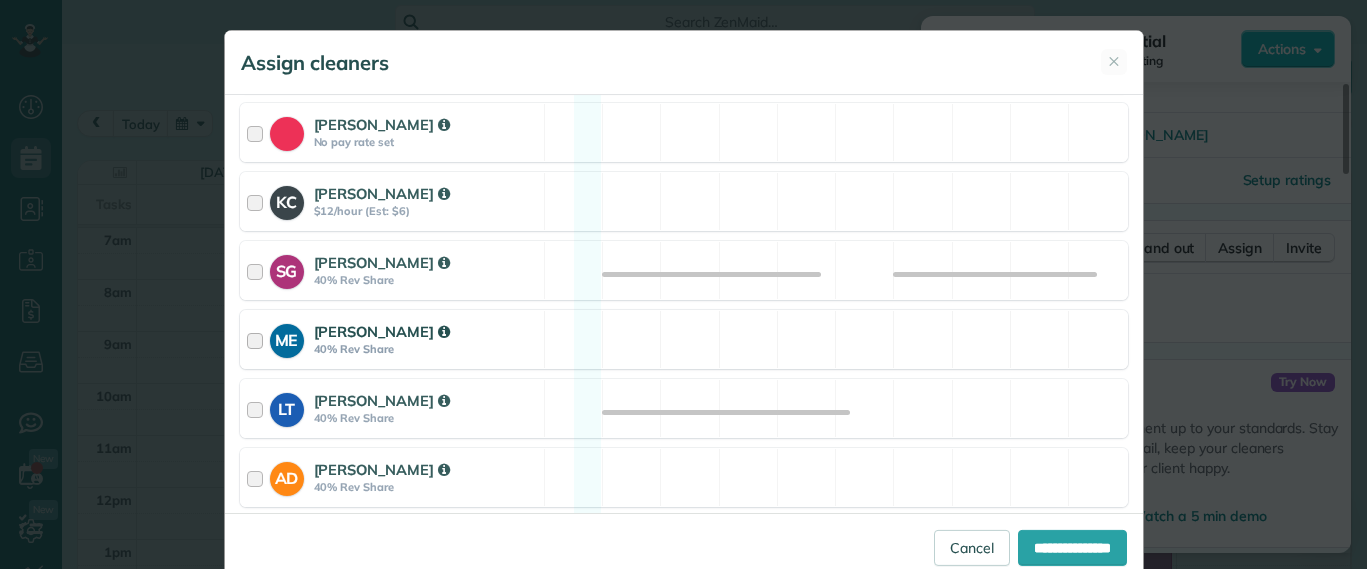 scroll, scrollTop: 333, scrollLeft: 0, axis: vertical 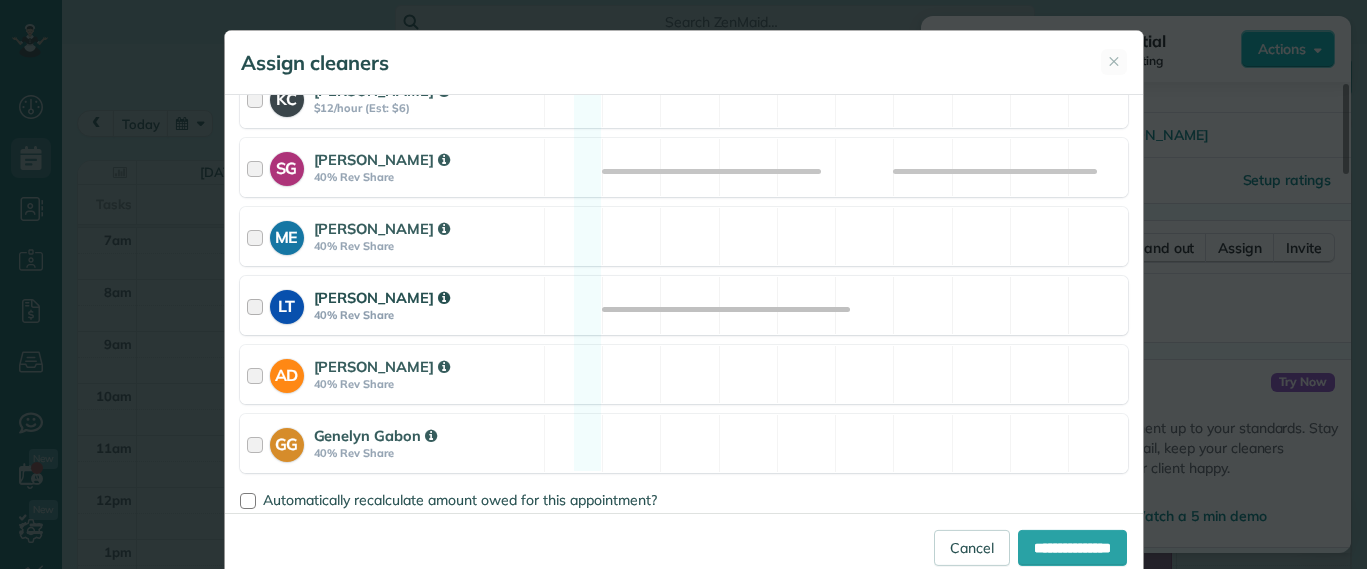 click on "LT
Laura Thaller
40% Rev Share
Available" at bounding box center (684, 305) 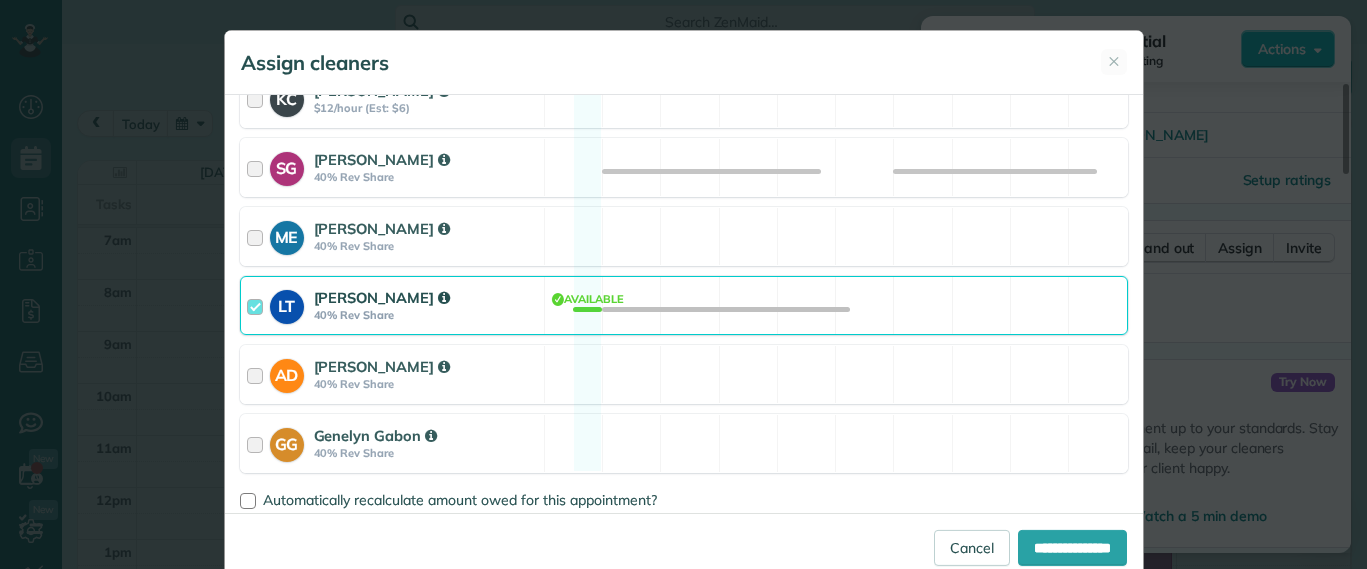 scroll, scrollTop: 208, scrollLeft: 0, axis: vertical 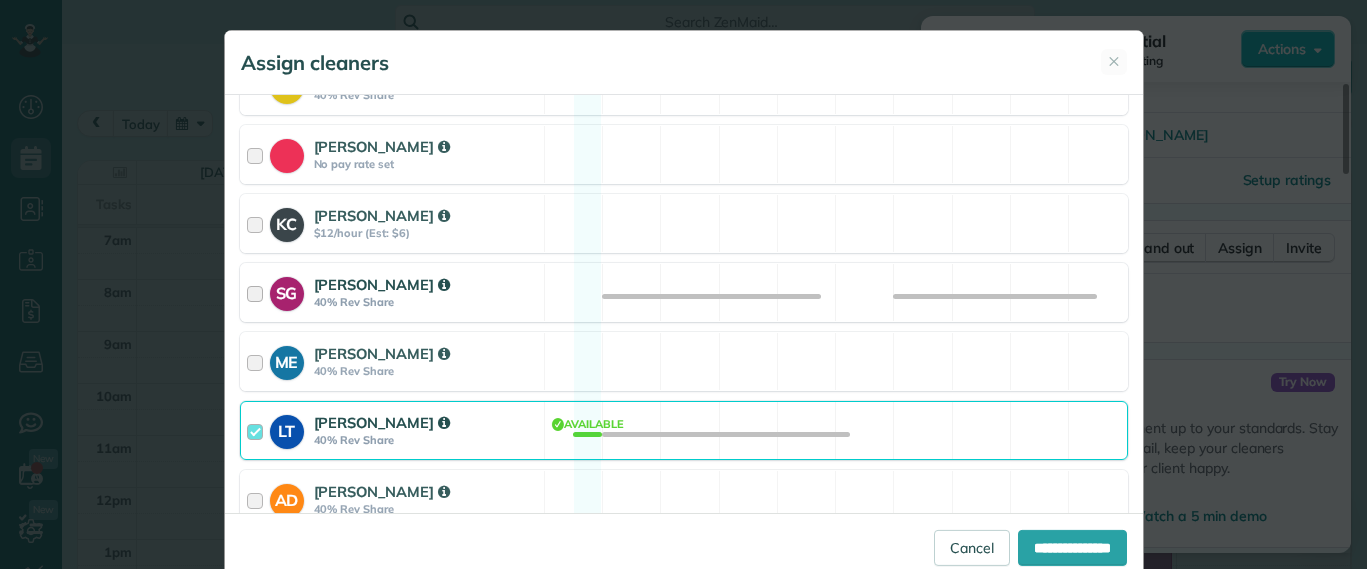 click on "SG
Sophie Gibbs
40% Rev Share
Available" at bounding box center [684, 292] 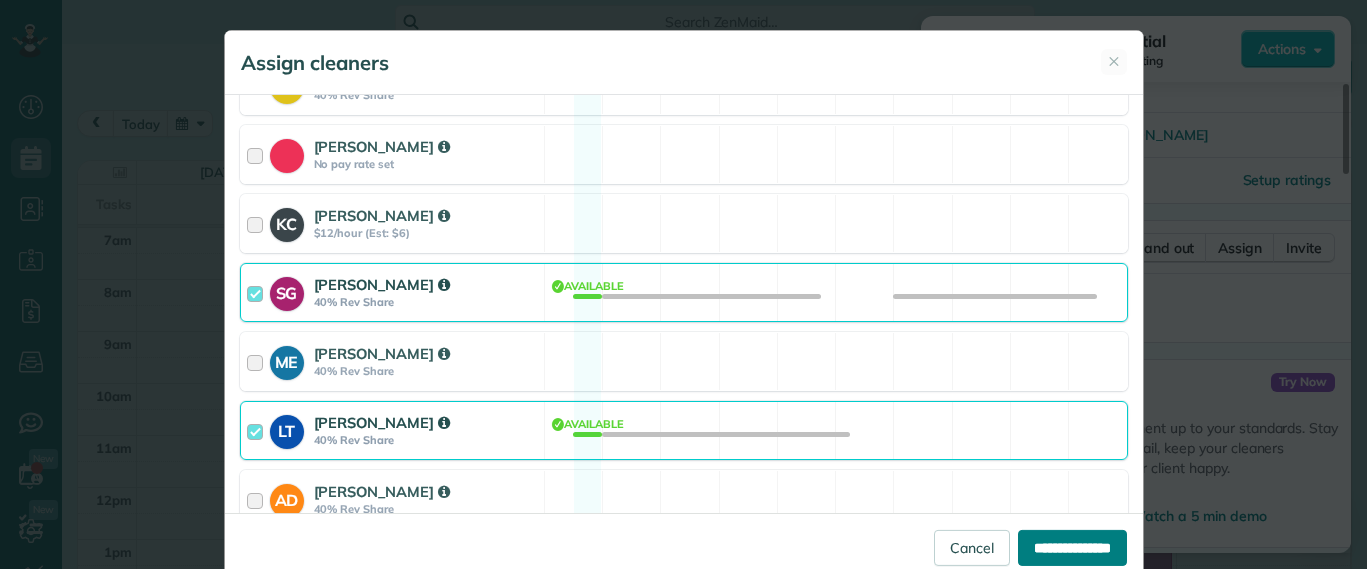 click on "**********" at bounding box center (1072, 548) 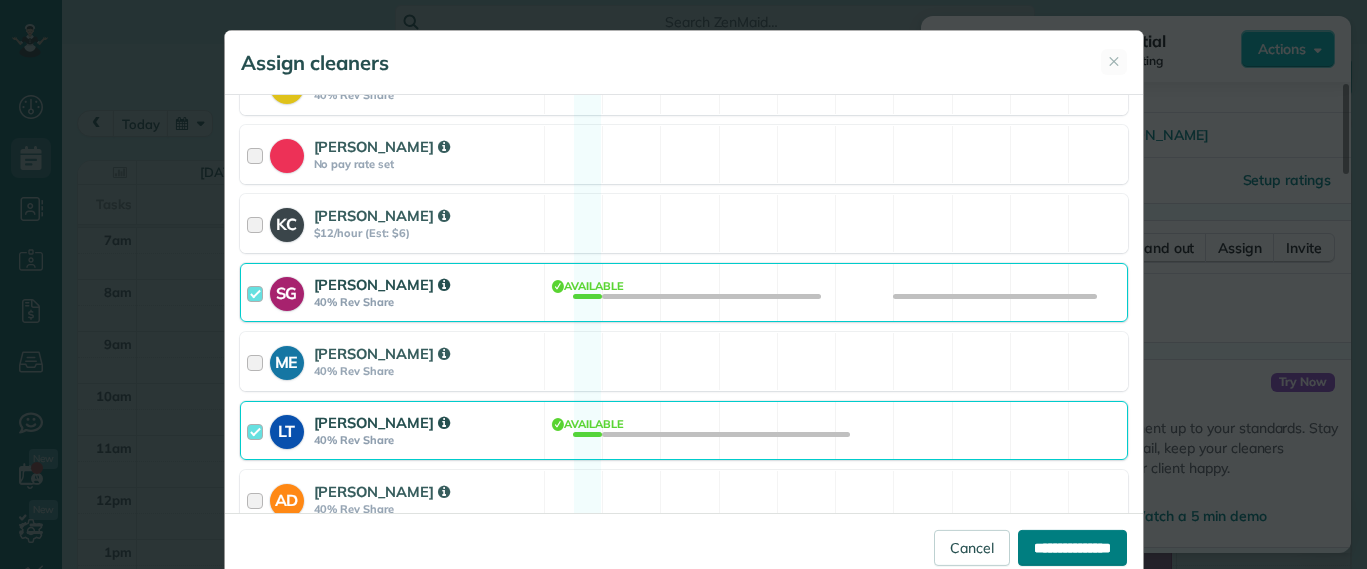 type on "**********" 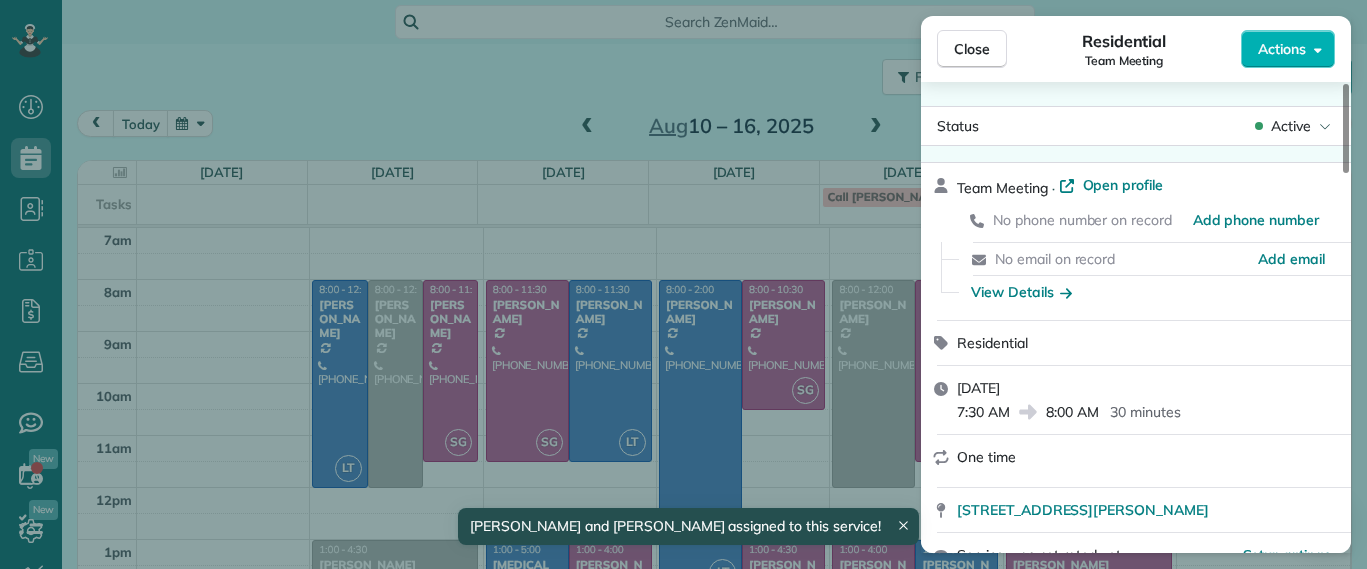 click on "Close Residential Team Meeting Actions" at bounding box center (1136, 49) 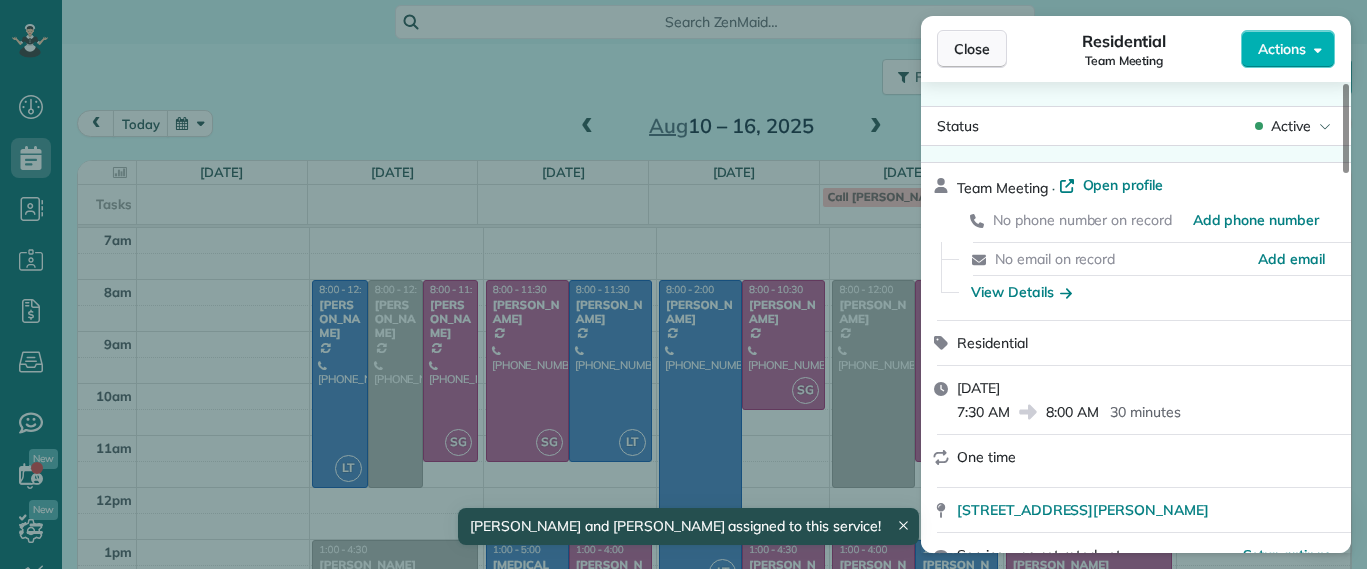 click on "Close" at bounding box center [972, 49] 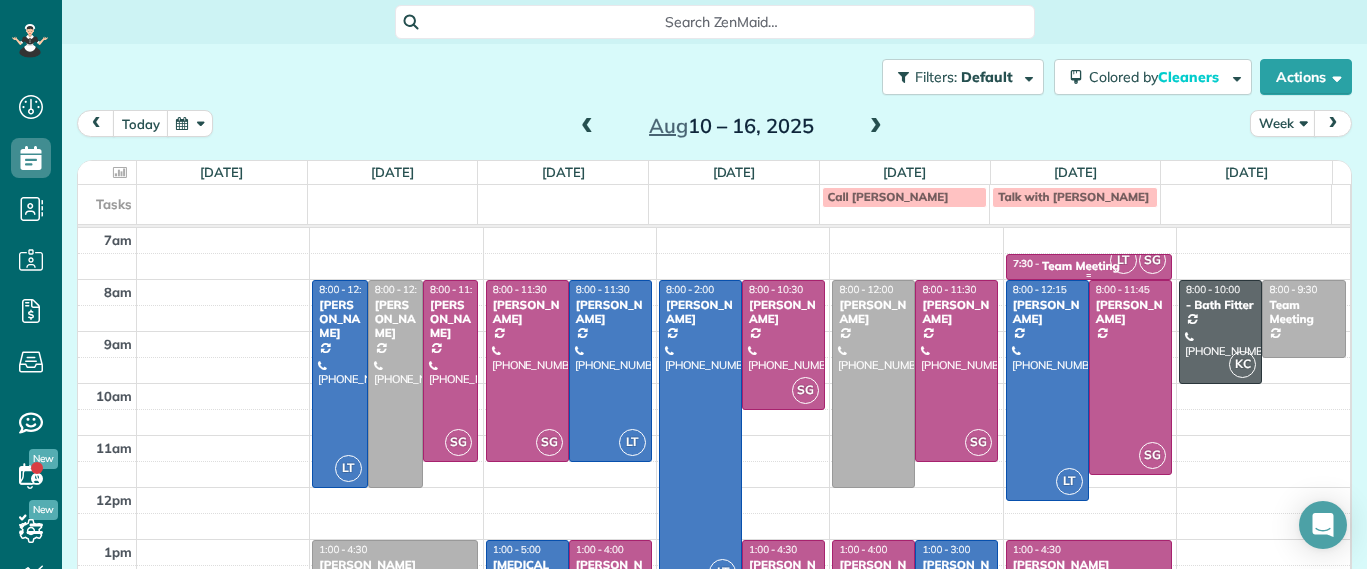 click on "Team Meeting" at bounding box center [1081, 266] 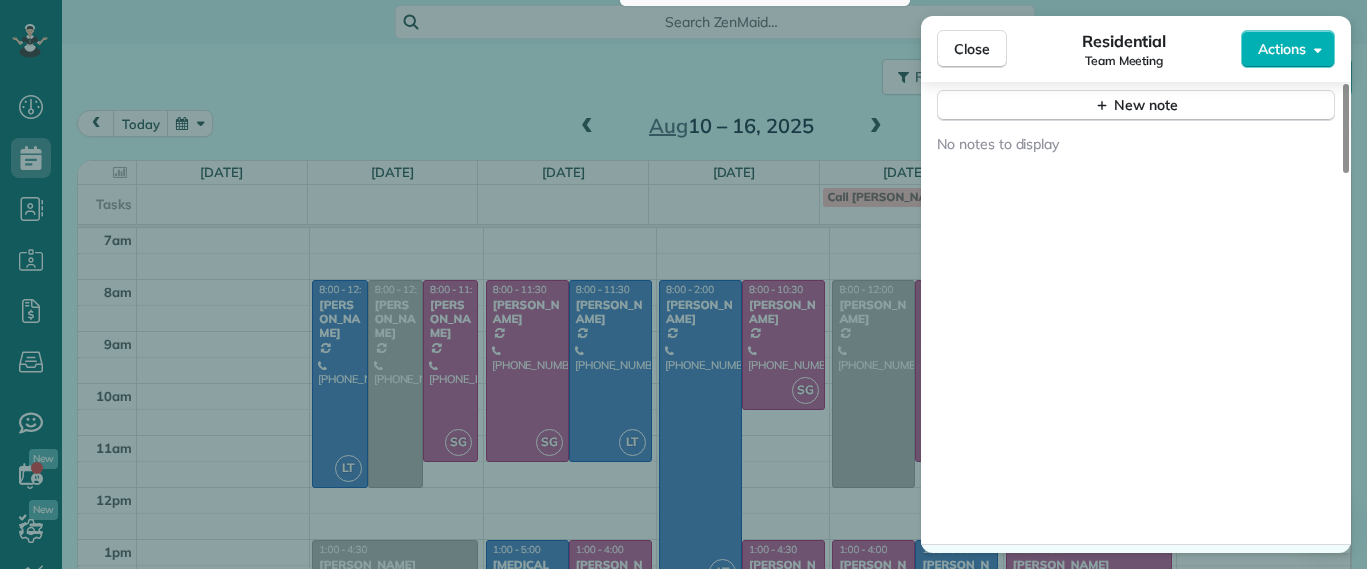 scroll, scrollTop: 2000, scrollLeft: 0, axis: vertical 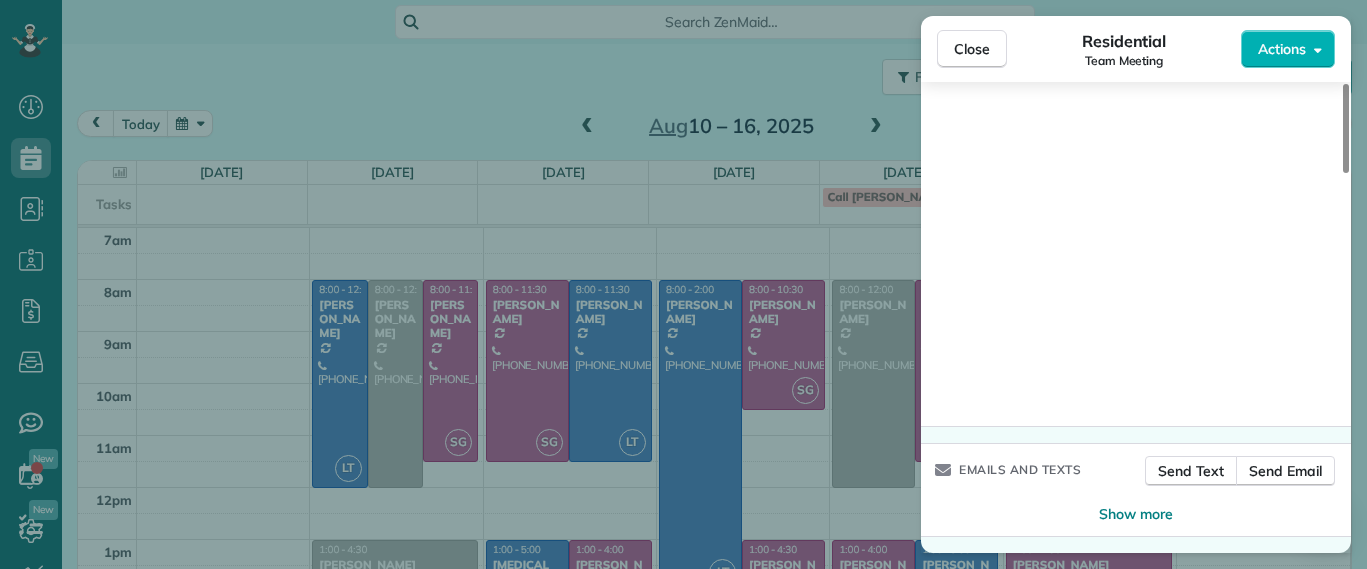 click on "Close Residential Team Meeting Actions Status Active Team Meeting · Open profile No phone number on record Add phone number No email on record Add email View Details Residential Friday, August 15, 2025 7:30 AM 8:00 AM 30 minutes One time 1123 Gaskins Road Richmond VA 23238 Service was not rated yet Setup ratings Cleaners Time in and out Assign Invite Cleaners Laura   Thaller 7:30 AM 8:00 AM Sophie   Gibbs 7:30 AM 8:00 AM Checklist Try Now Keep this appointment up to your standards. Stay on top of every detail, keep your cleaners organised, and your client happy. Assign a checklist Watch a 5 min demo Billing Billing actions Service Service Price (1x $0.00) $0.00 Add an item Overcharge $0.00 Discount $0.00 Coupon discount - Primary tax - Secondary tax - Total appointment price $0.00 Tips collected New feature! $0.00 Mark as paid Total including tip $0.00 Get paid online in no-time! Send an invoice and reward your cleaners with tips Charge customer credit card Appointment custom fields Man Hours - - - Notes 0 0" at bounding box center [683, 284] 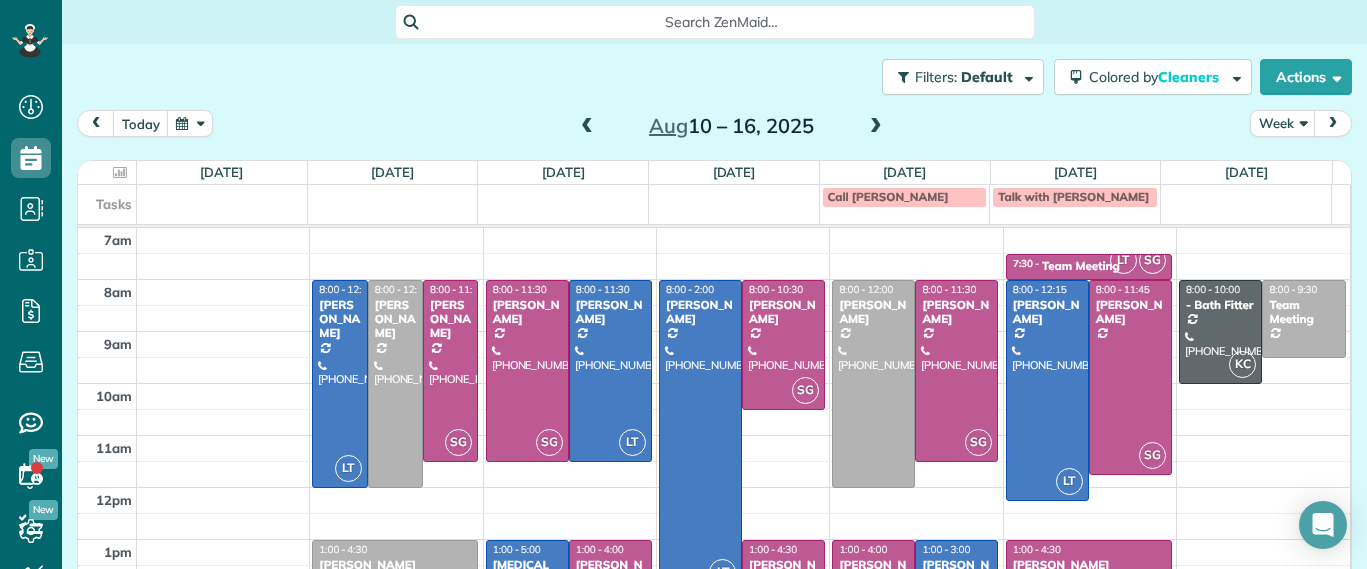 click on "Filters:   Default
|  2 appointments hidden
Colored by  Cleaners
Color by Cleaner
Color by Team
Color by Status
Color by Recurrence
Color by Paid/Unpaid
Filters  Default
Schedule Changes
Actions
Create Appointment
Create Task
Clock In/Out
Send Work Orders
Print Route Sheets
Today's Emails/Texts
View Metrics" at bounding box center [714, 77] 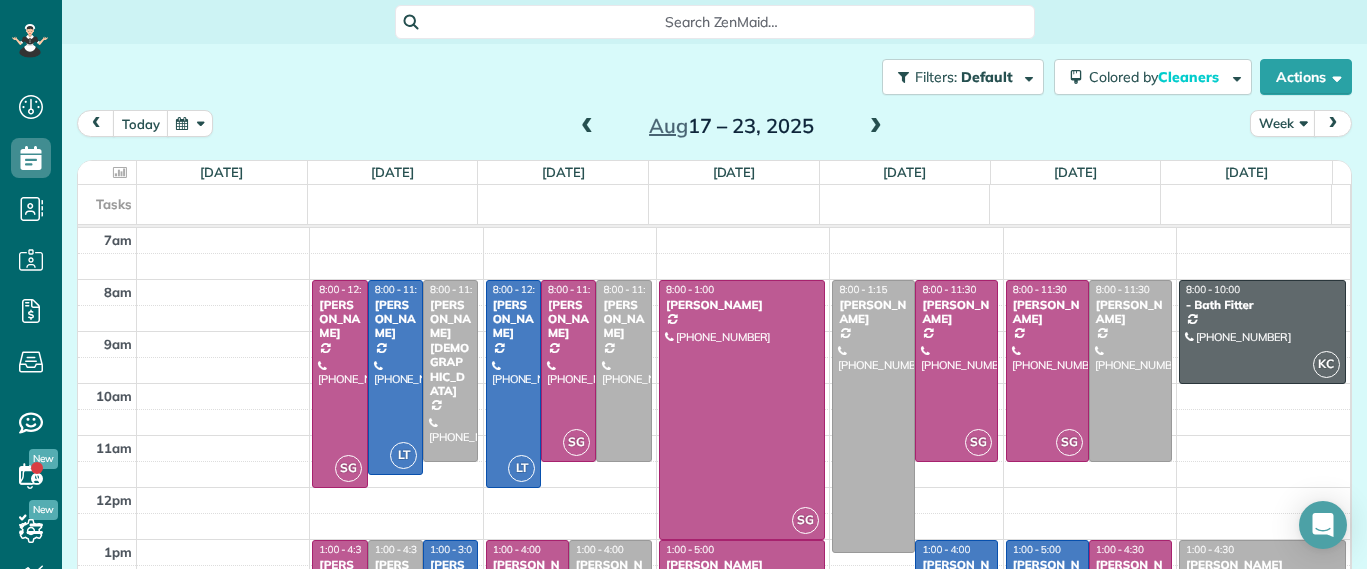 click on "Tasks" at bounding box center [705, 204] 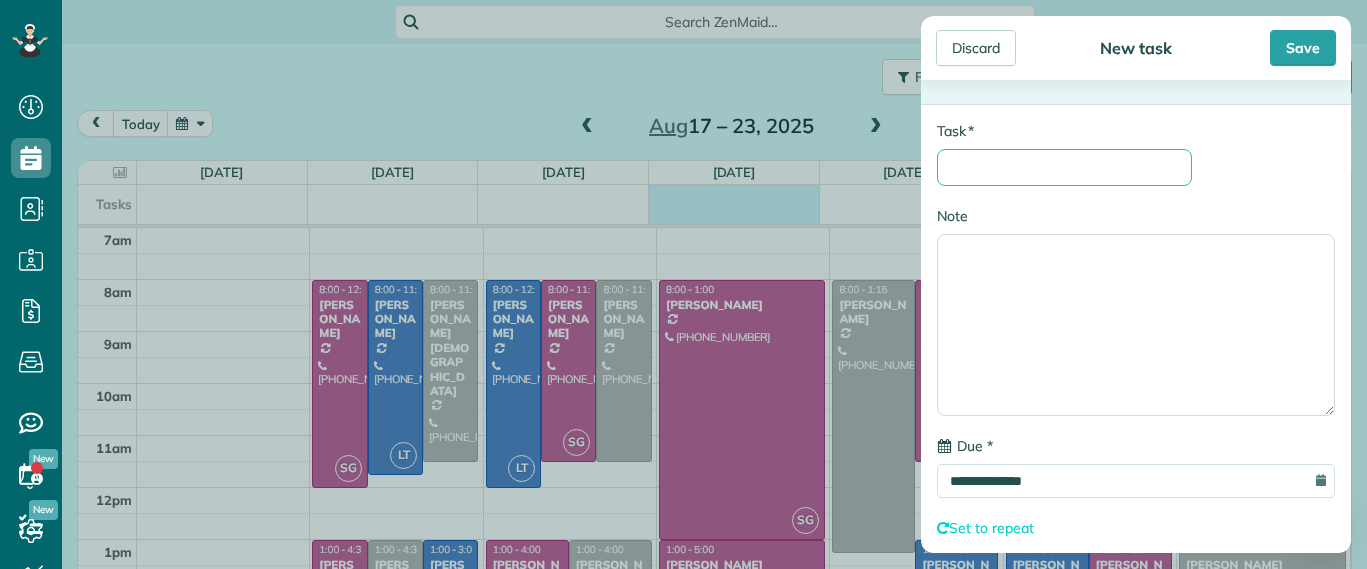 click on "*  Task" at bounding box center [1064, 167] 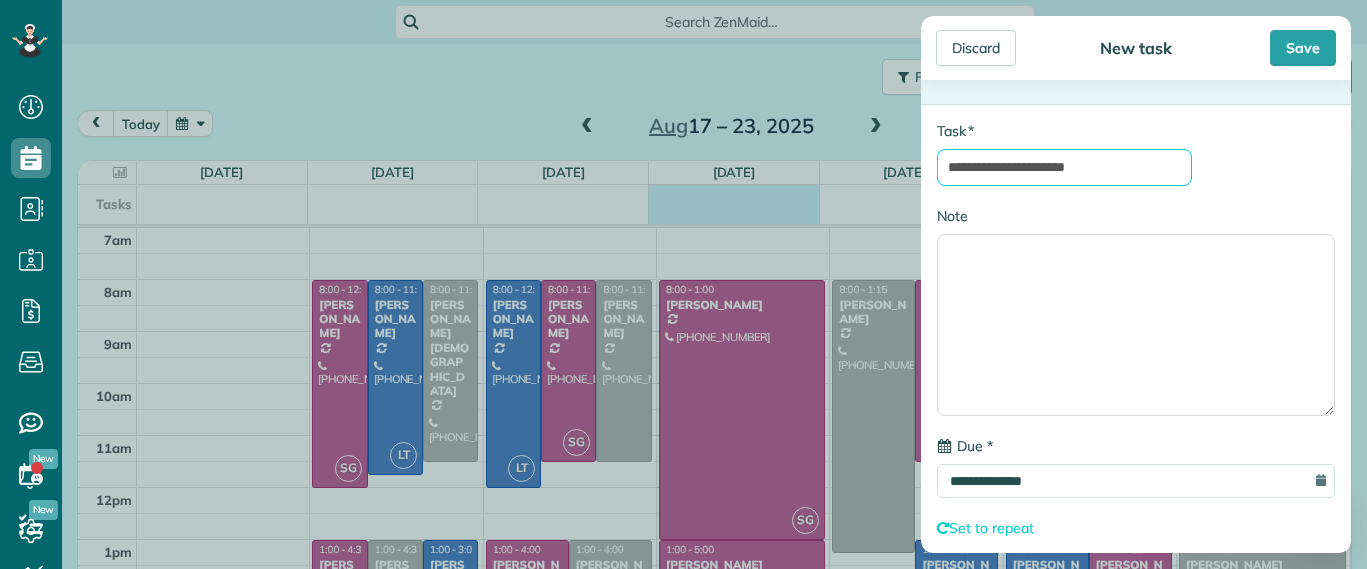 click on "**********" at bounding box center (1064, 167) 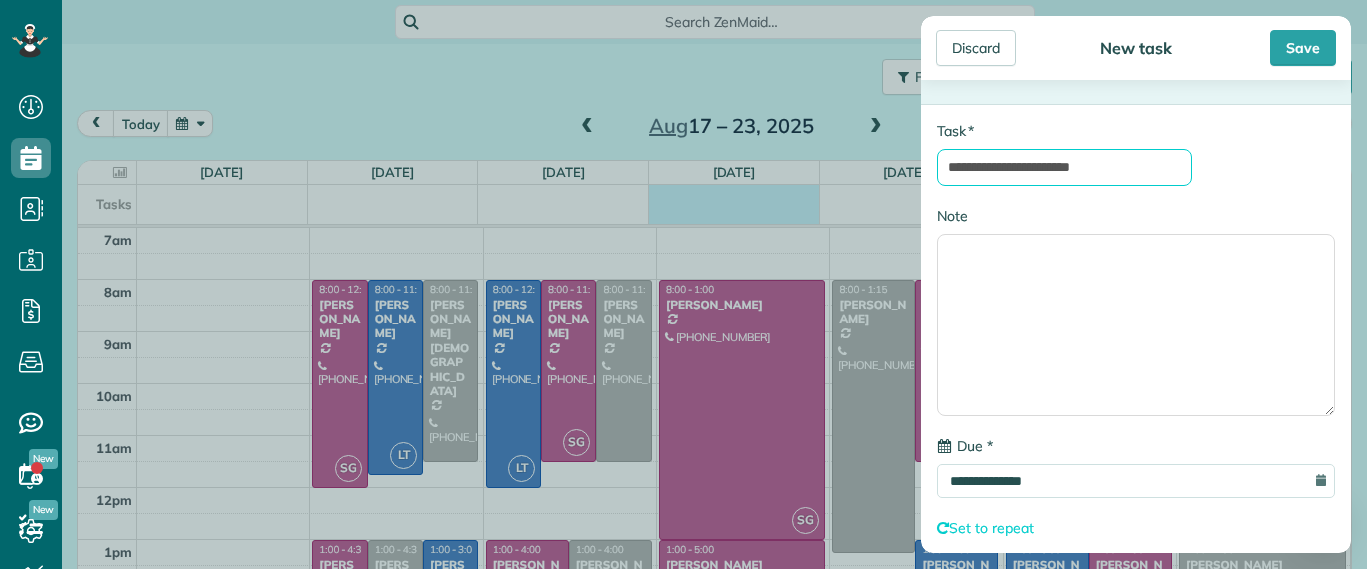 click on "**********" at bounding box center (1064, 167) 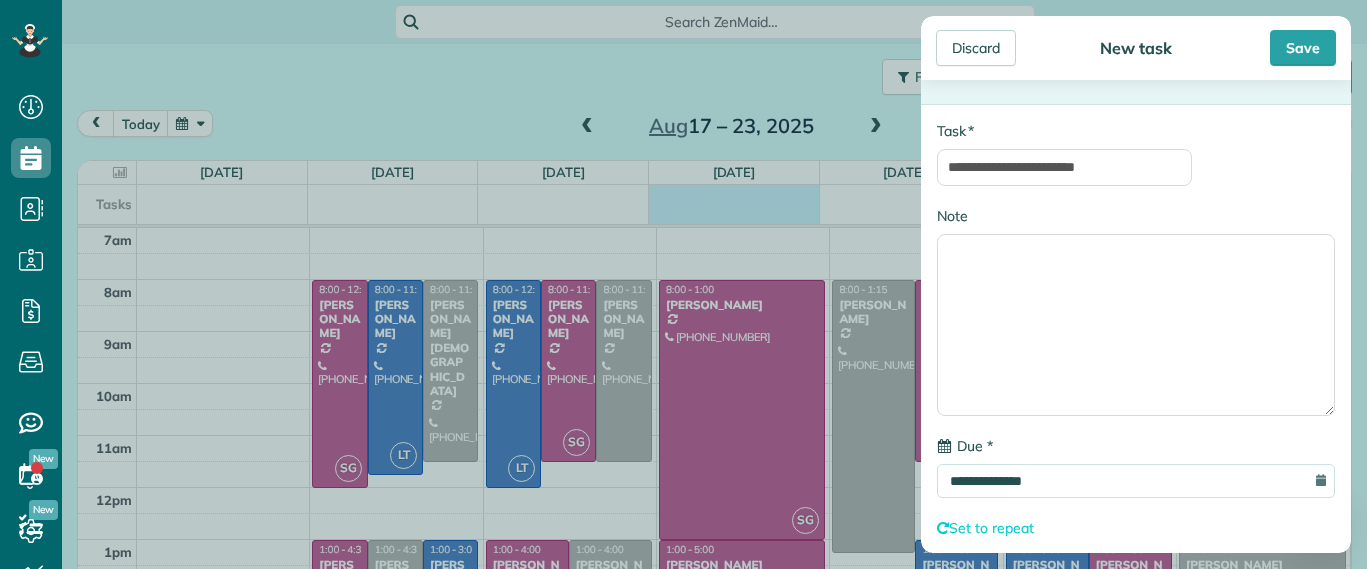 click on "**********" at bounding box center (1136, 362) 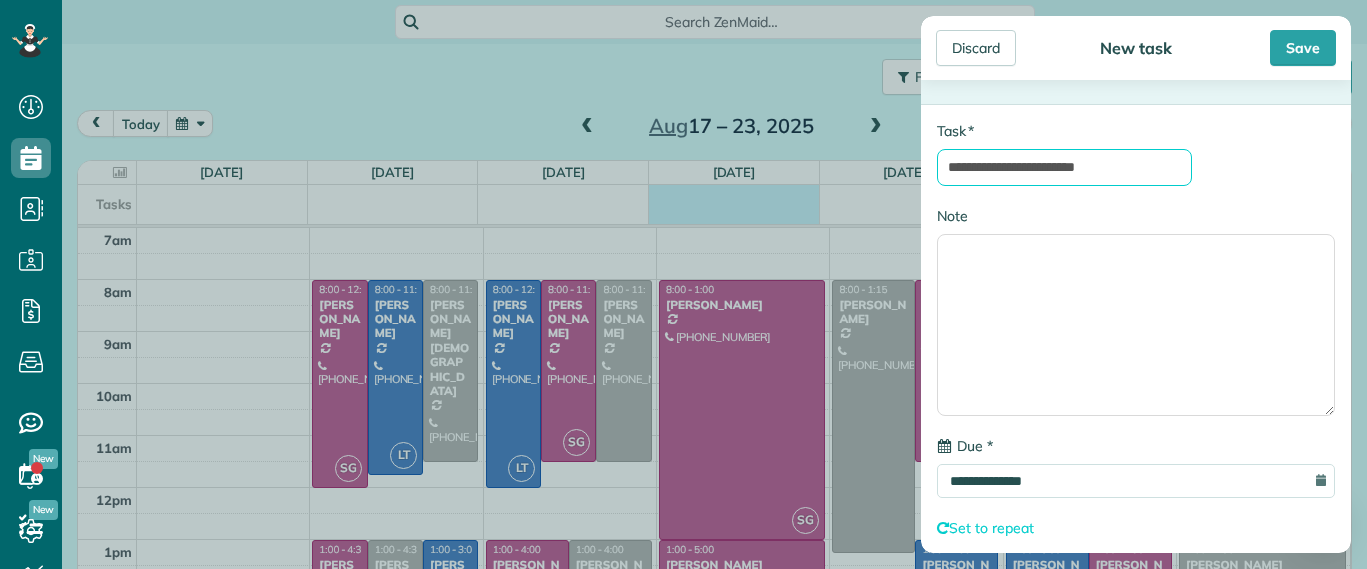 click on "**********" at bounding box center [1064, 167] 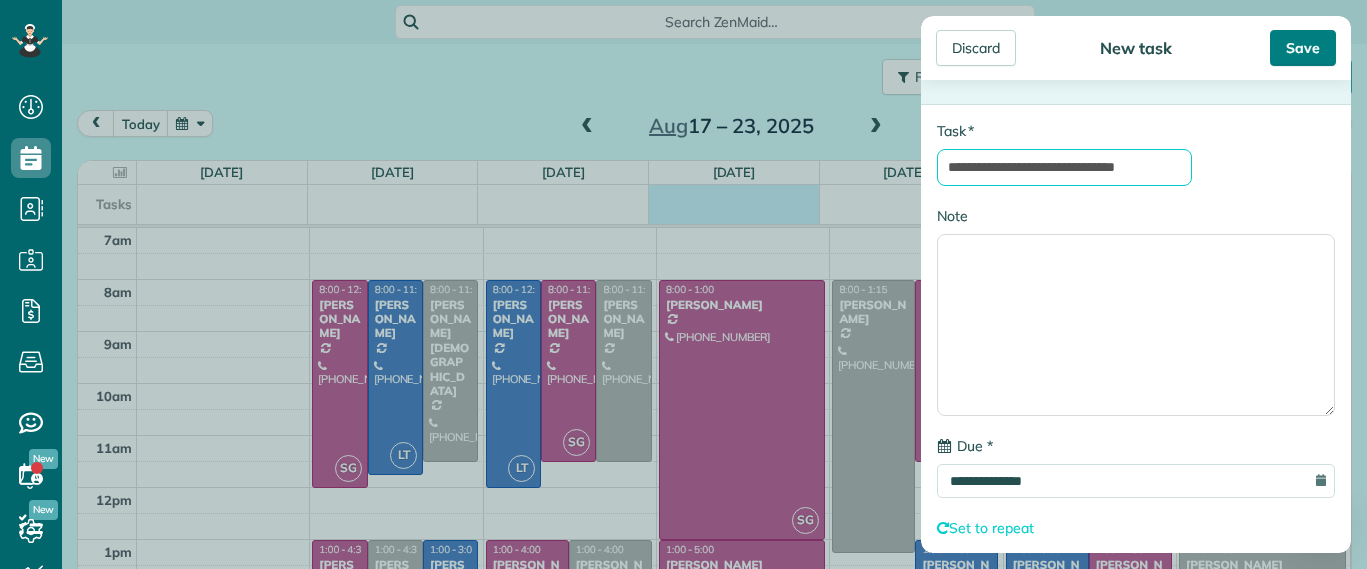 type on "**********" 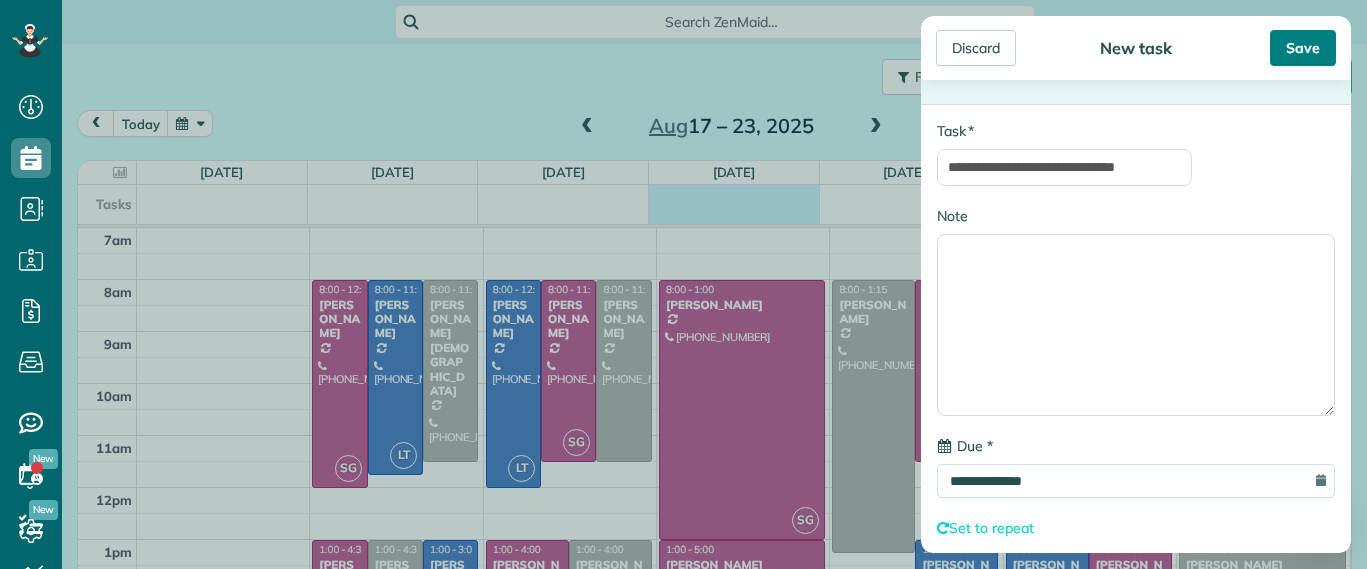 click on "Save" at bounding box center [1303, 48] 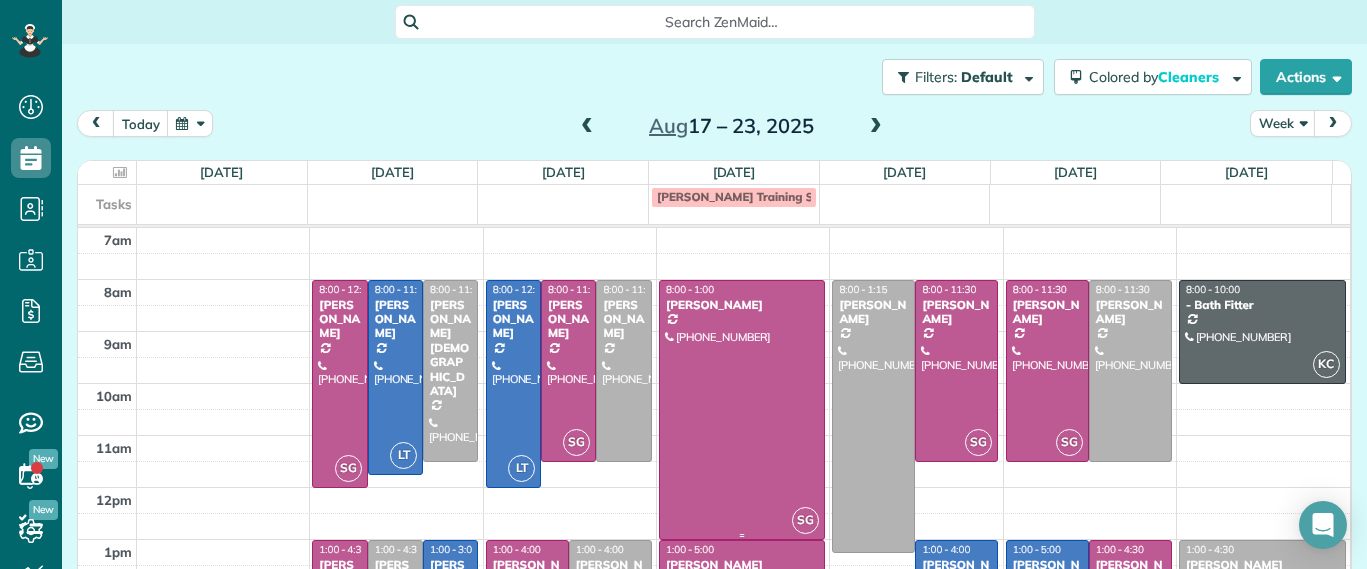 click at bounding box center [742, 410] 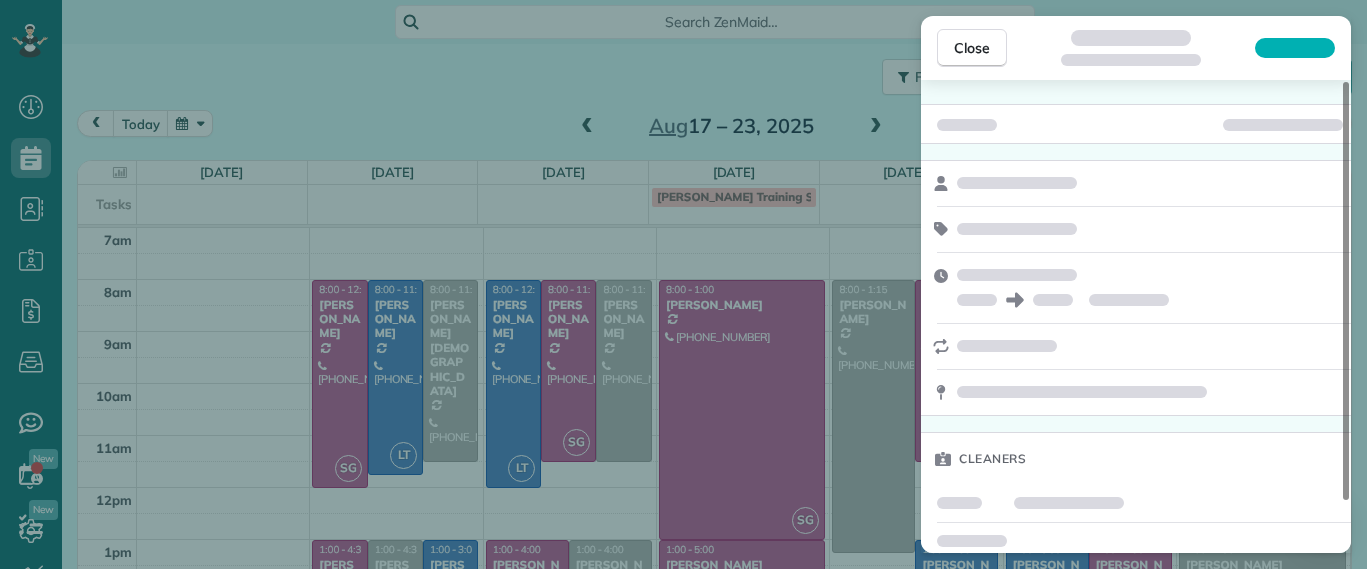 scroll, scrollTop: 58, scrollLeft: 0, axis: vertical 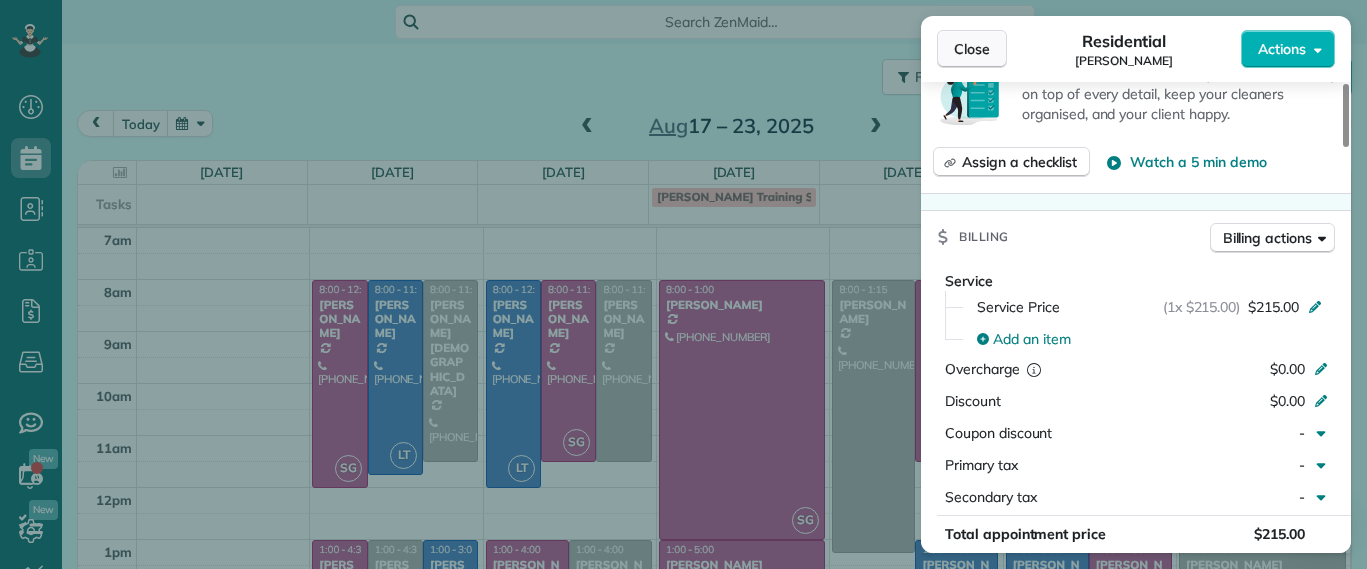 click on "Close" at bounding box center [972, 49] 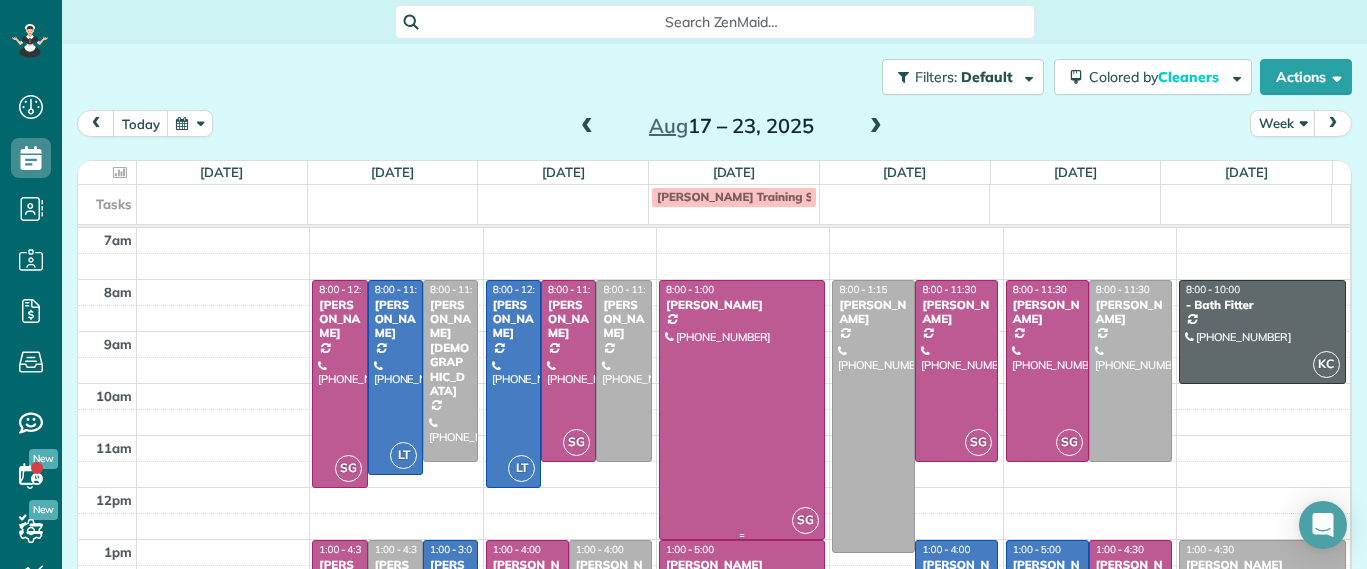 click at bounding box center [742, 410] 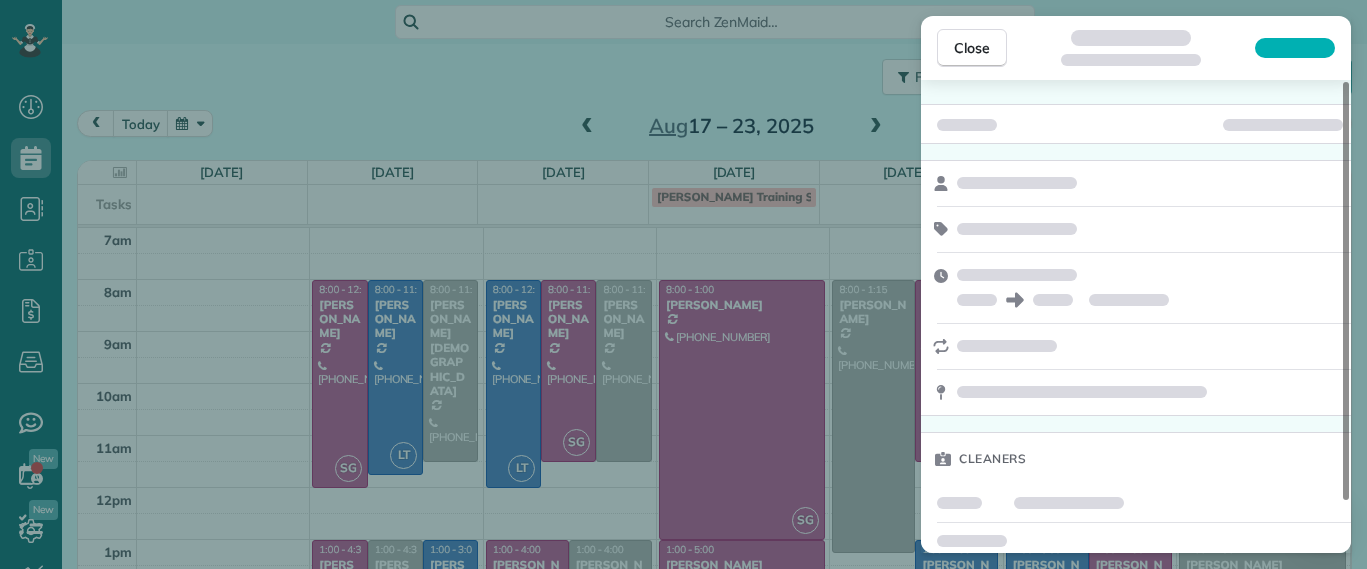 scroll, scrollTop: 58, scrollLeft: 0, axis: vertical 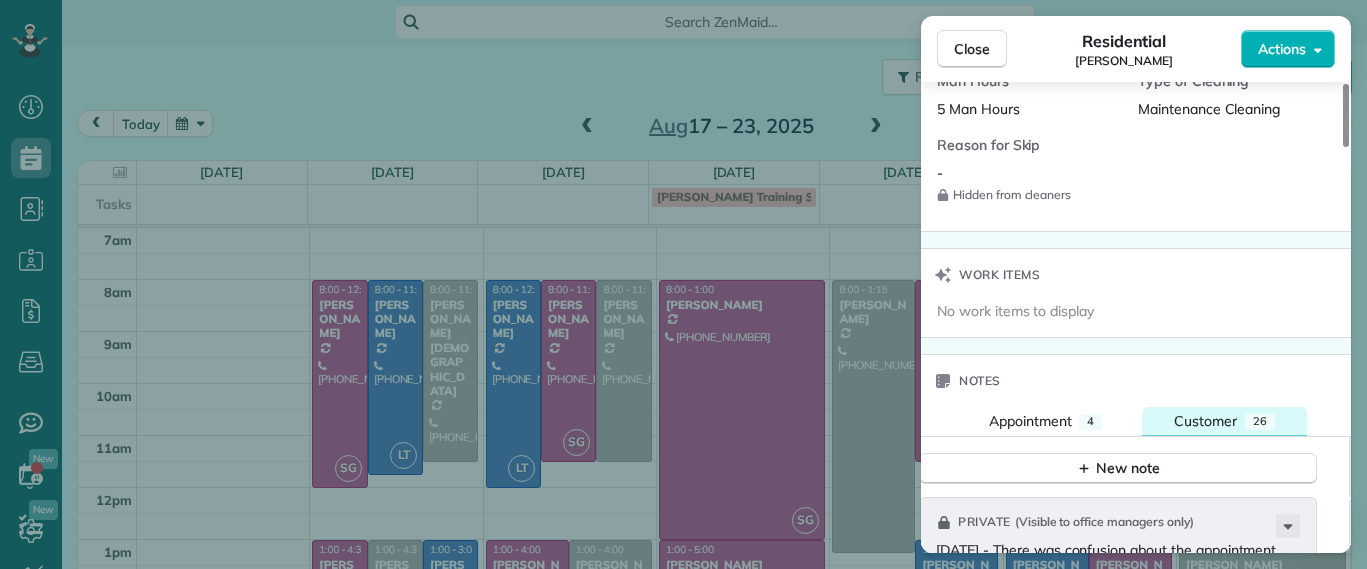click on "26" at bounding box center (1260, 422) 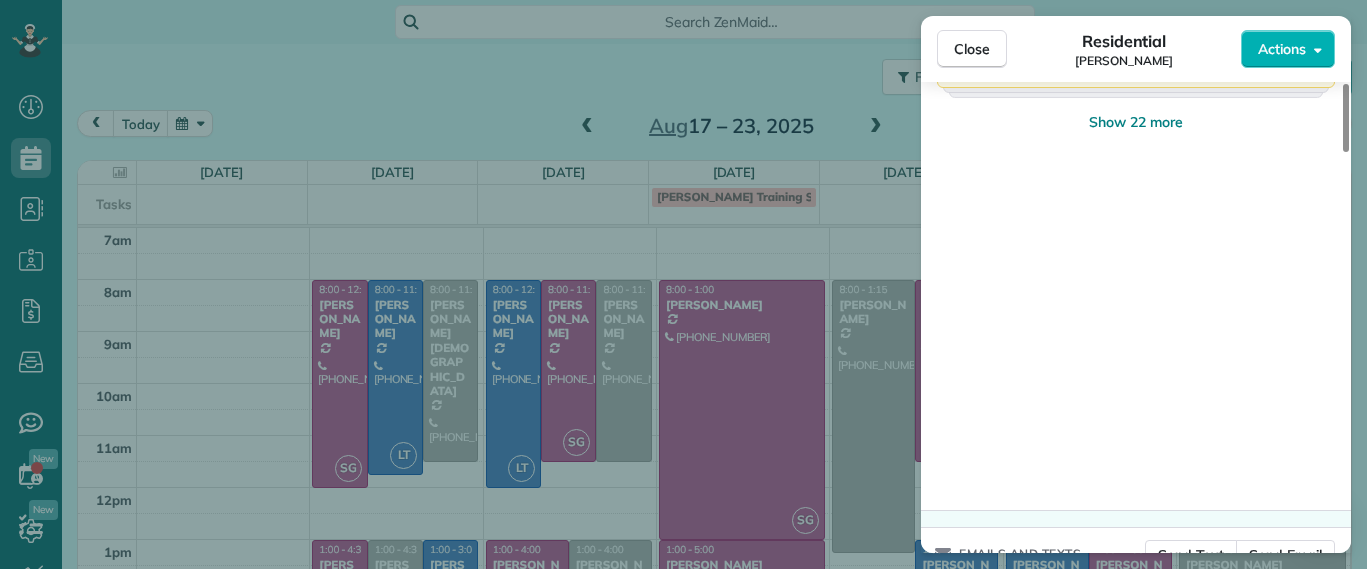 scroll, scrollTop: 2617, scrollLeft: 0, axis: vertical 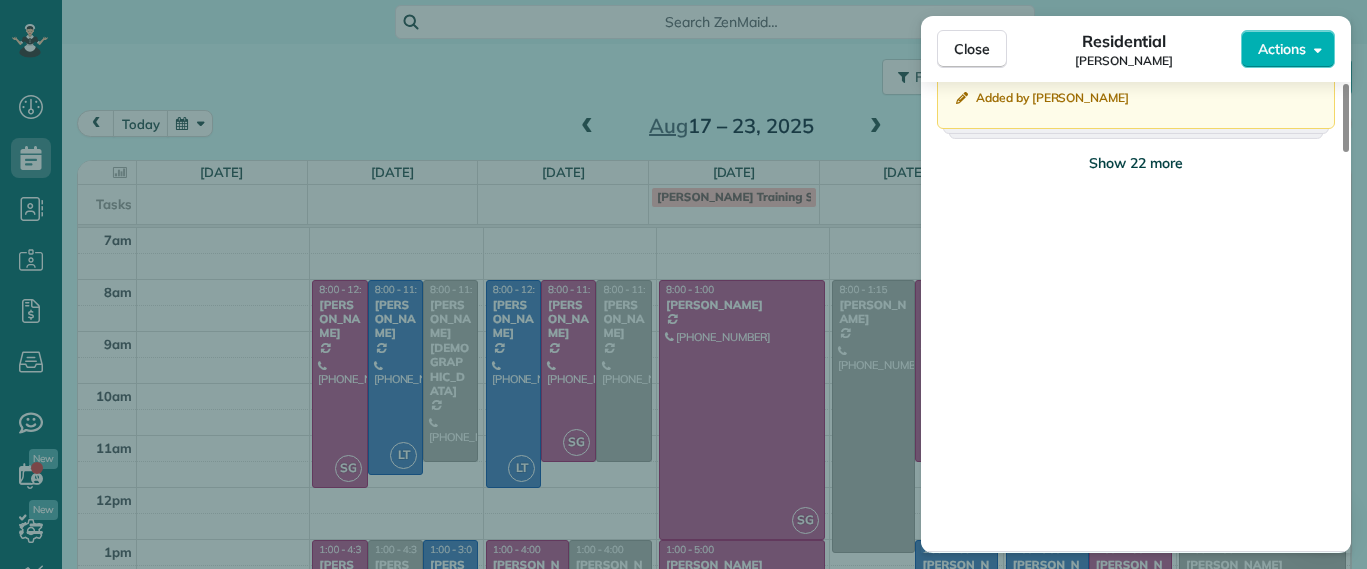 click on "Show 22 more" at bounding box center [1136, 163] 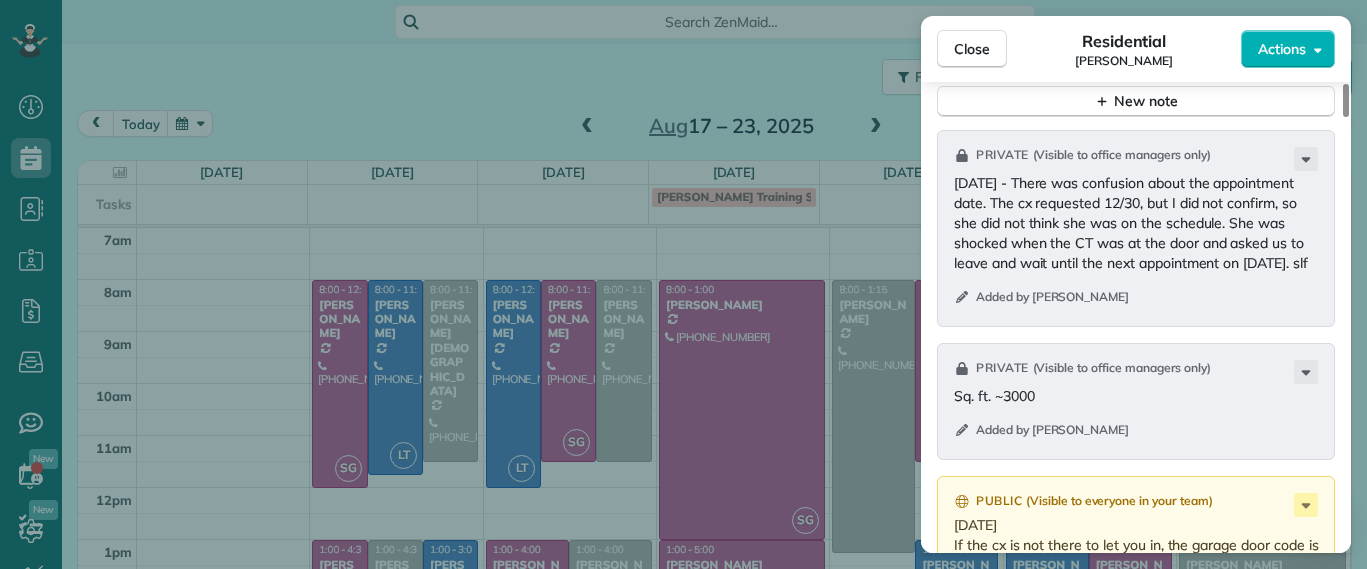scroll, scrollTop: 2117, scrollLeft: 0, axis: vertical 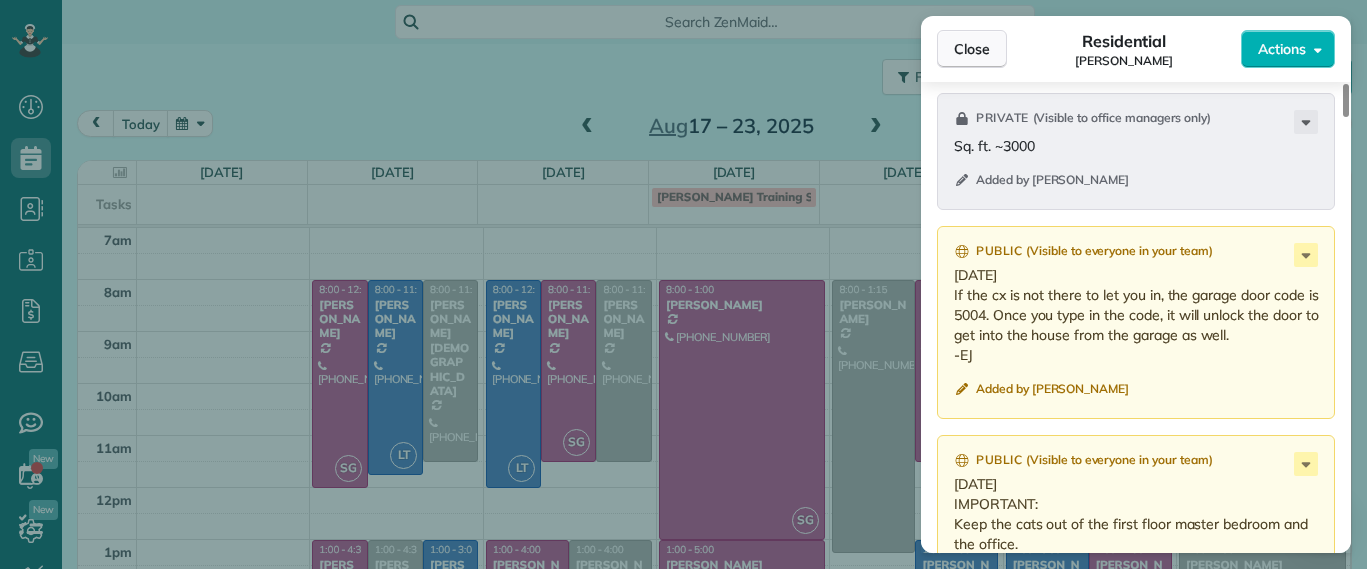 click on "Close" at bounding box center (972, 49) 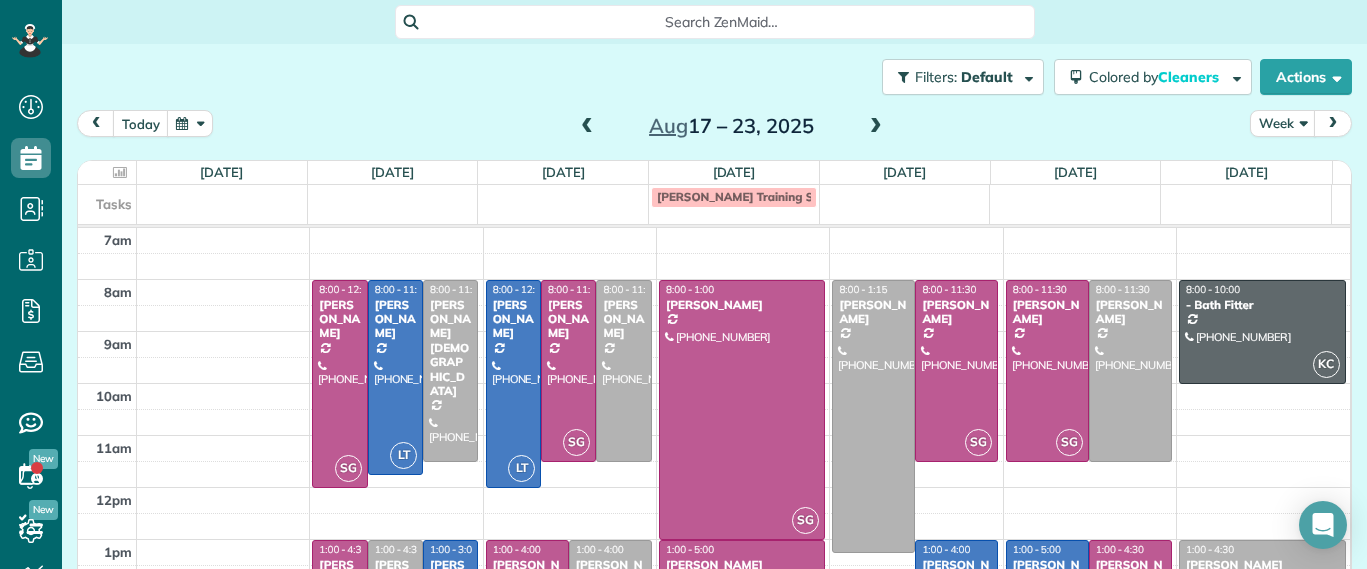 click on "Aug  17 – 23, 2025" at bounding box center (731, 126) 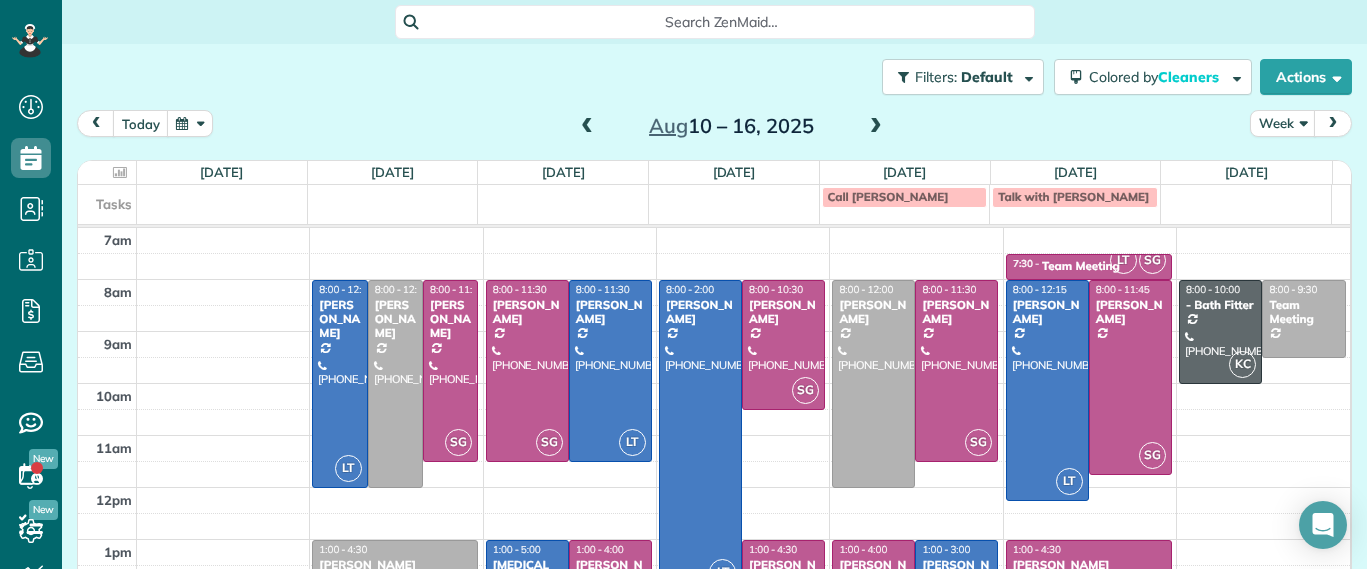 click at bounding box center [587, 127] 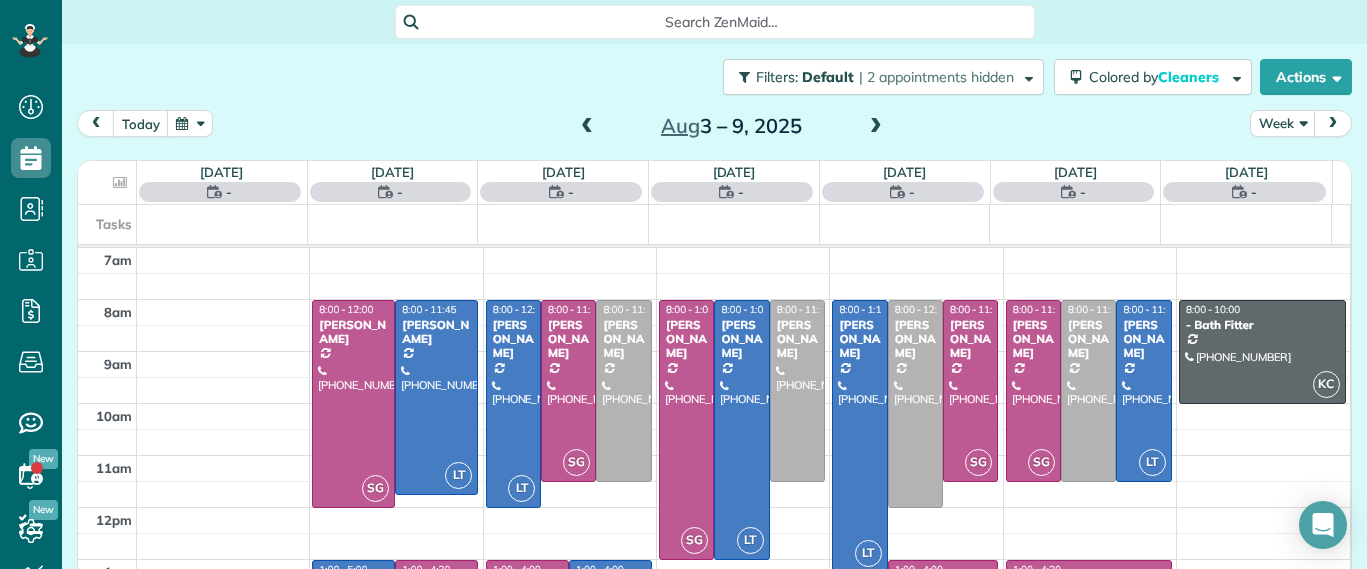 click at bounding box center [587, 127] 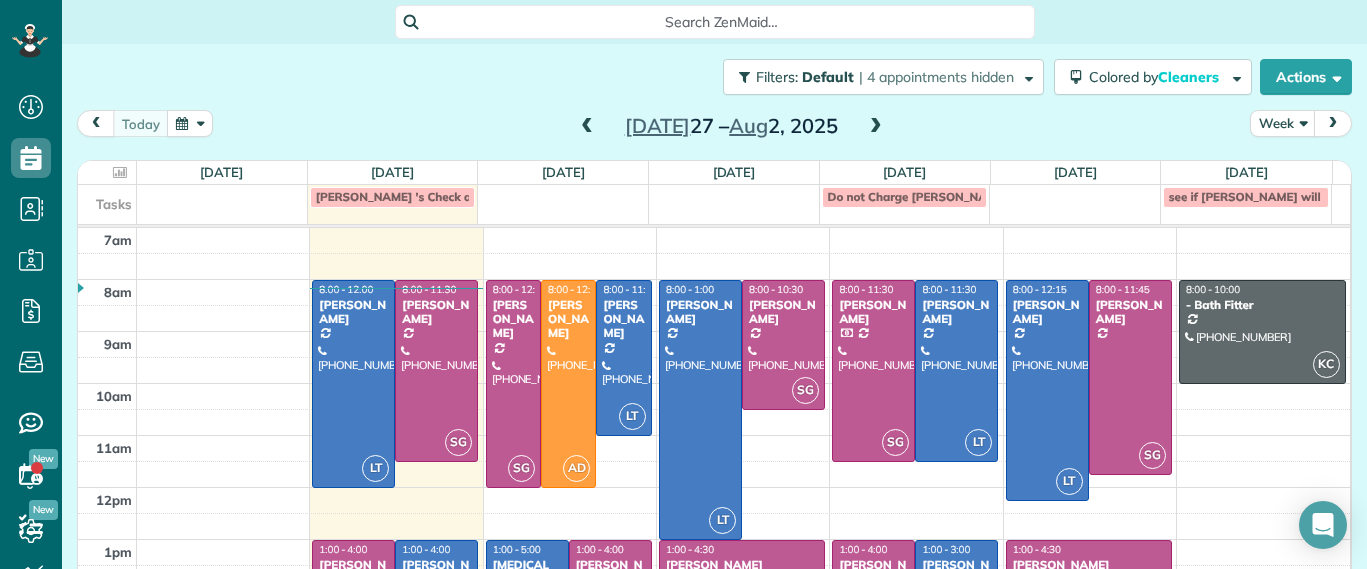 click at bounding box center (876, 127) 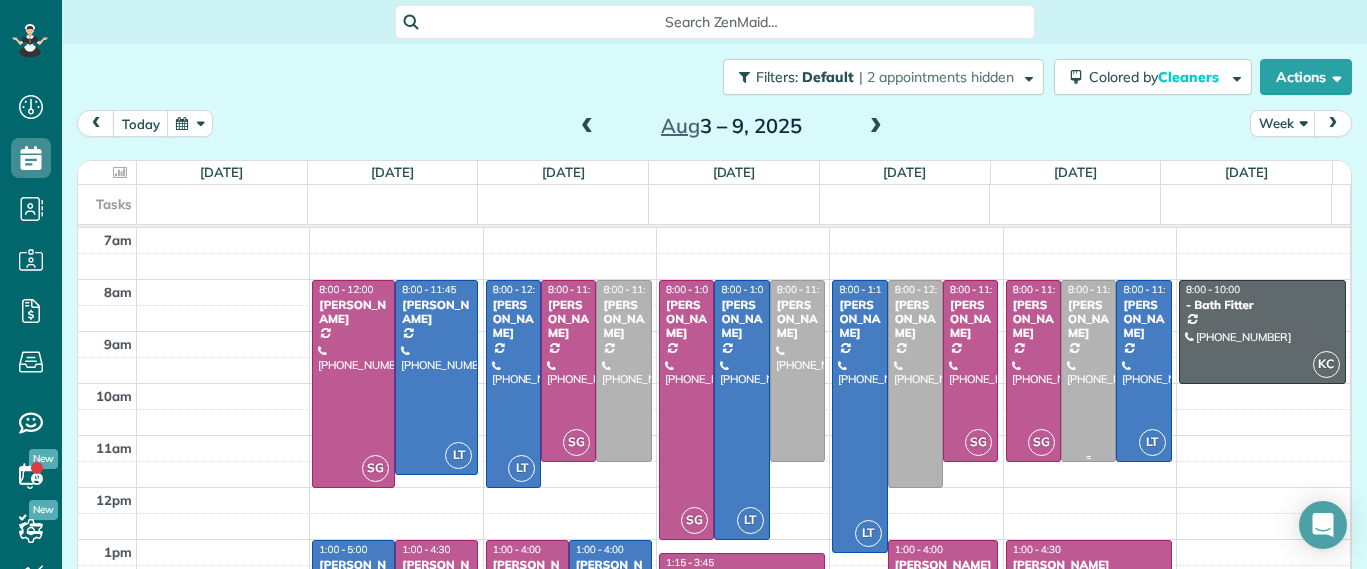click at bounding box center (1088, 371) 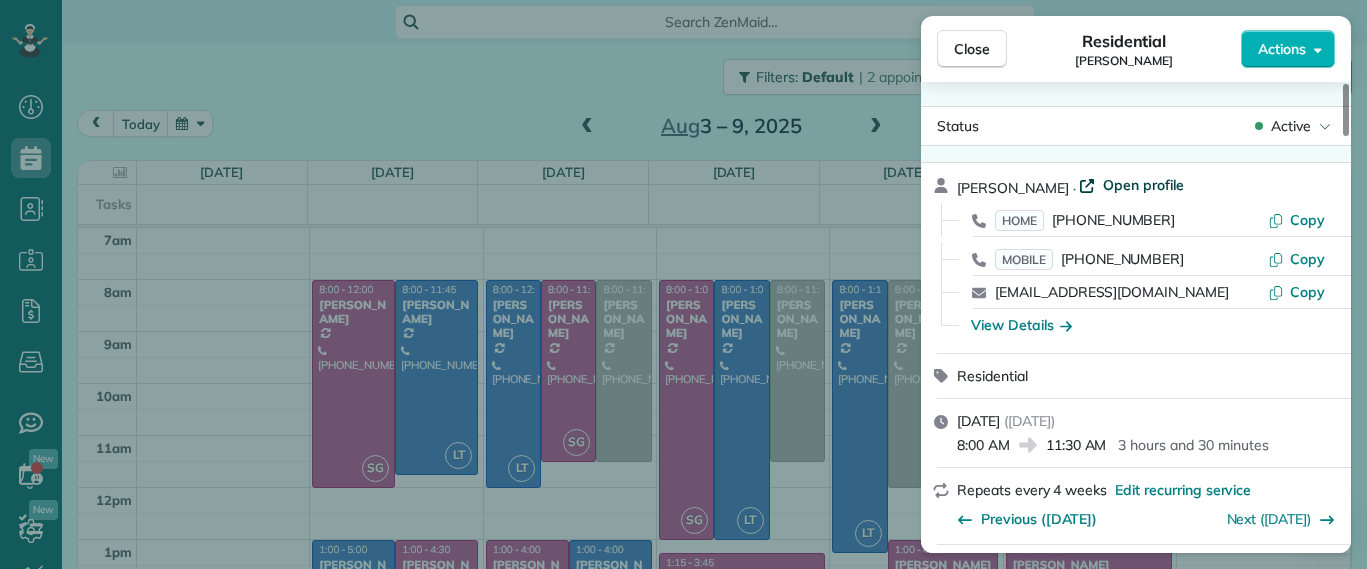 click on "Open profile" at bounding box center (1143, 185) 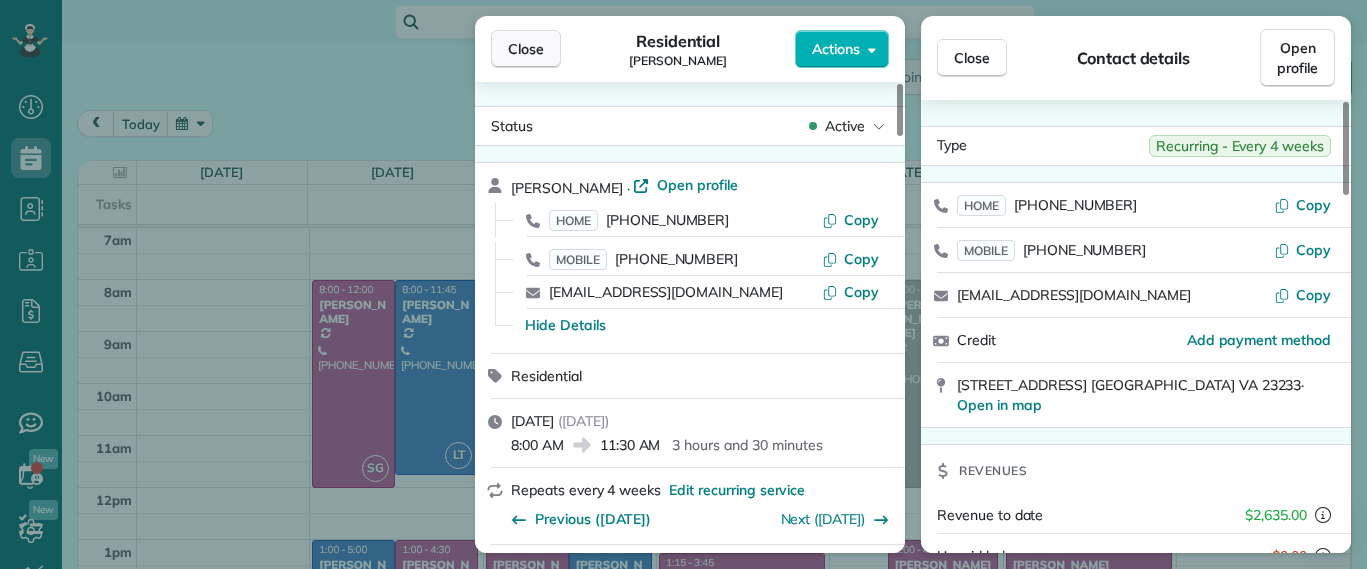 click on "Close" at bounding box center [526, 49] 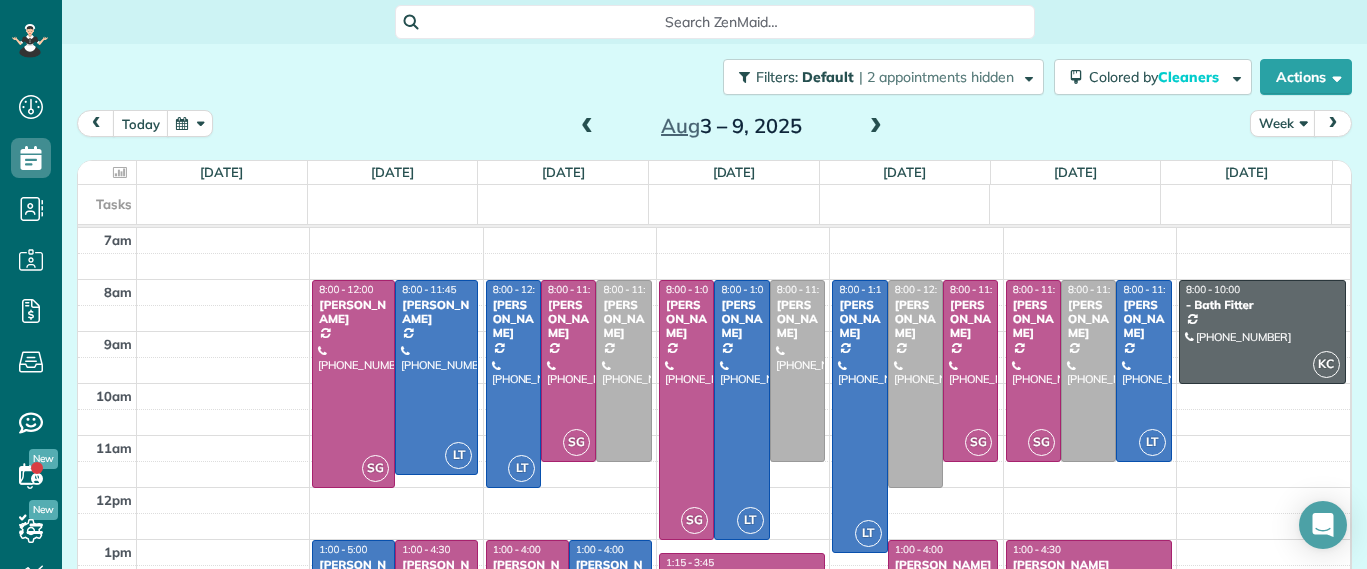 click on "today   Week Aug  3 – 9, 2025" at bounding box center (714, 128) 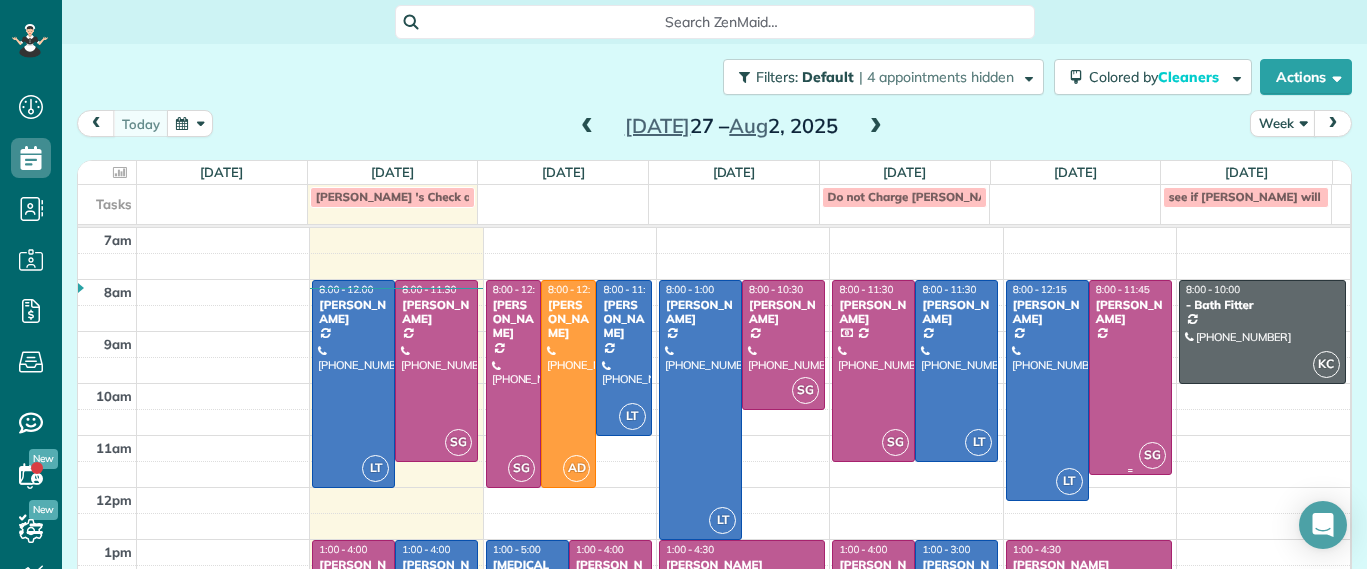 click on "Jill McCormack" at bounding box center (1130, 312) 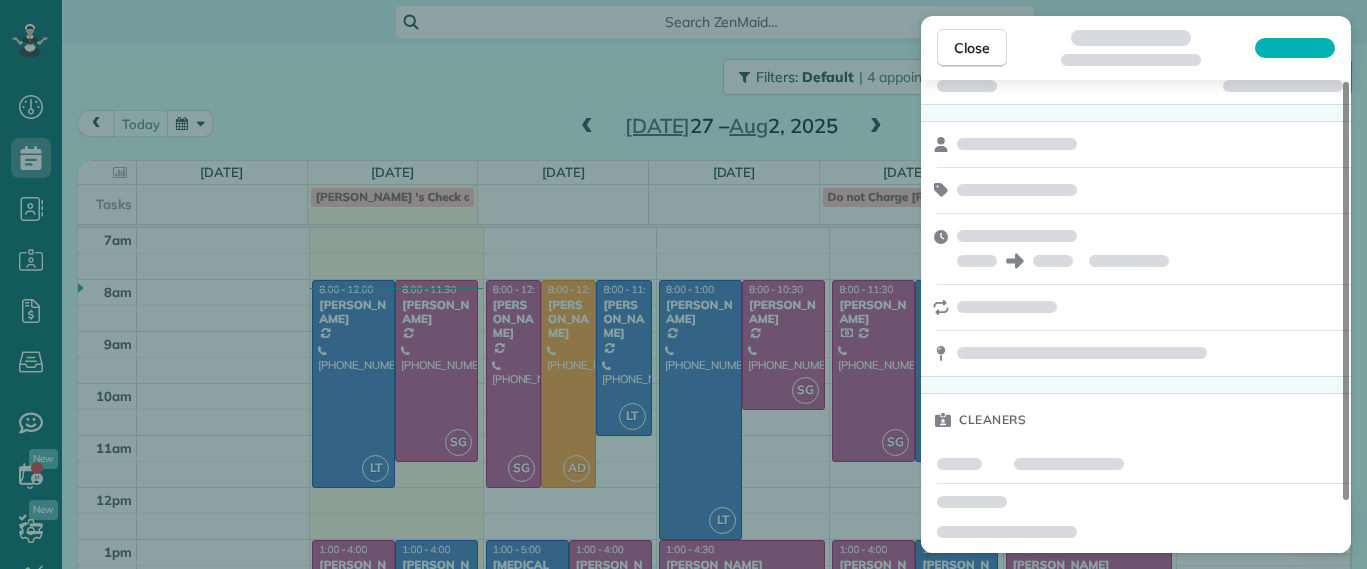scroll, scrollTop: 58, scrollLeft: 0, axis: vertical 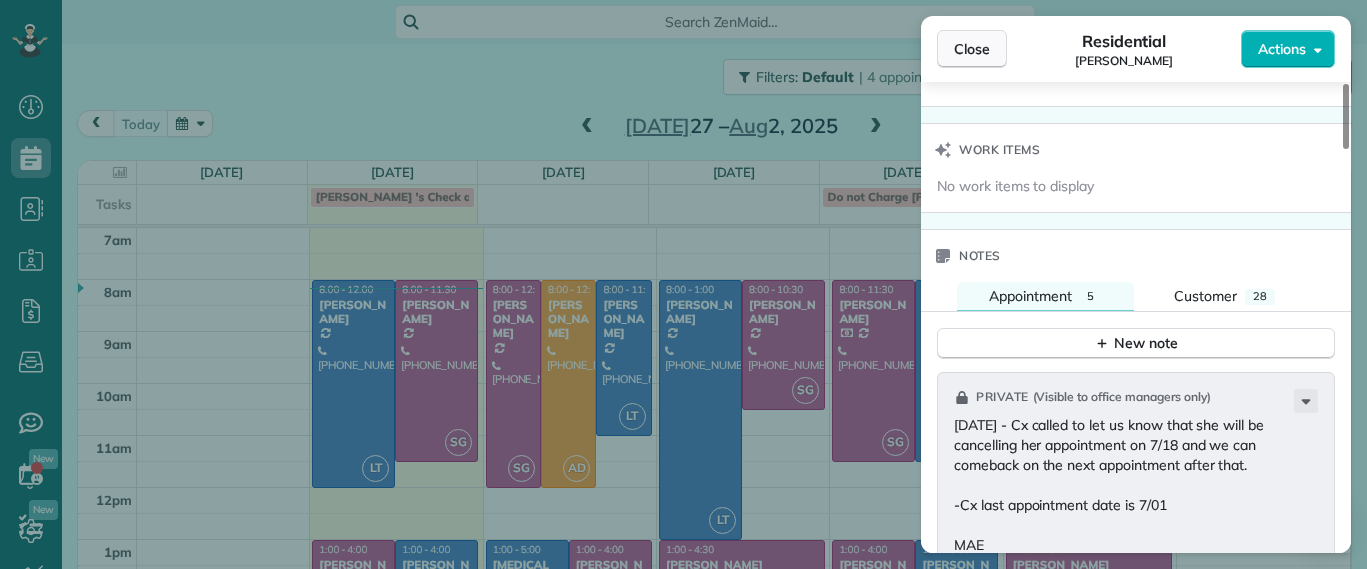 click on "Close" at bounding box center (972, 49) 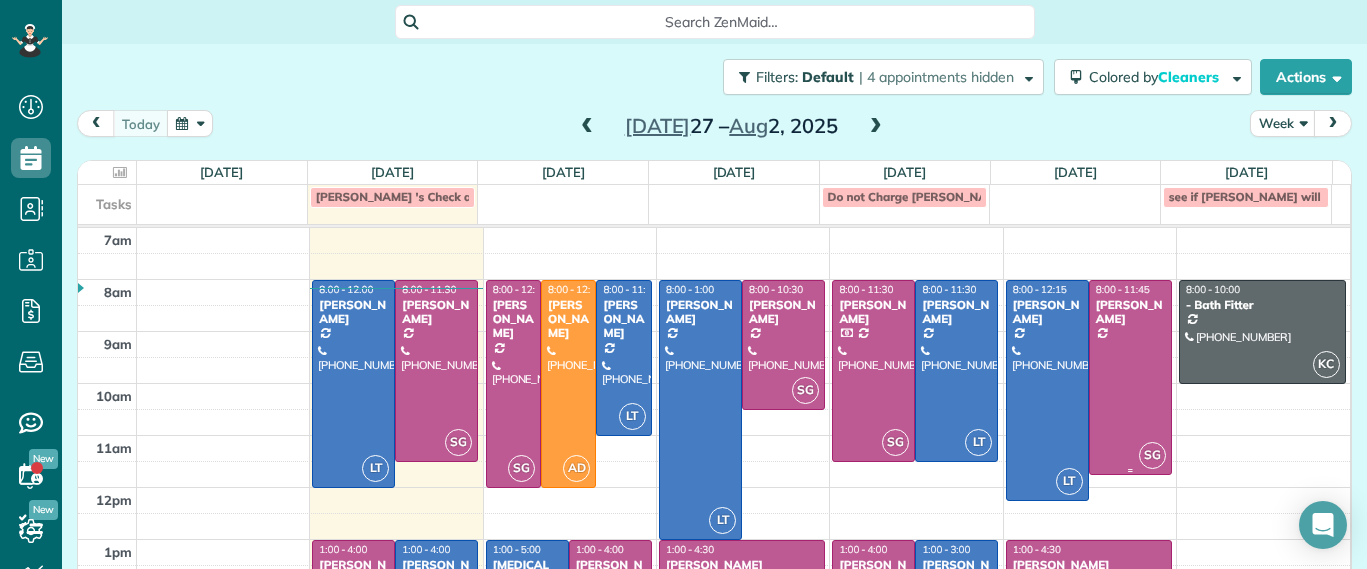 click at bounding box center (1130, 377) 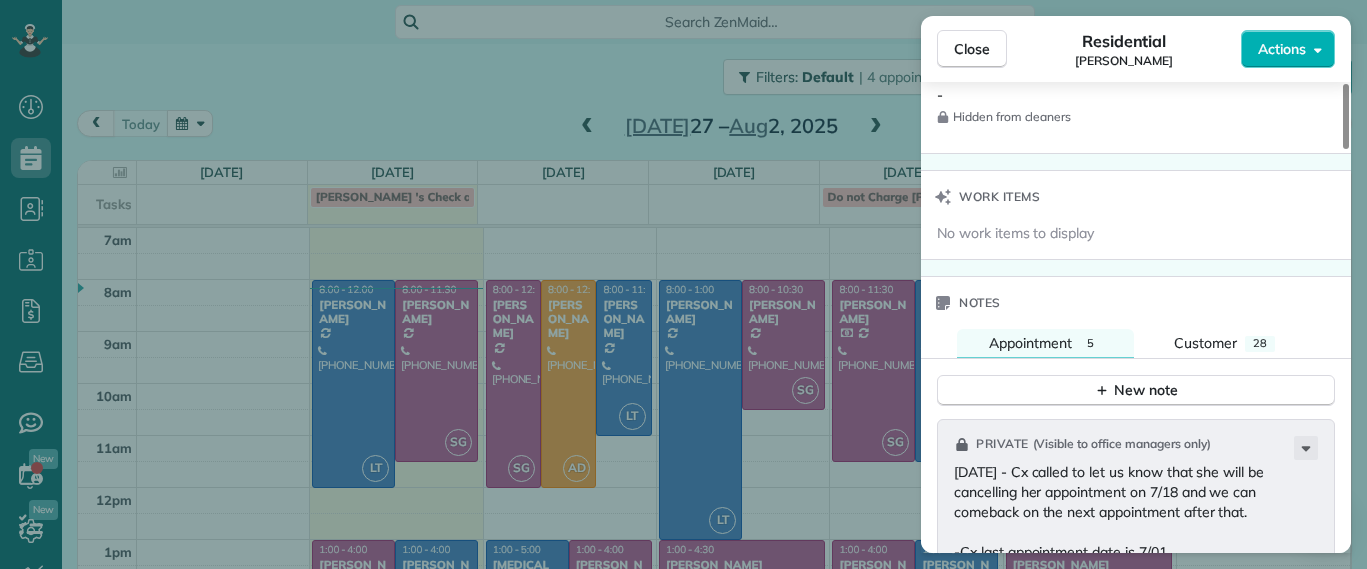 scroll, scrollTop: 1750, scrollLeft: 0, axis: vertical 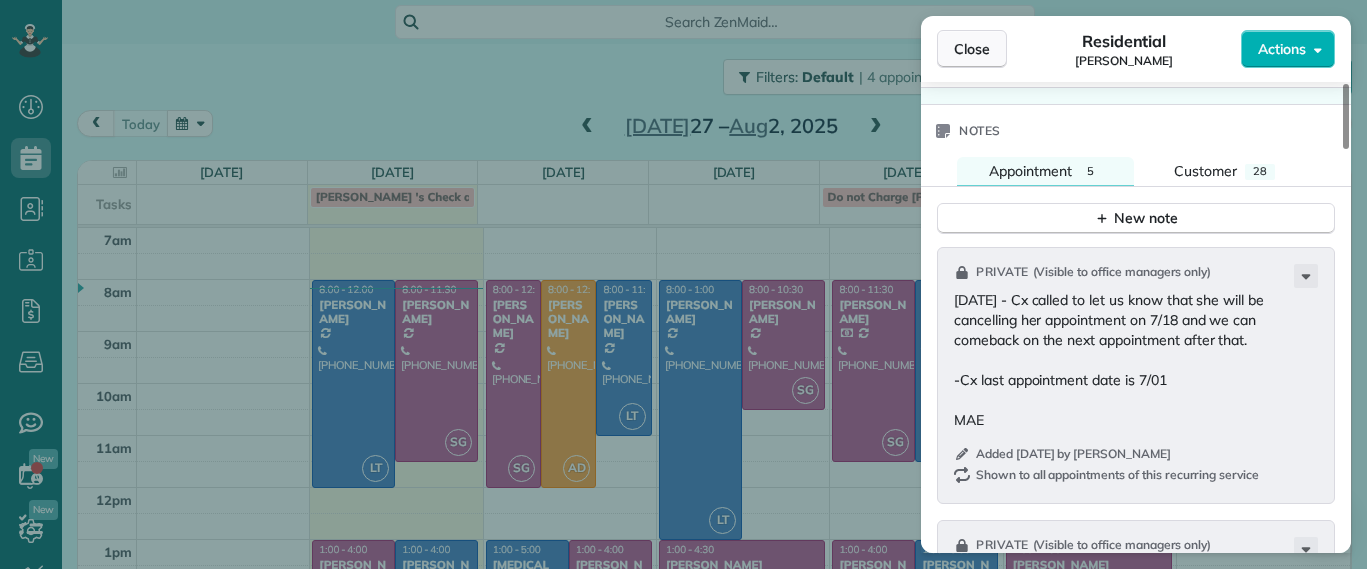 click on "Close" at bounding box center (972, 49) 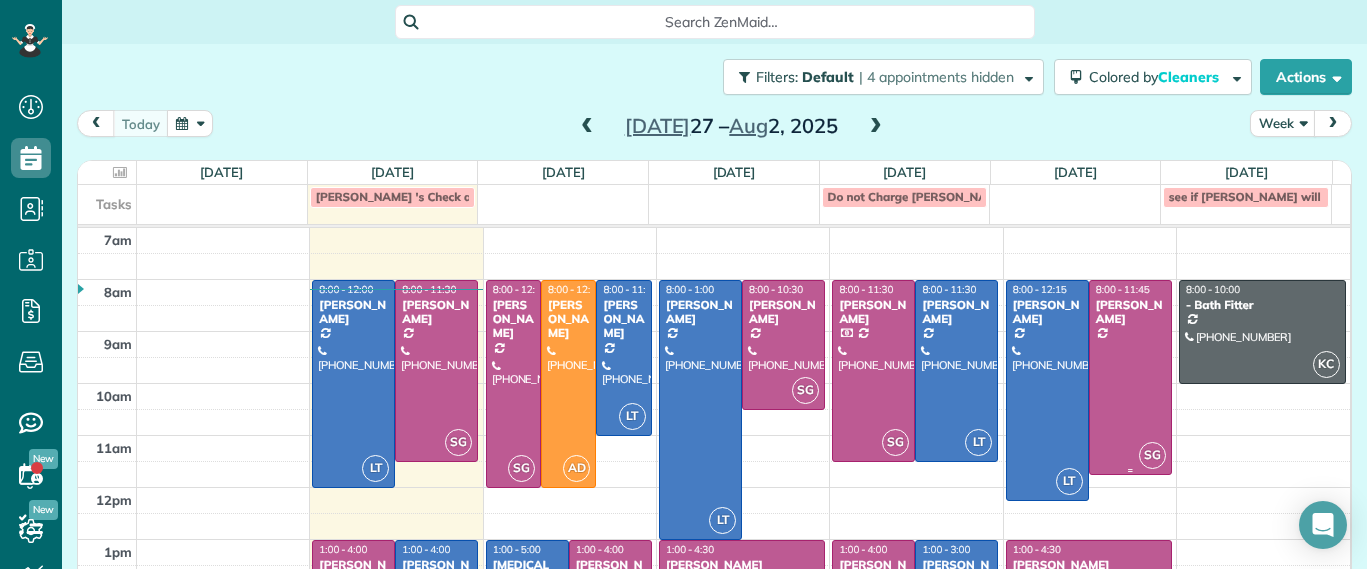 click at bounding box center (1130, 377) 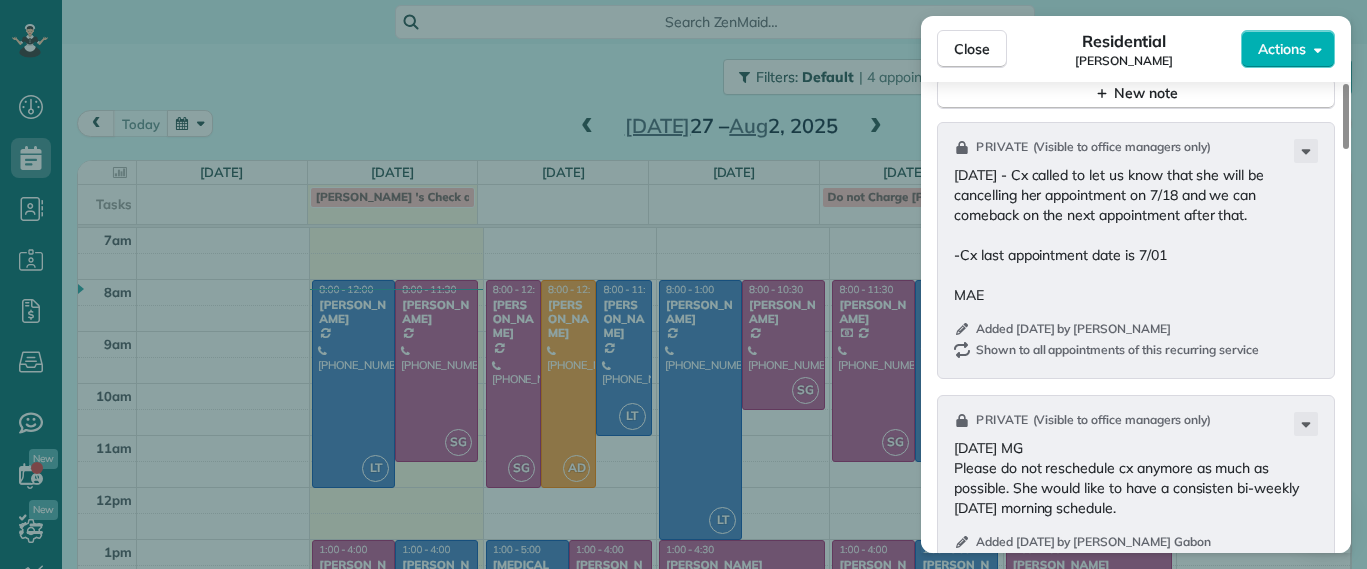 scroll, scrollTop: 1750, scrollLeft: 0, axis: vertical 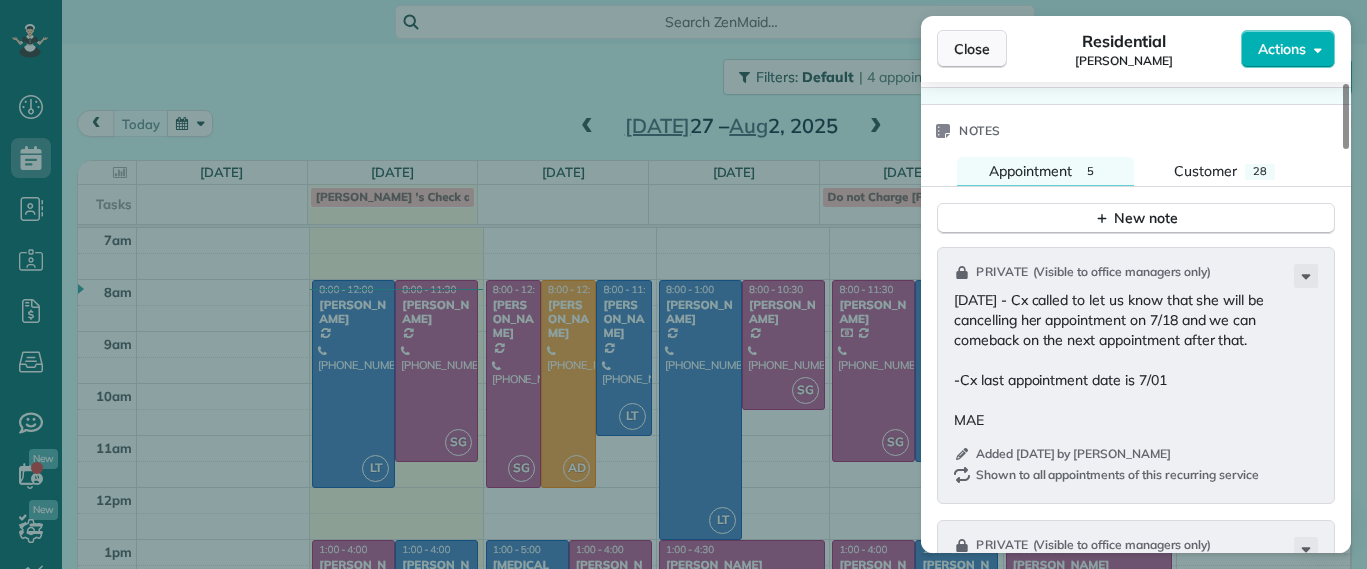 click on "Close" at bounding box center [972, 49] 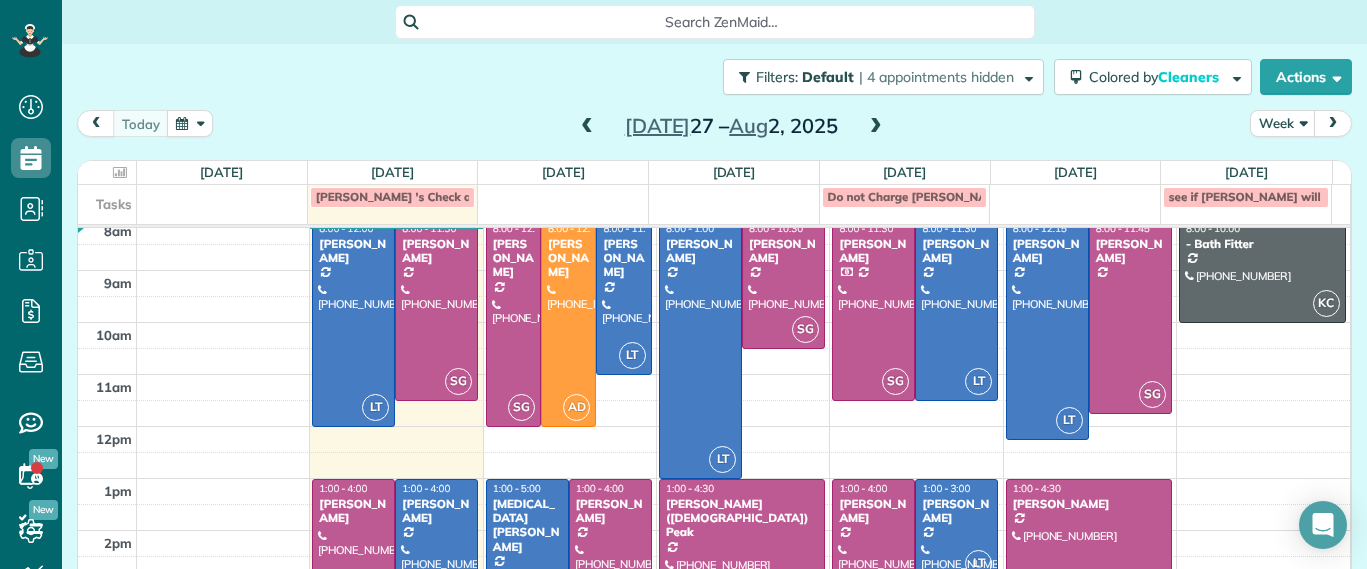 scroll, scrollTop: 0, scrollLeft: 0, axis: both 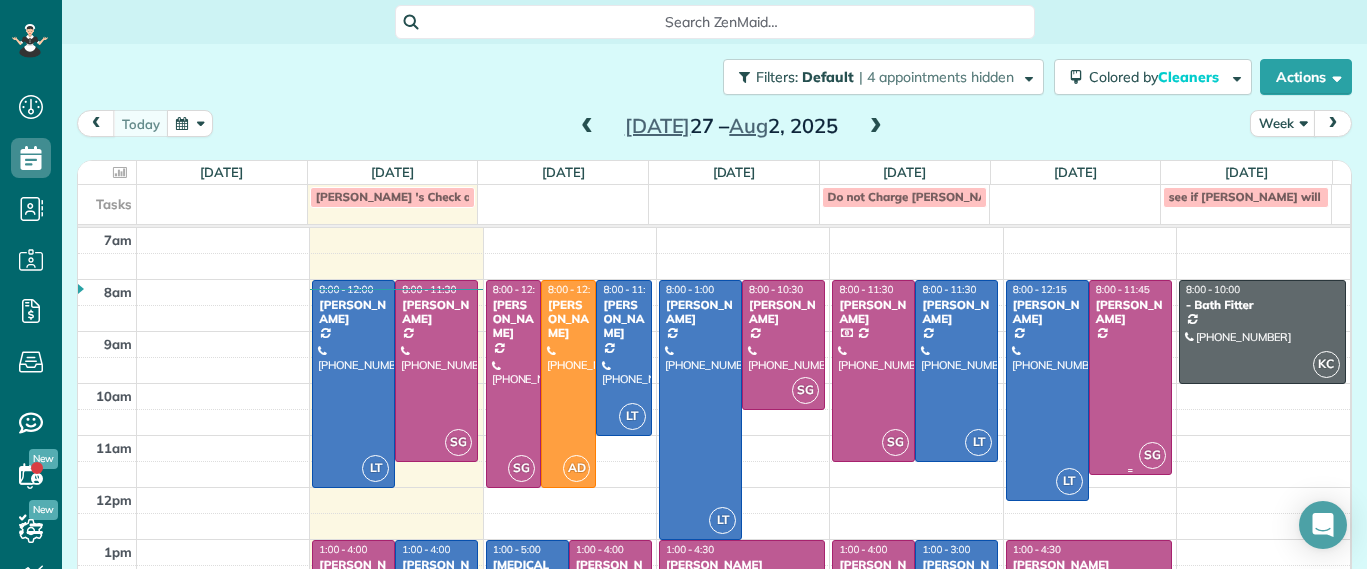 click at bounding box center [1130, 377] 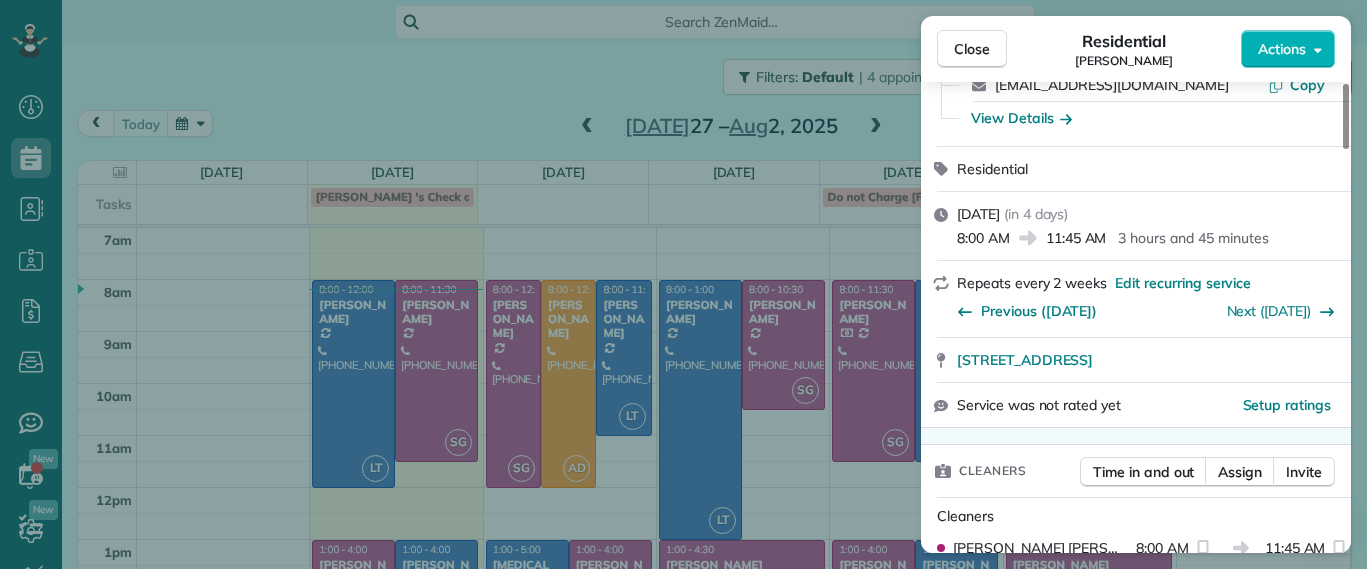 scroll, scrollTop: 0, scrollLeft: 0, axis: both 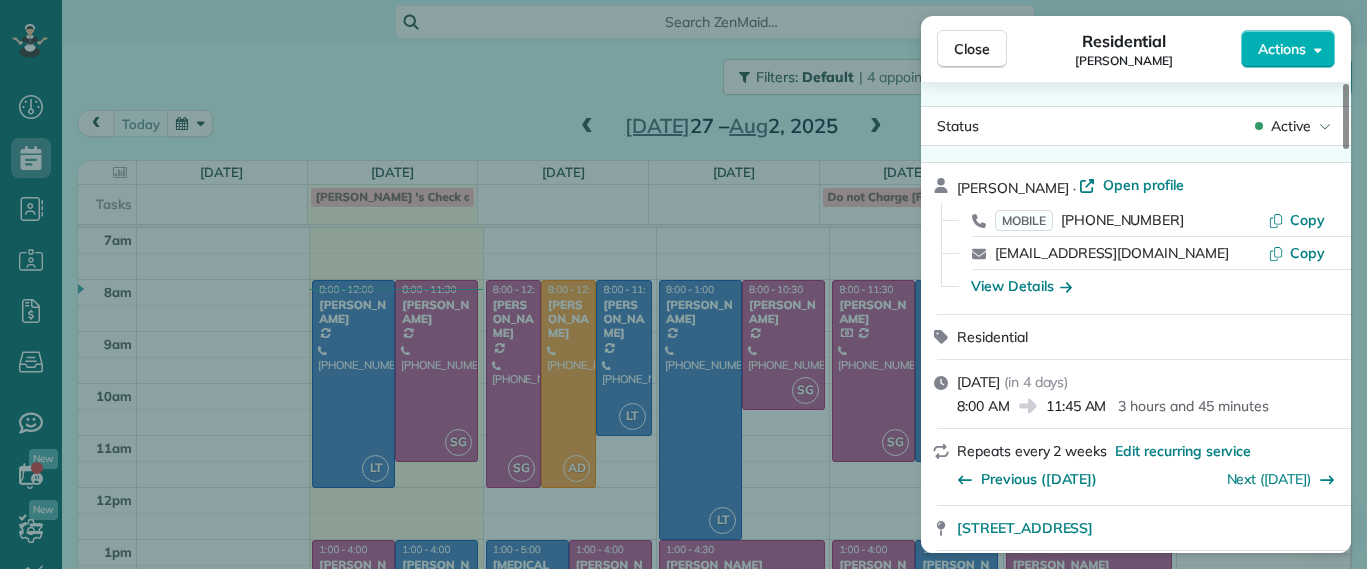 drag, startPoint x: 523, startPoint y: 92, endPoint x: 546, endPoint y: 13, distance: 82.28001 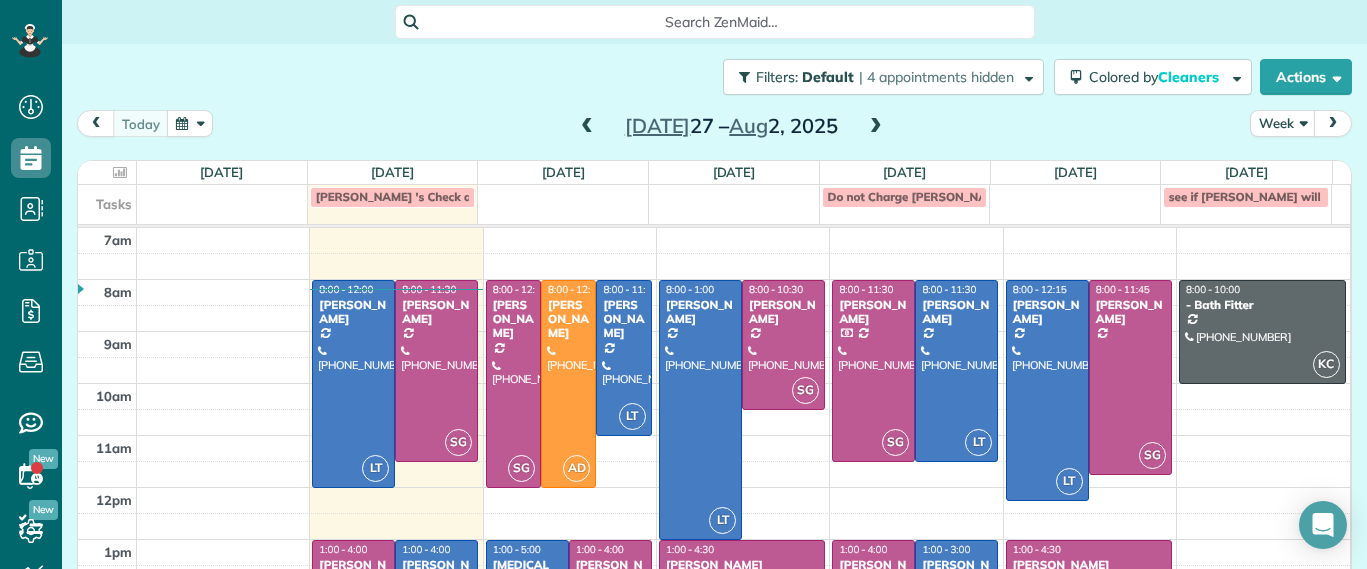 click on "Dashboard
Scheduling
Calendar View
List View
Dispatch View - Weekly scheduling (Beta)" at bounding box center (683, 284) 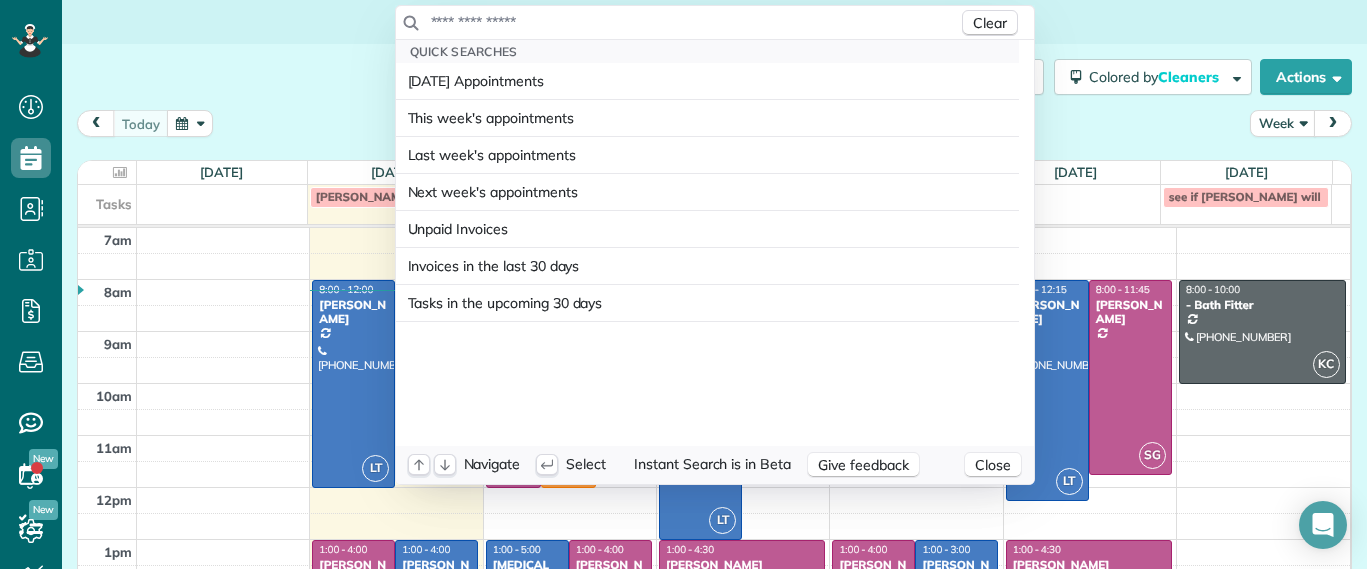 click at bounding box center (694, 22) 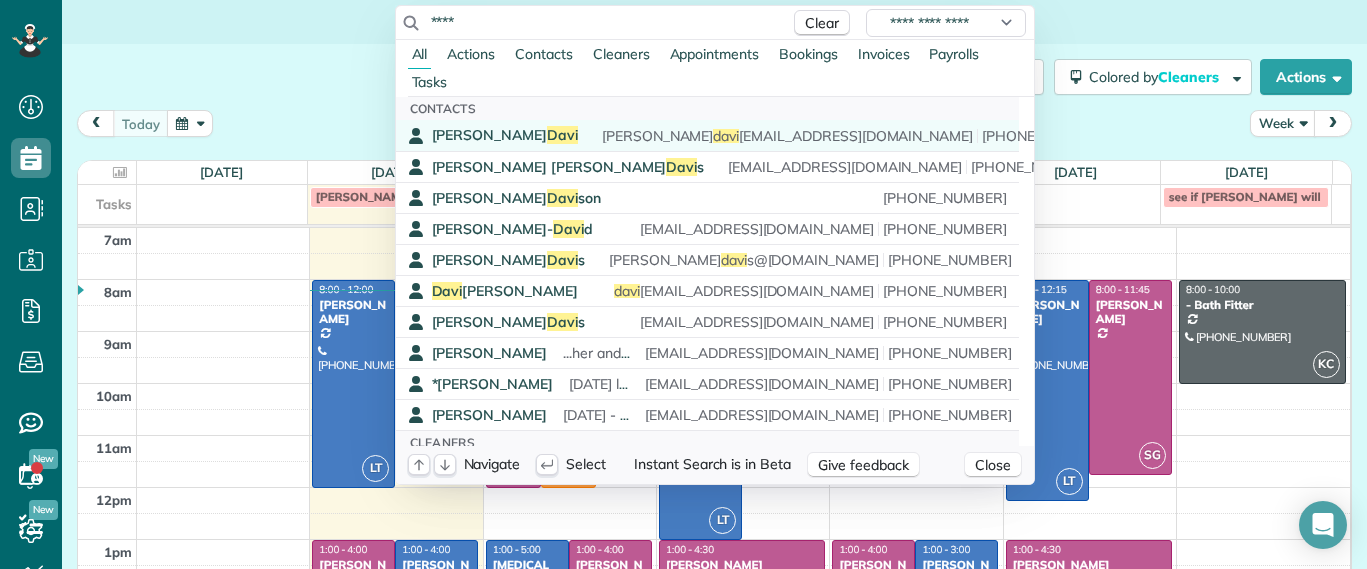 type on "****" 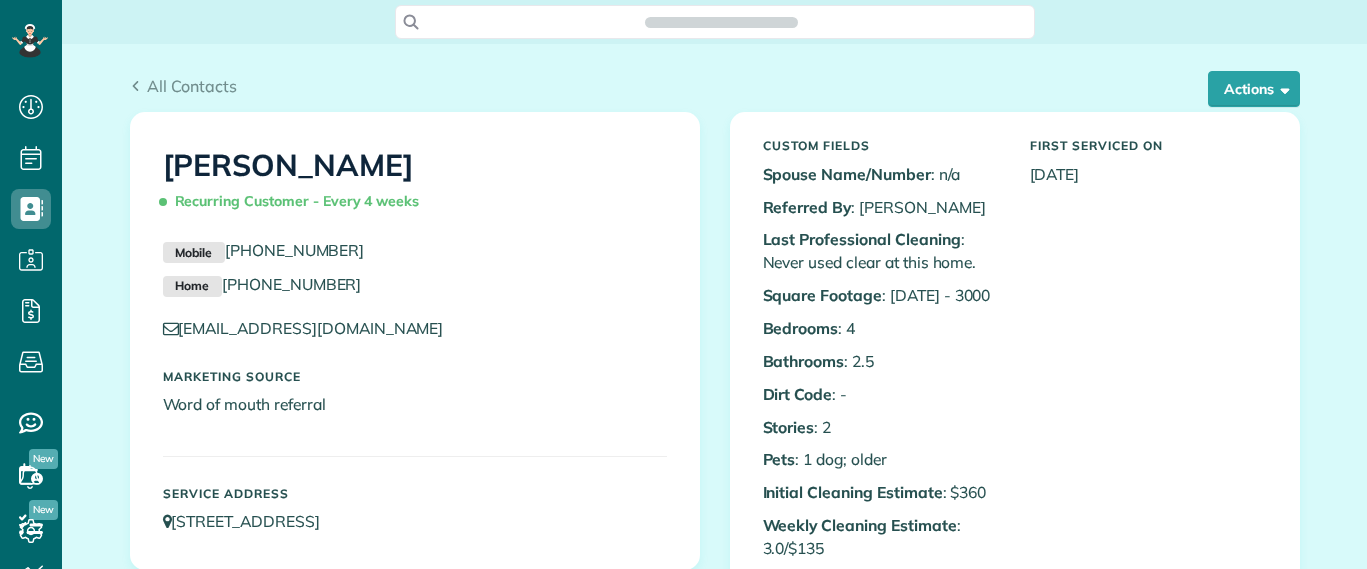 scroll, scrollTop: 0, scrollLeft: 0, axis: both 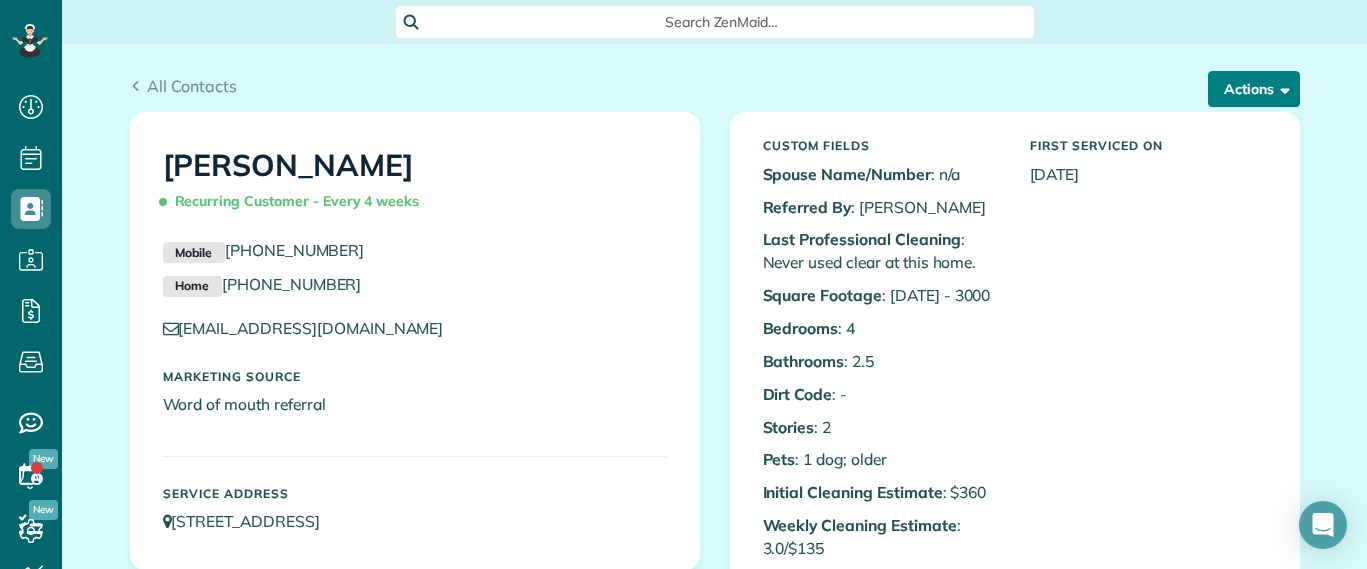 click on "Actions" at bounding box center (1254, 89) 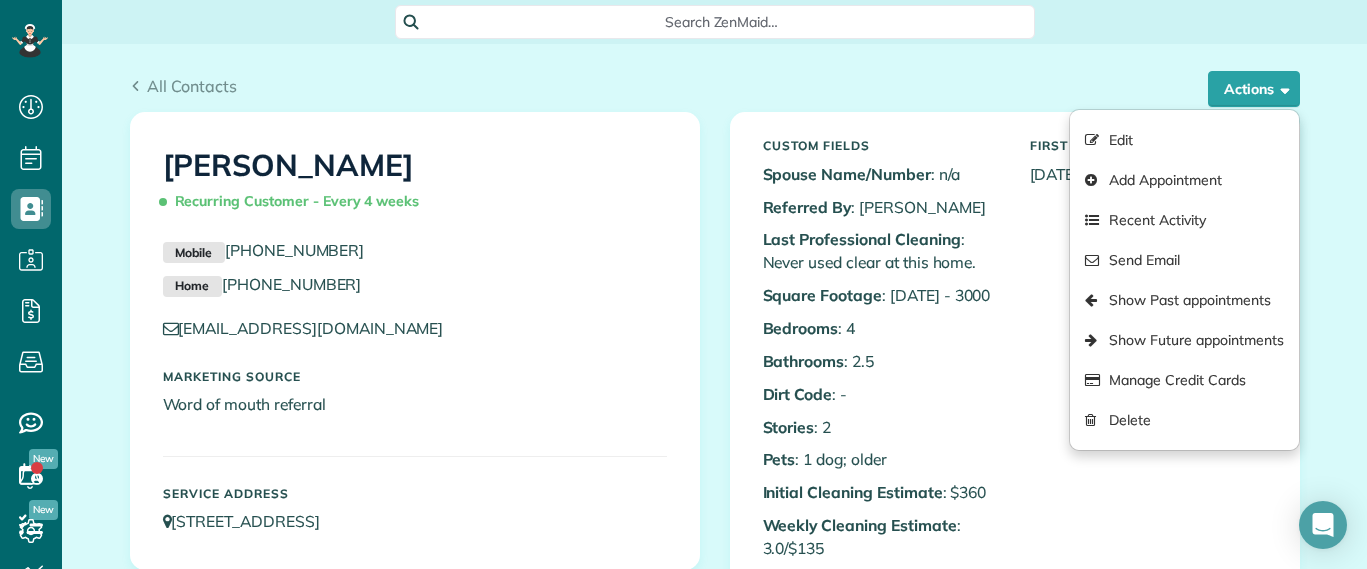 click on "All Contacts" at bounding box center [715, 86] 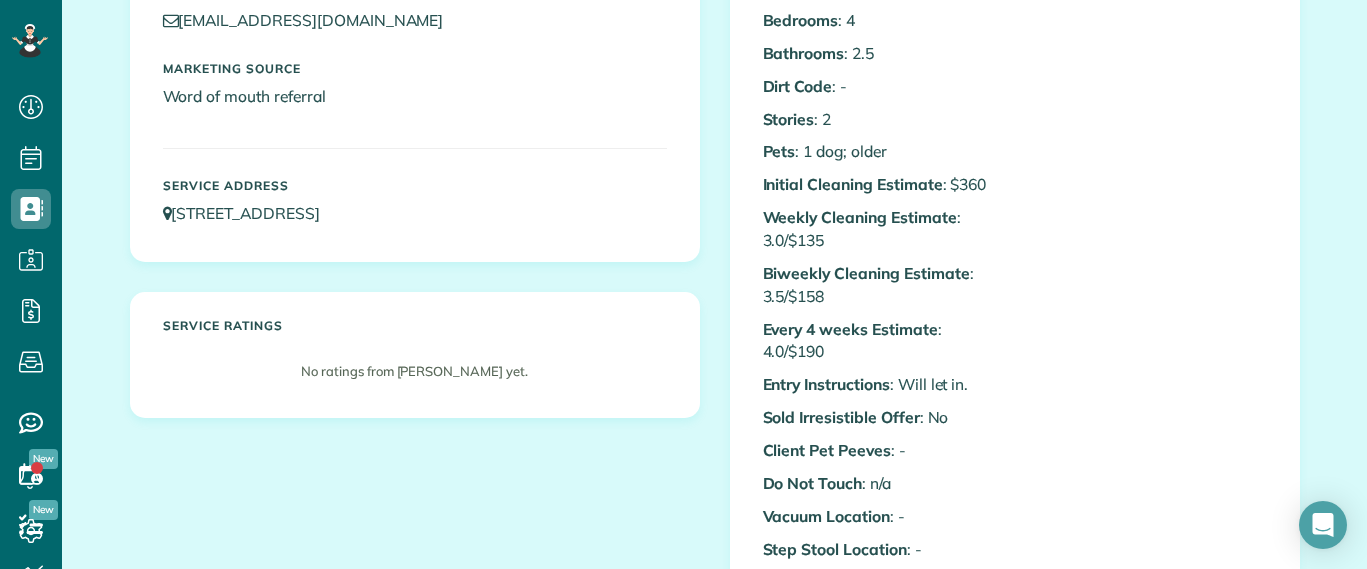scroll, scrollTop: 0, scrollLeft: 0, axis: both 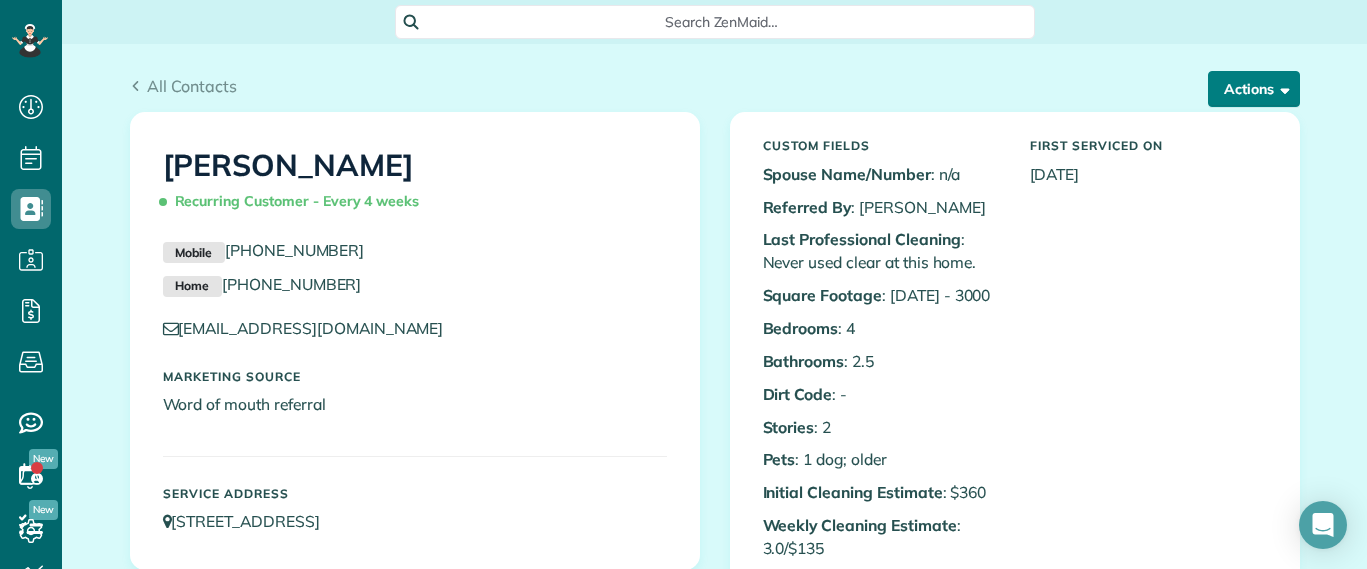 click on "Actions" at bounding box center (1254, 89) 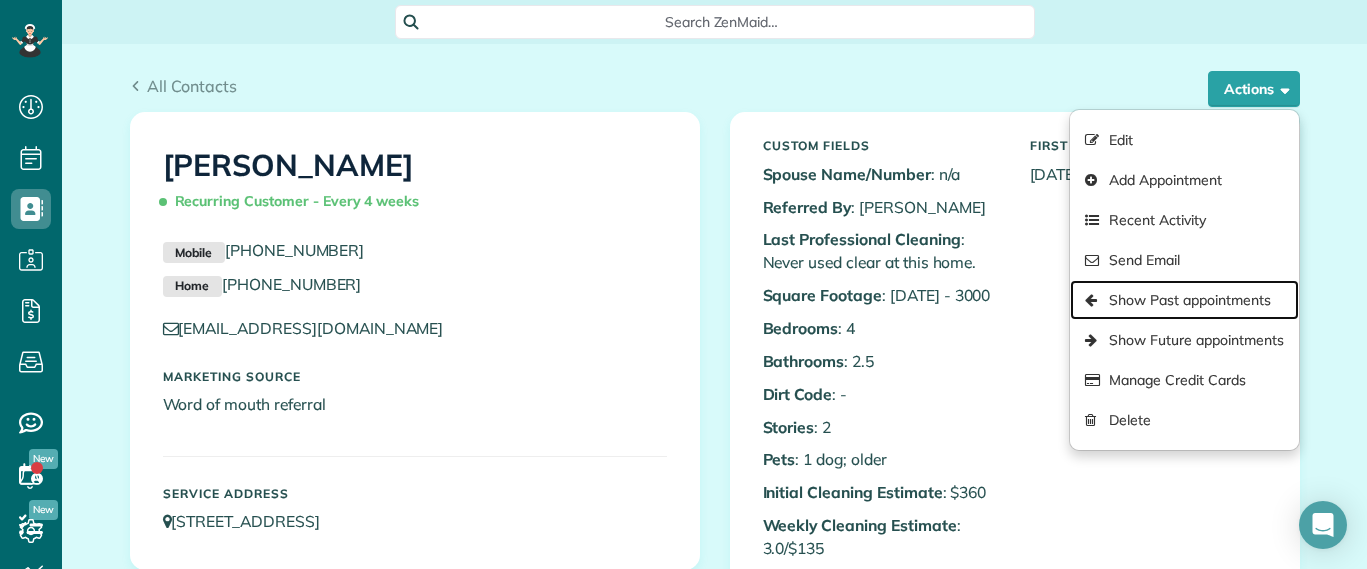 click on "Show Past appointments" at bounding box center (1184, 300) 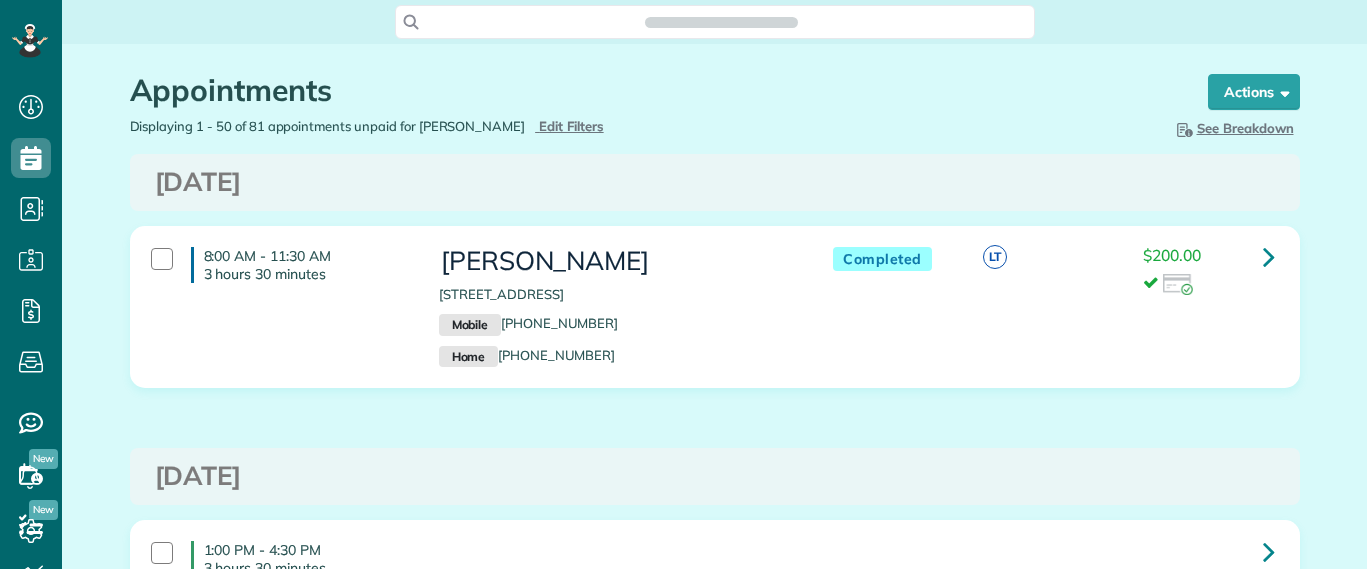 scroll, scrollTop: 0, scrollLeft: 0, axis: both 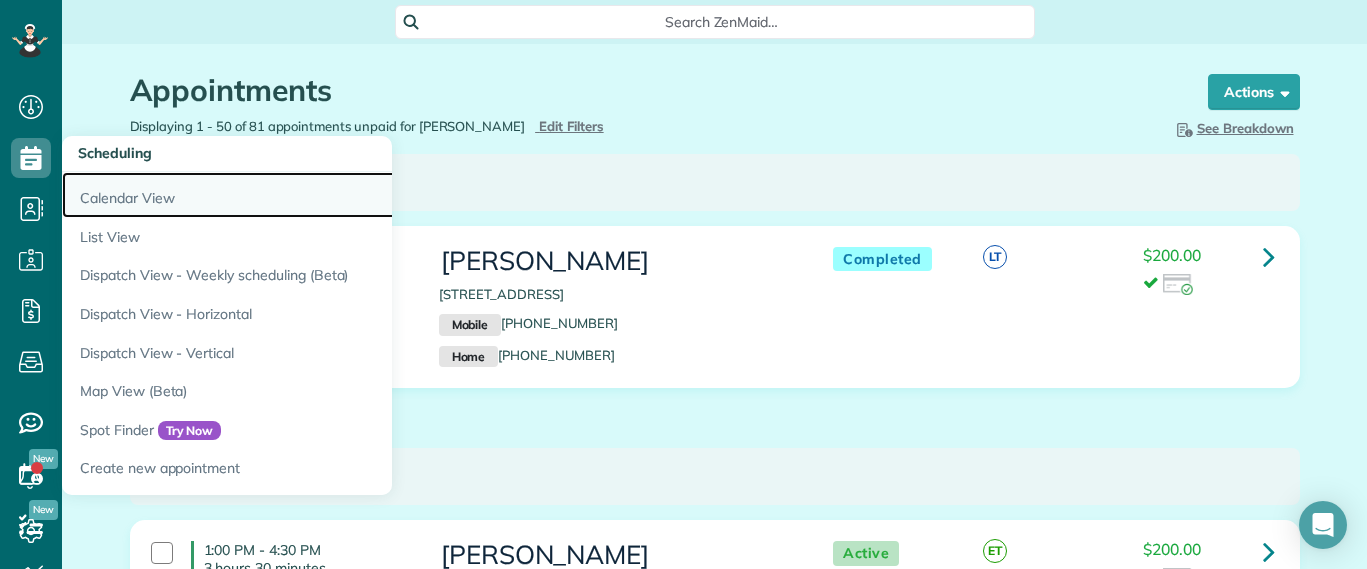 click on "Calendar View" at bounding box center [312, 195] 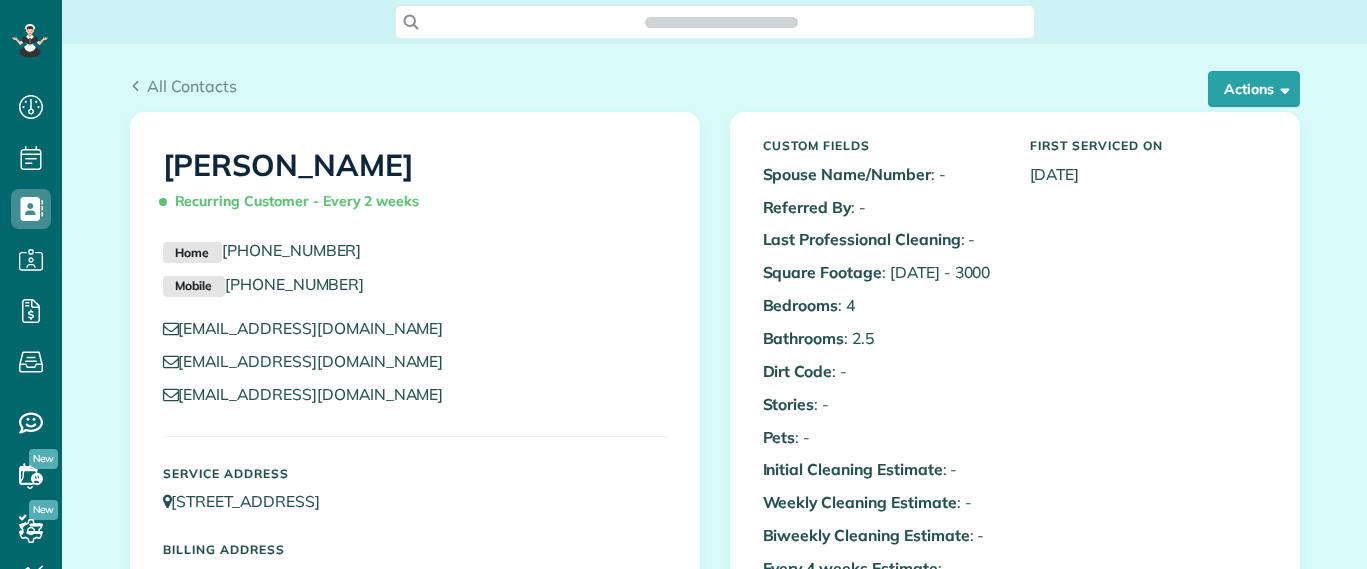scroll, scrollTop: 0, scrollLeft: 0, axis: both 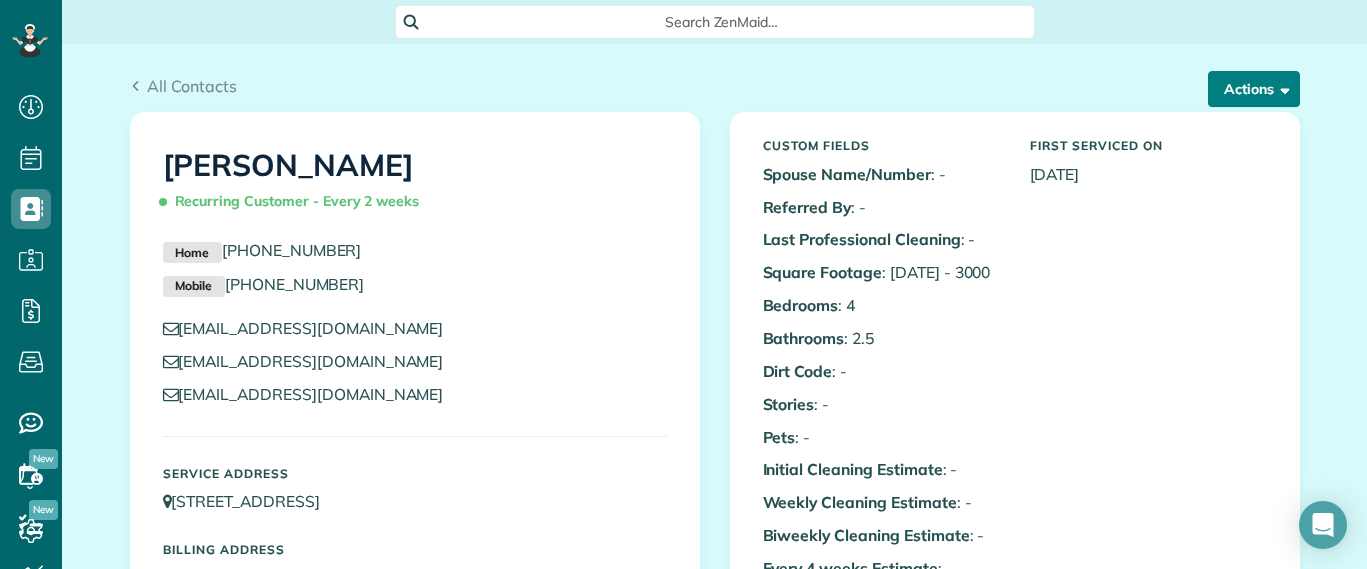 click on "Actions" at bounding box center [1254, 89] 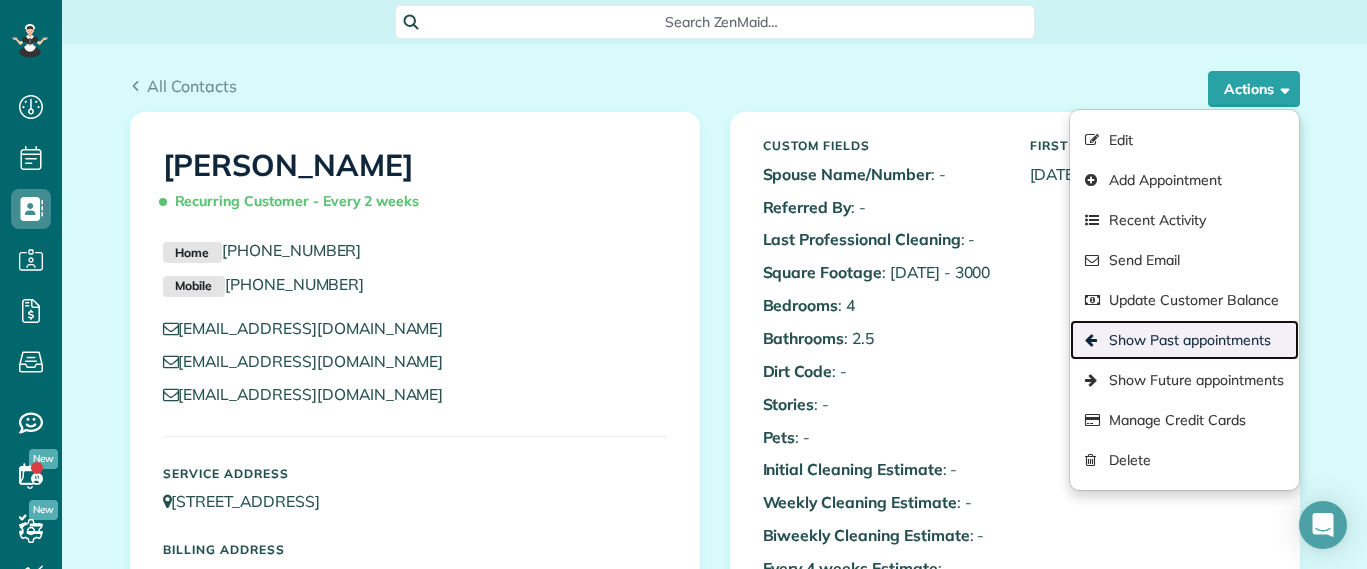 click on "Show Past appointments" at bounding box center (1184, 340) 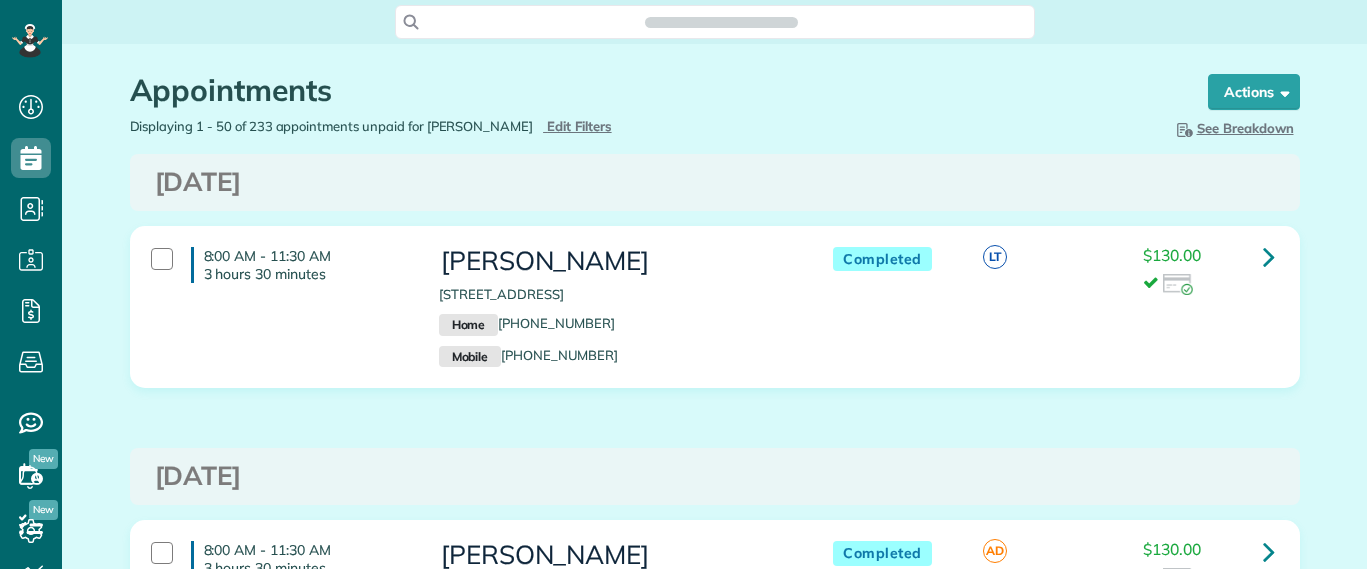 scroll, scrollTop: 0, scrollLeft: 0, axis: both 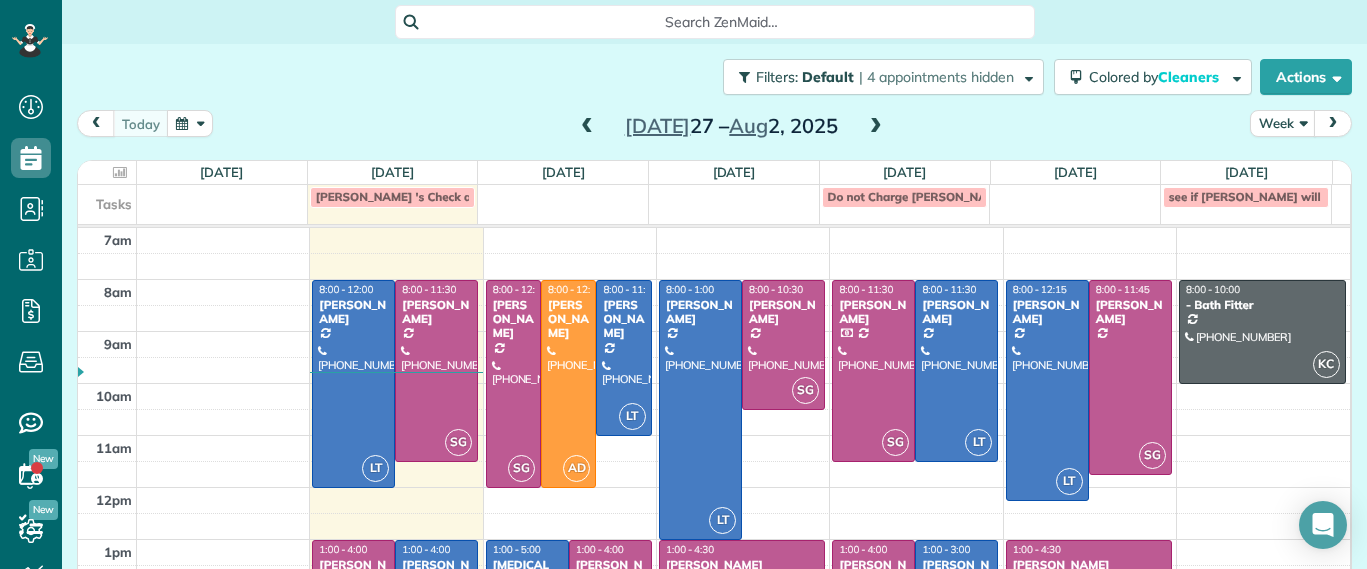 click at bounding box center (587, 127) 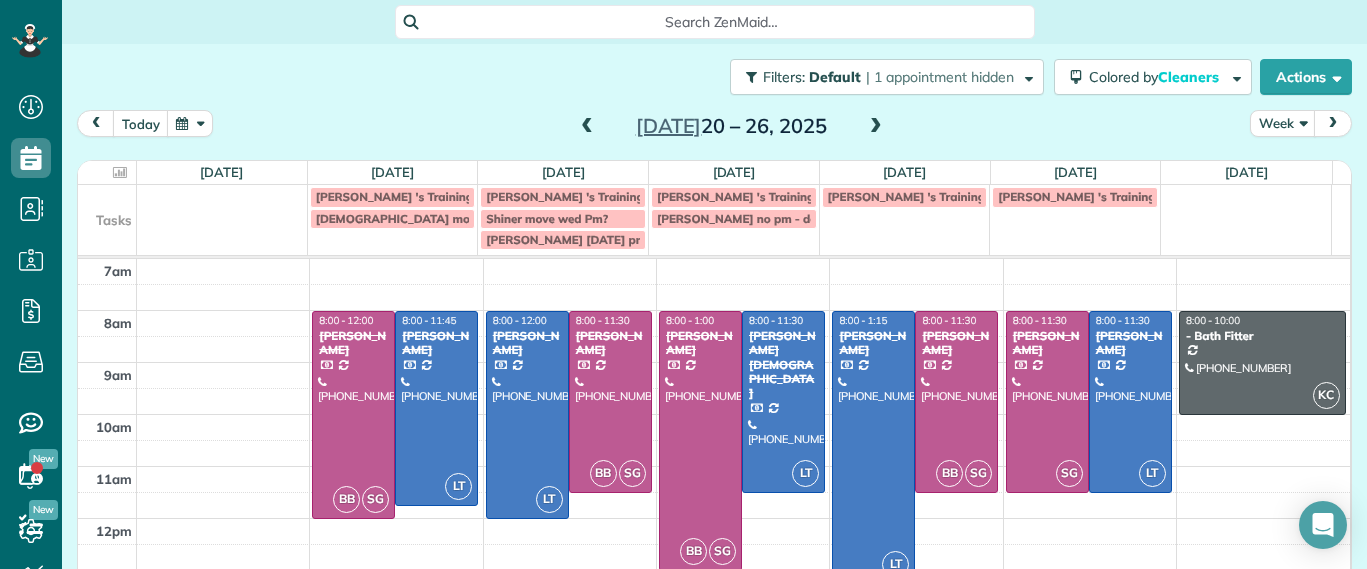 click at bounding box center [876, 127] 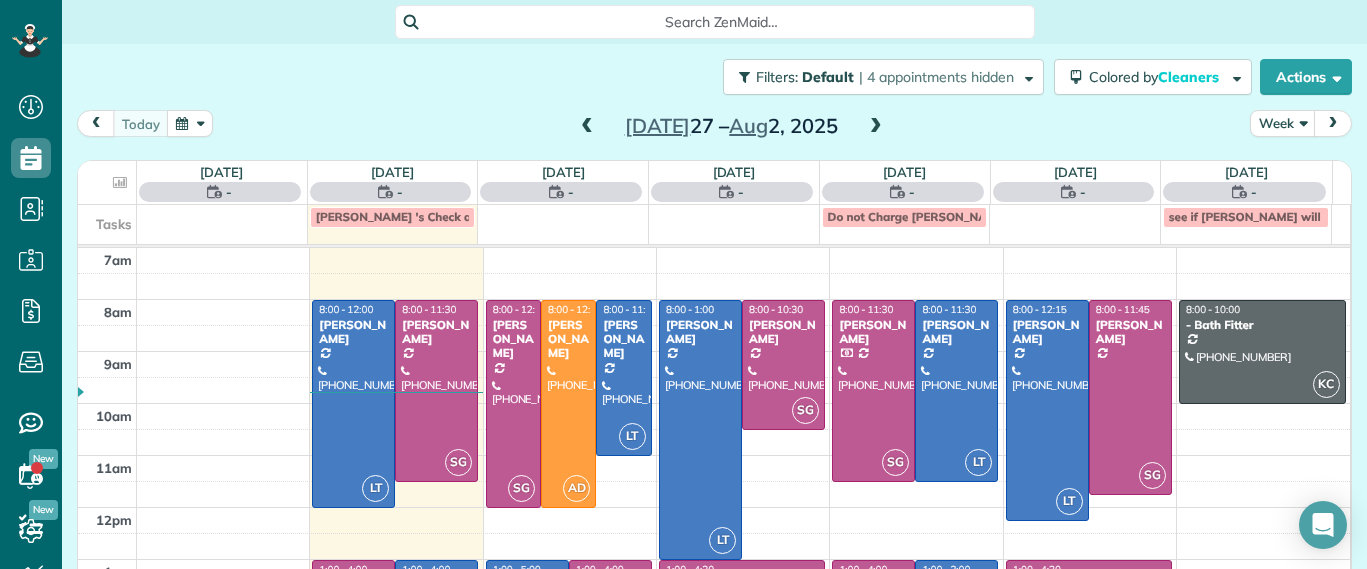 click at bounding box center (876, 127) 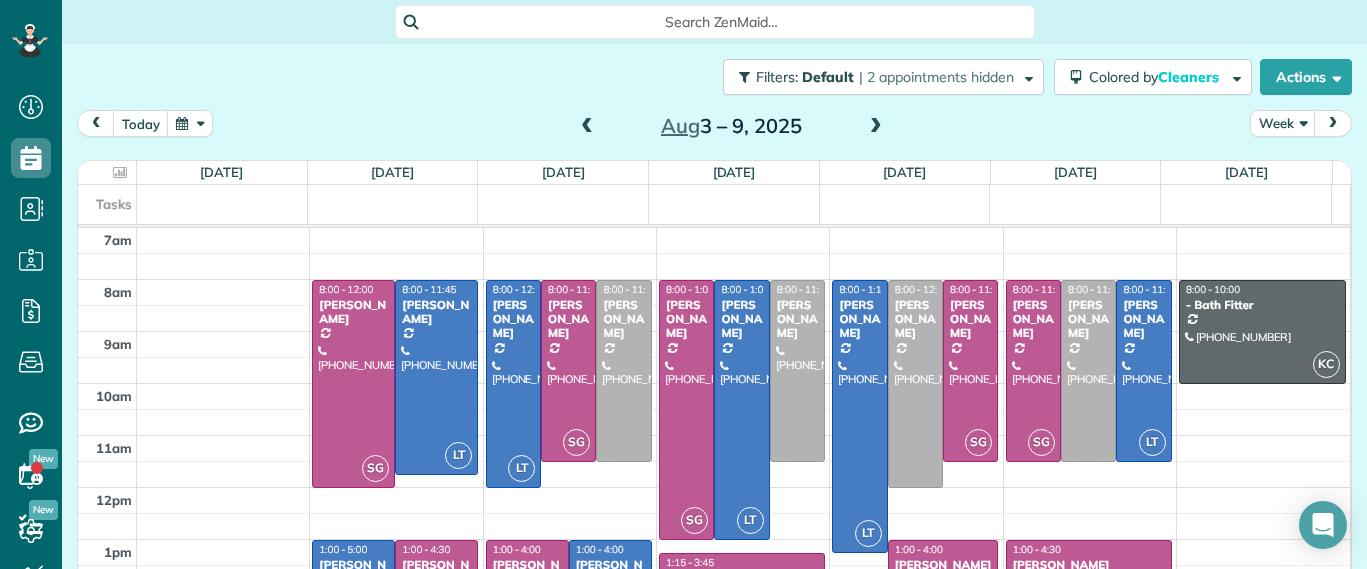 click on "Tasks" at bounding box center [705, 204] 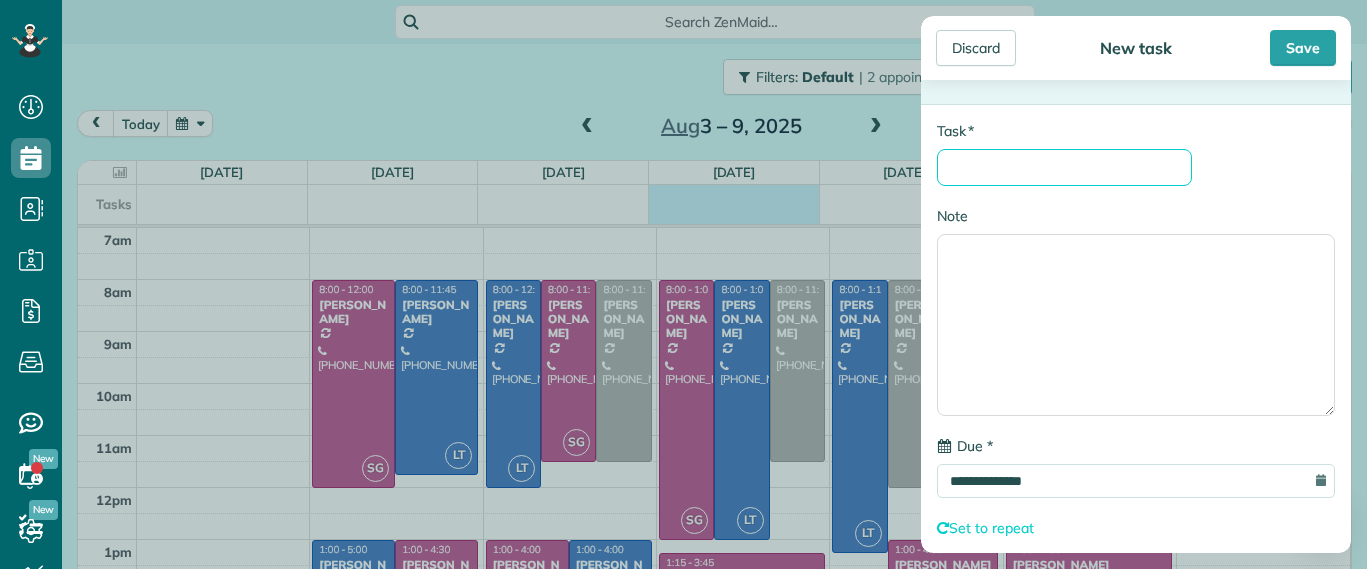 click on "*  Task" at bounding box center (1064, 167) 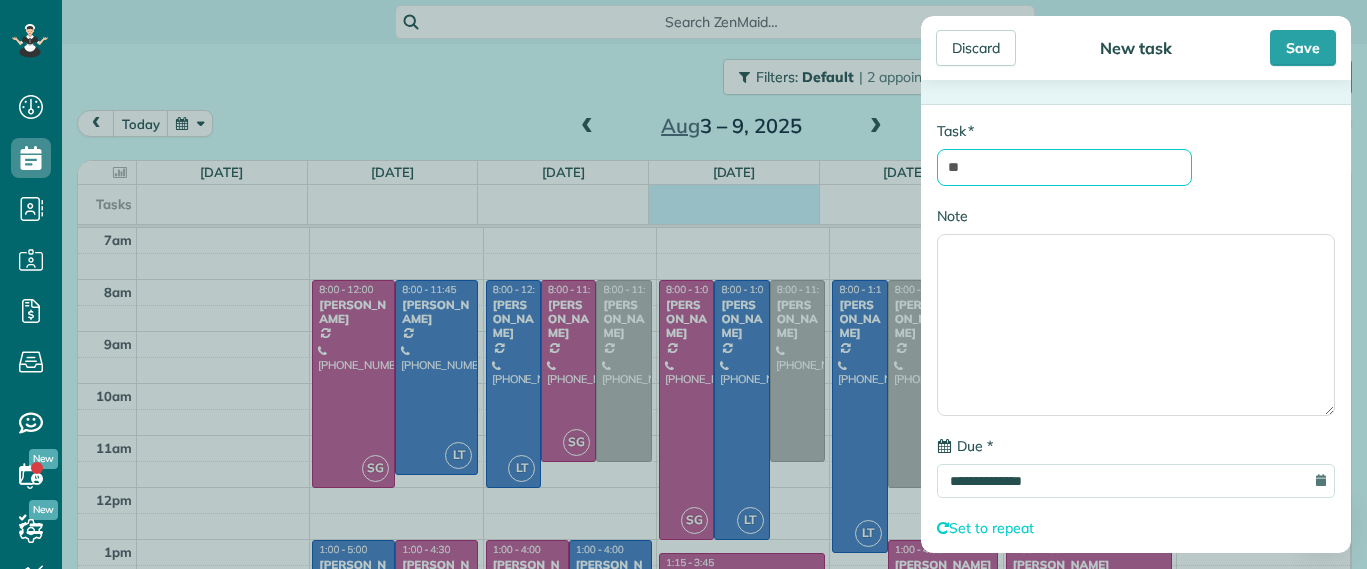 type on "*" 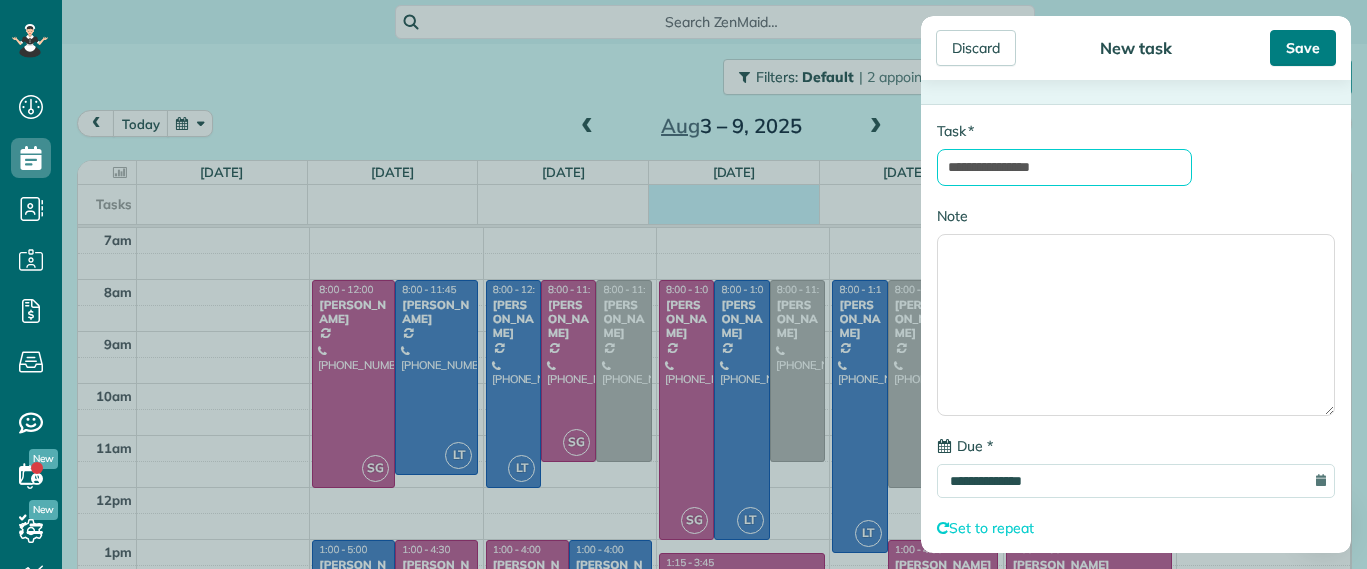 type on "**********" 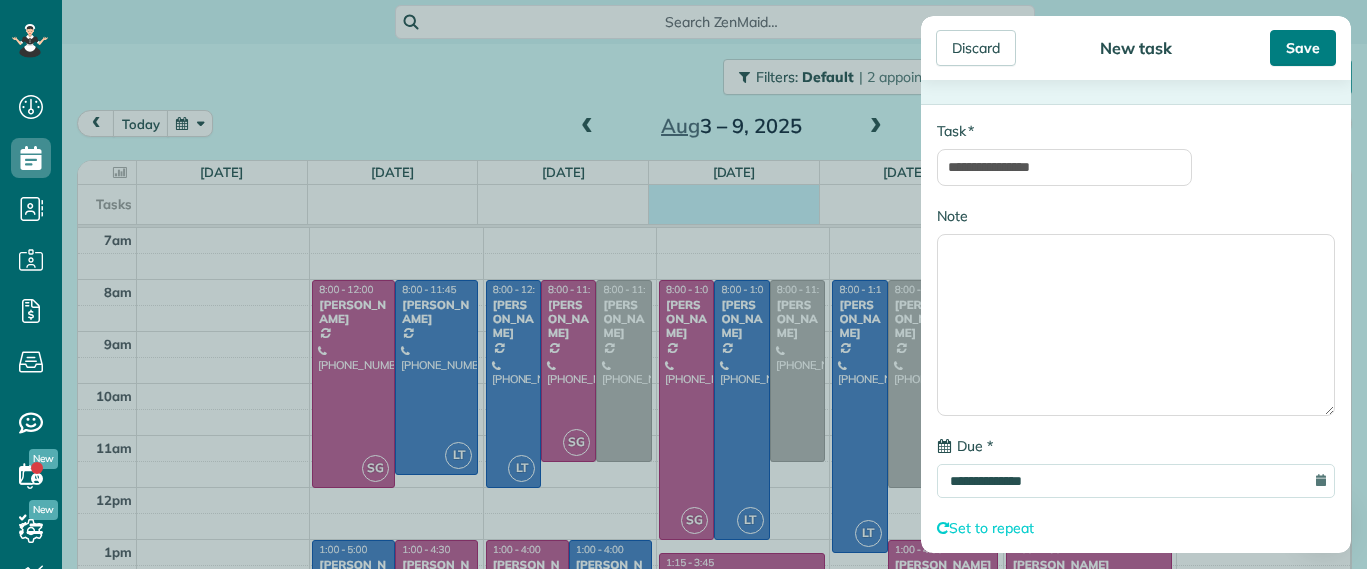 click on "Save" at bounding box center [1303, 48] 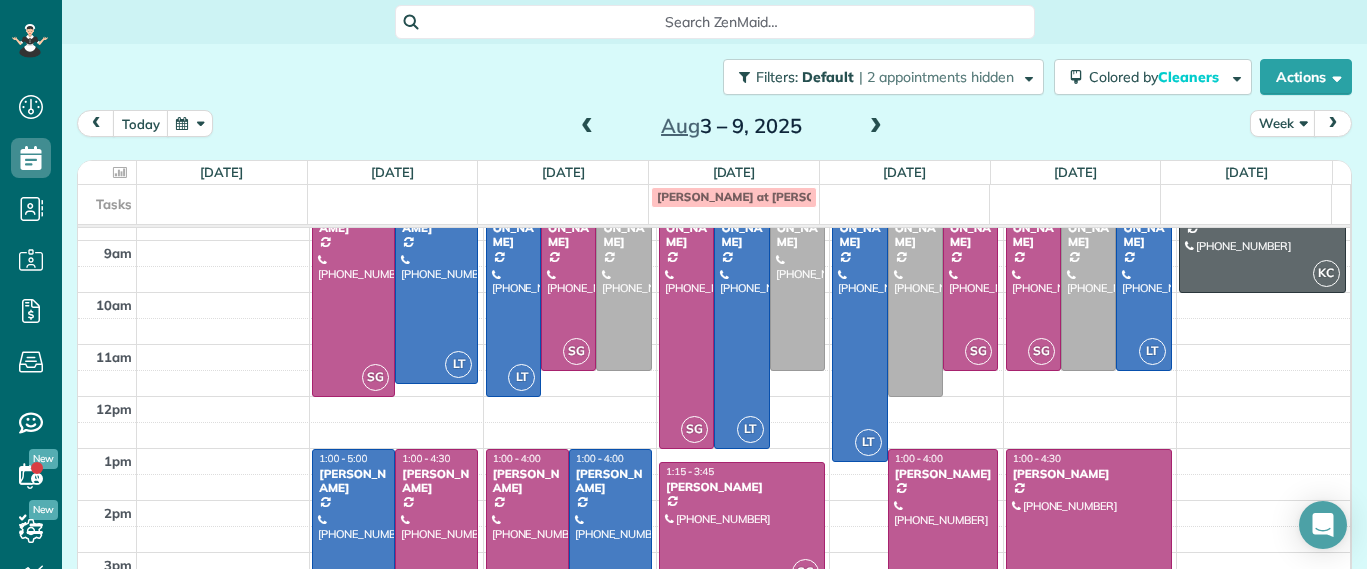 scroll, scrollTop: 0, scrollLeft: 0, axis: both 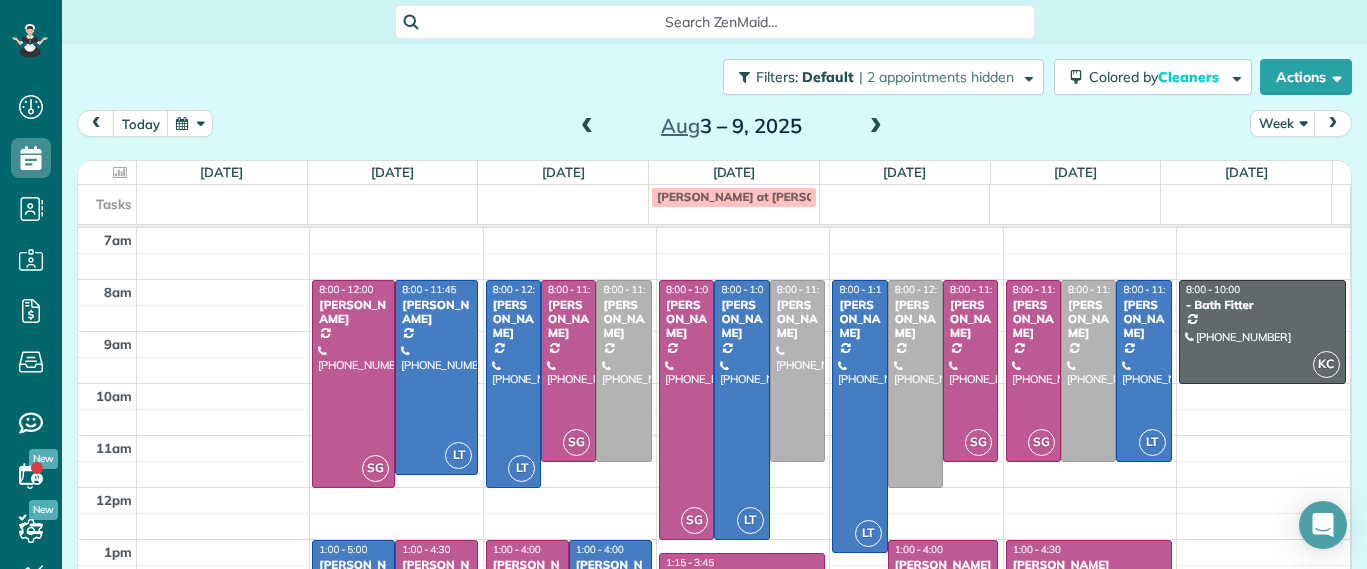 click at bounding box center (563, 196) 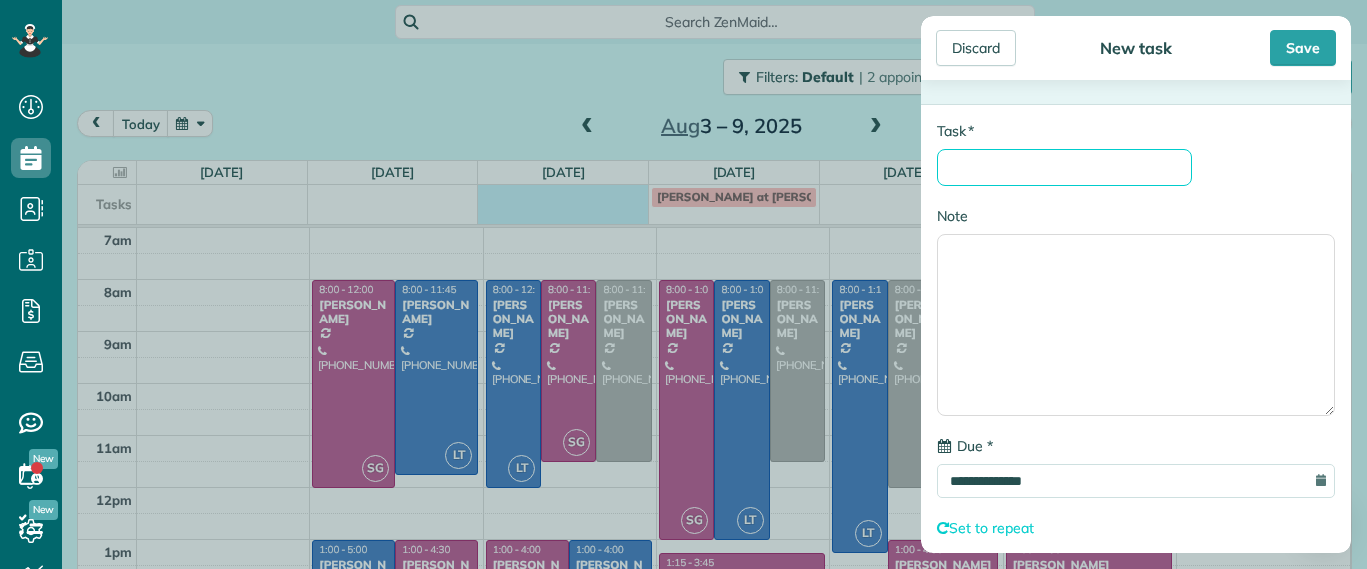 click on "*  Task" at bounding box center [1064, 167] 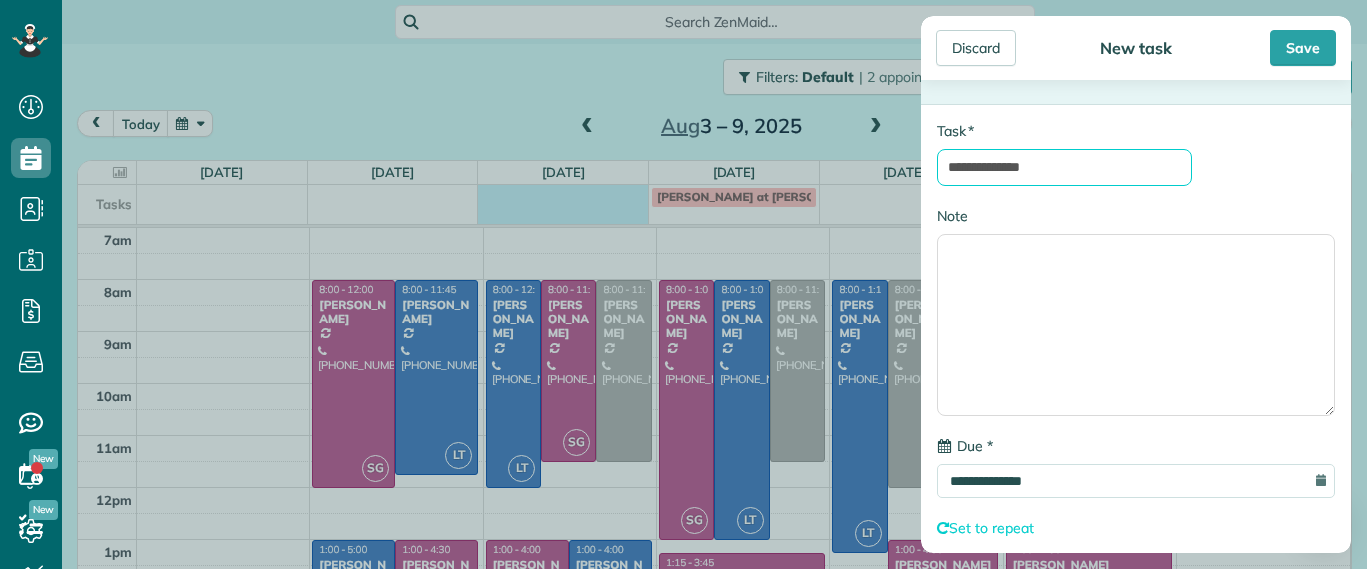 click on "**********" at bounding box center (1064, 167) 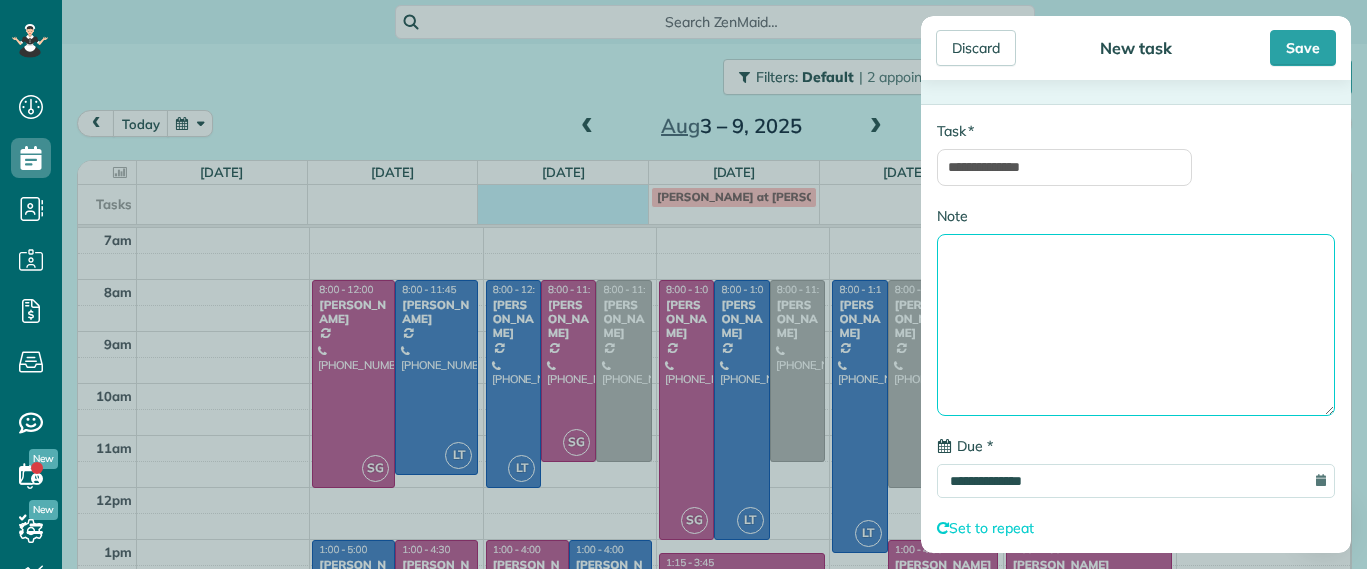 click on "Note" at bounding box center [1136, 325] 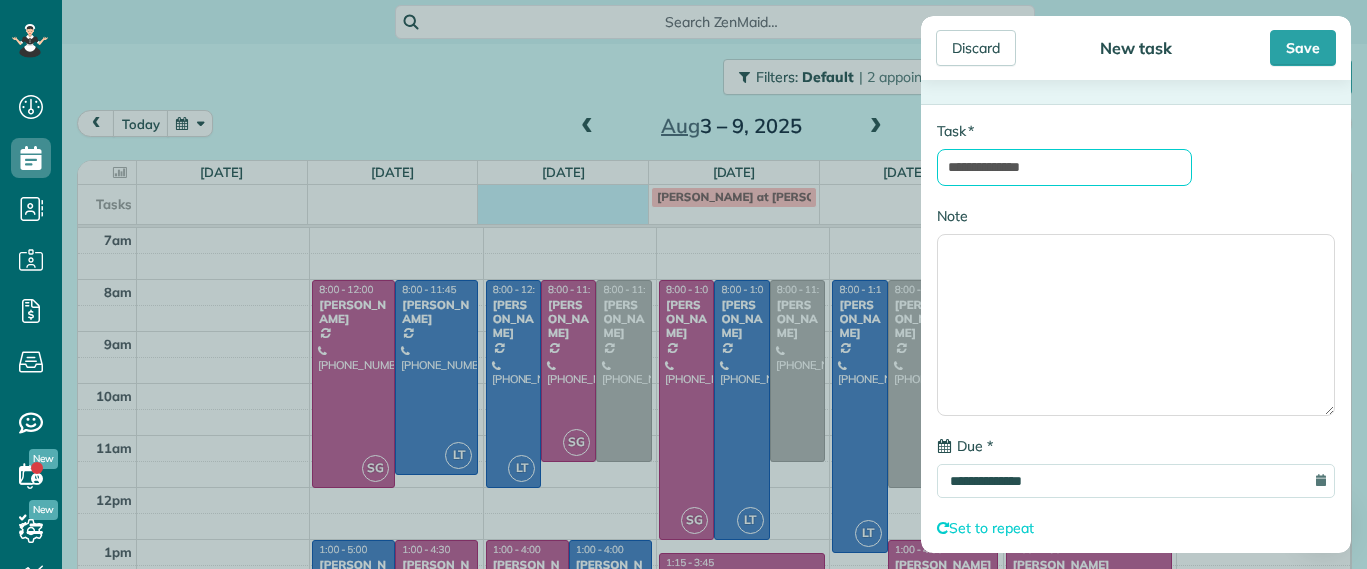 click on "**********" at bounding box center (1064, 167) 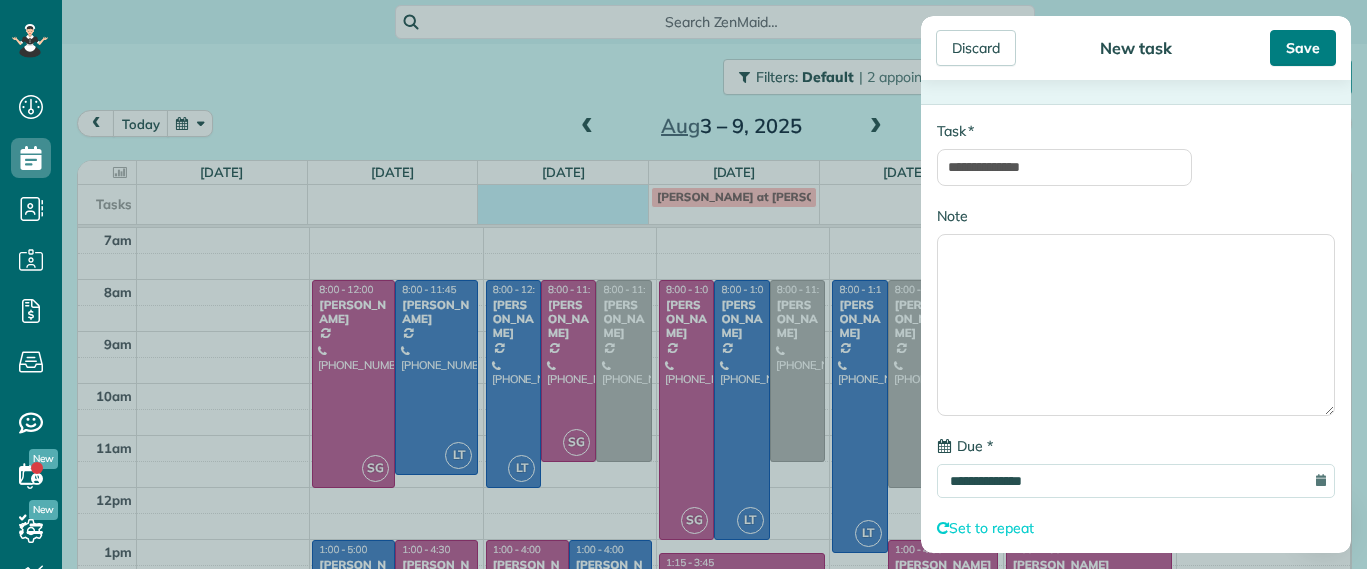 click on "Save" at bounding box center (1303, 48) 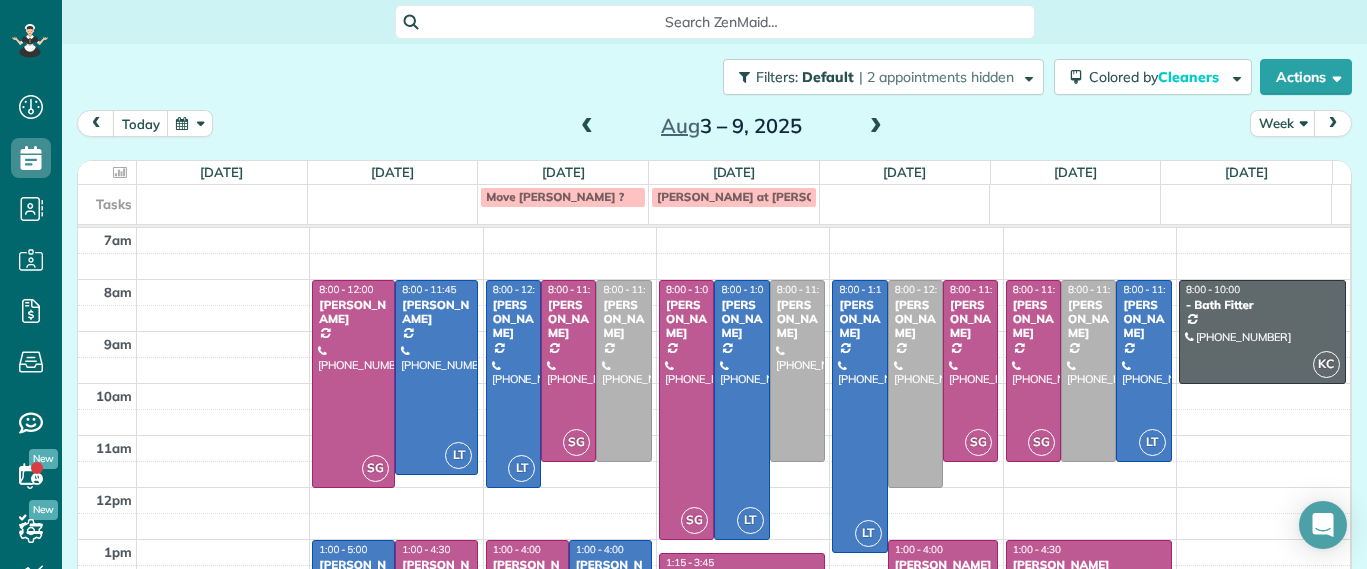 click on "Move johnson ?   Ashley at bruno?" at bounding box center [704, 198] 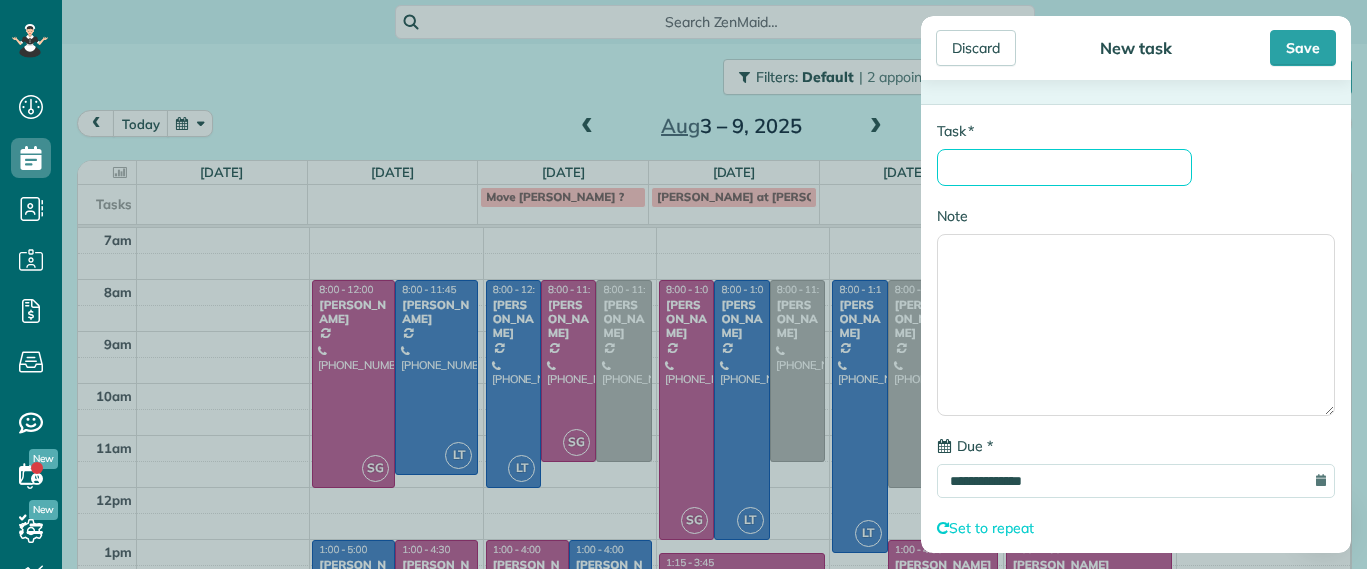 click on "*  Task" at bounding box center (1064, 167) 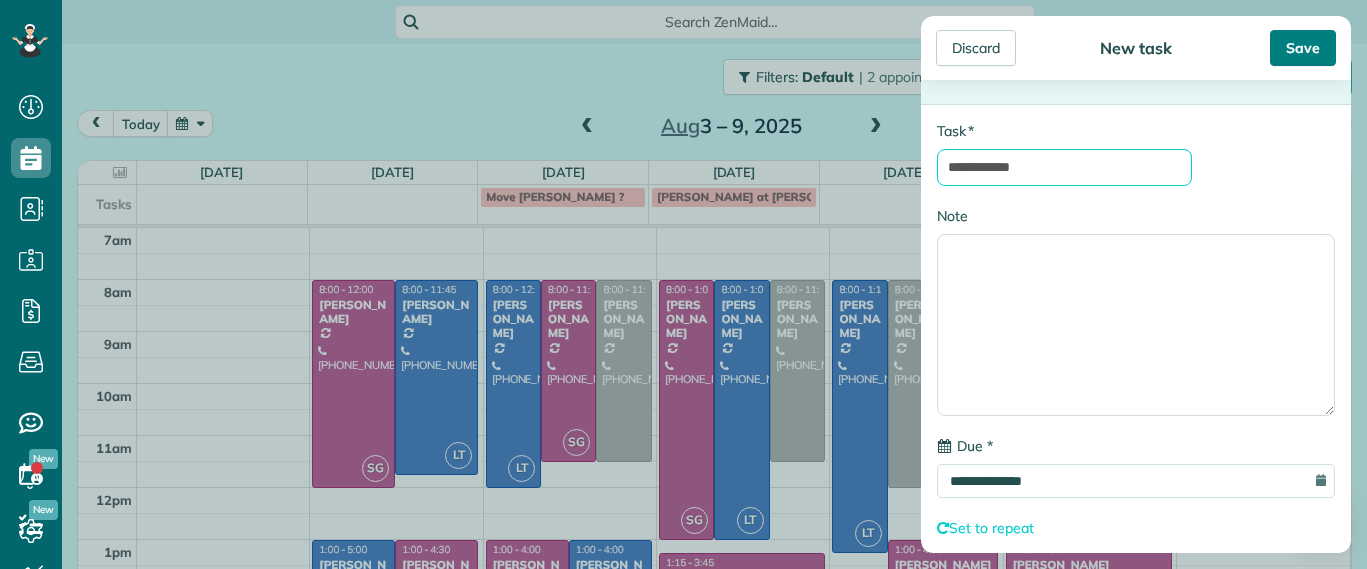 type on "**********" 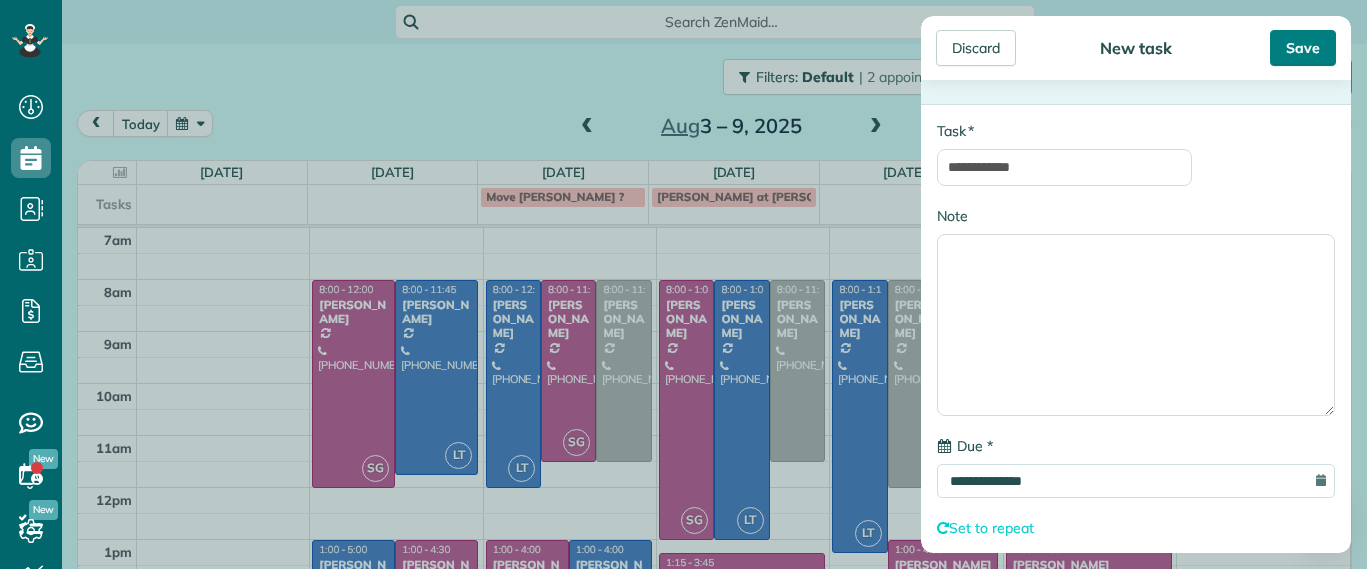 click on "Save" at bounding box center (1303, 48) 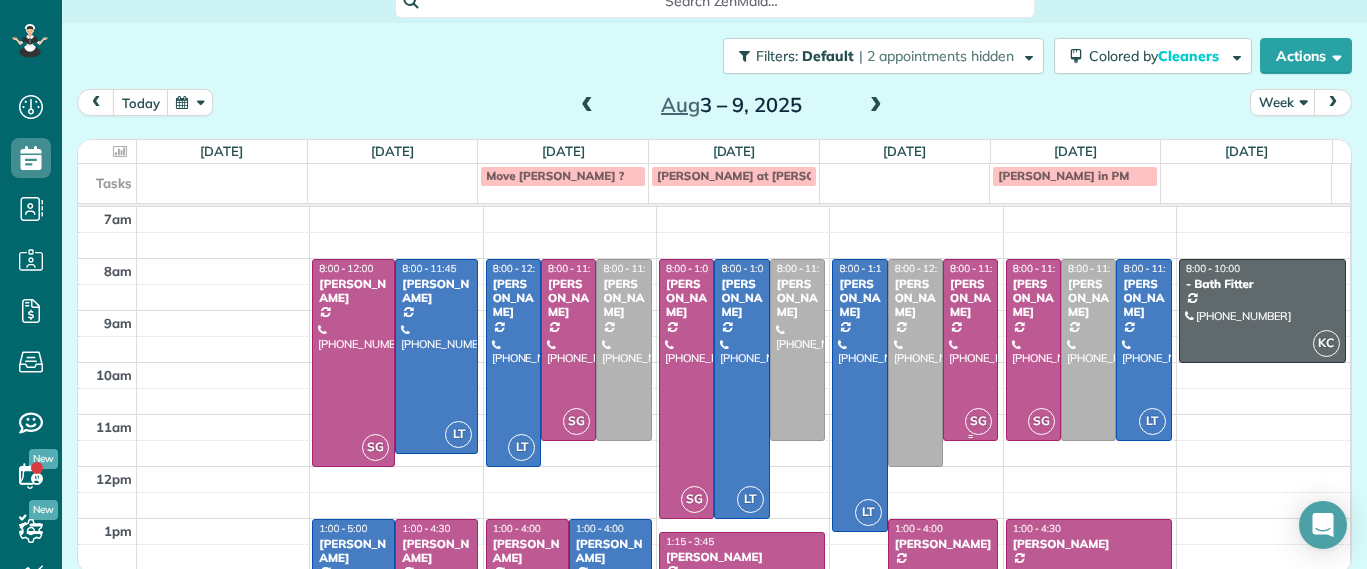 scroll, scrollTop: 26, scrollLeft: 0, axis: vertical 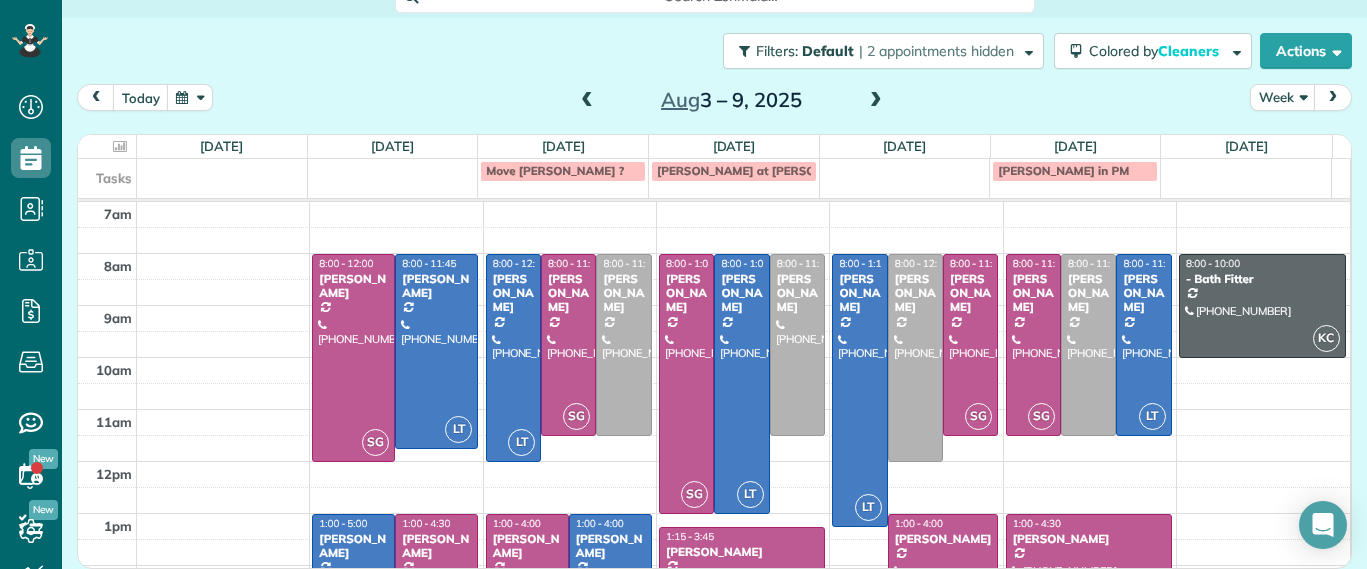 click at bounding box center (587, 101) 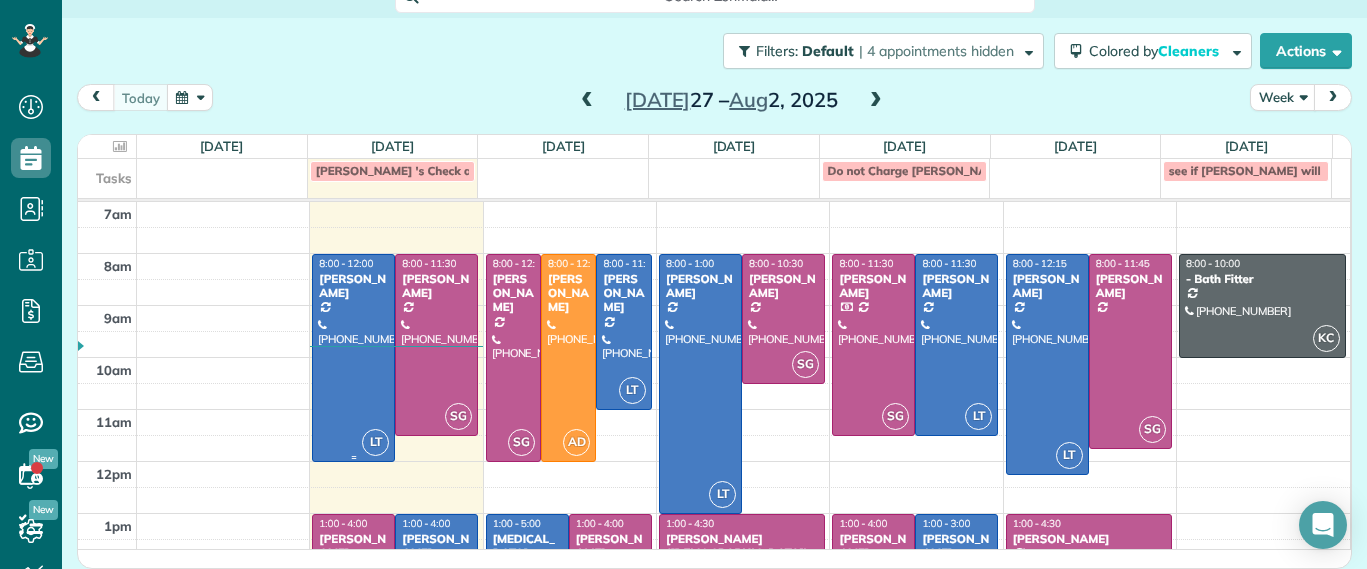 click on "John Behen" at bounding box center [353, 286] 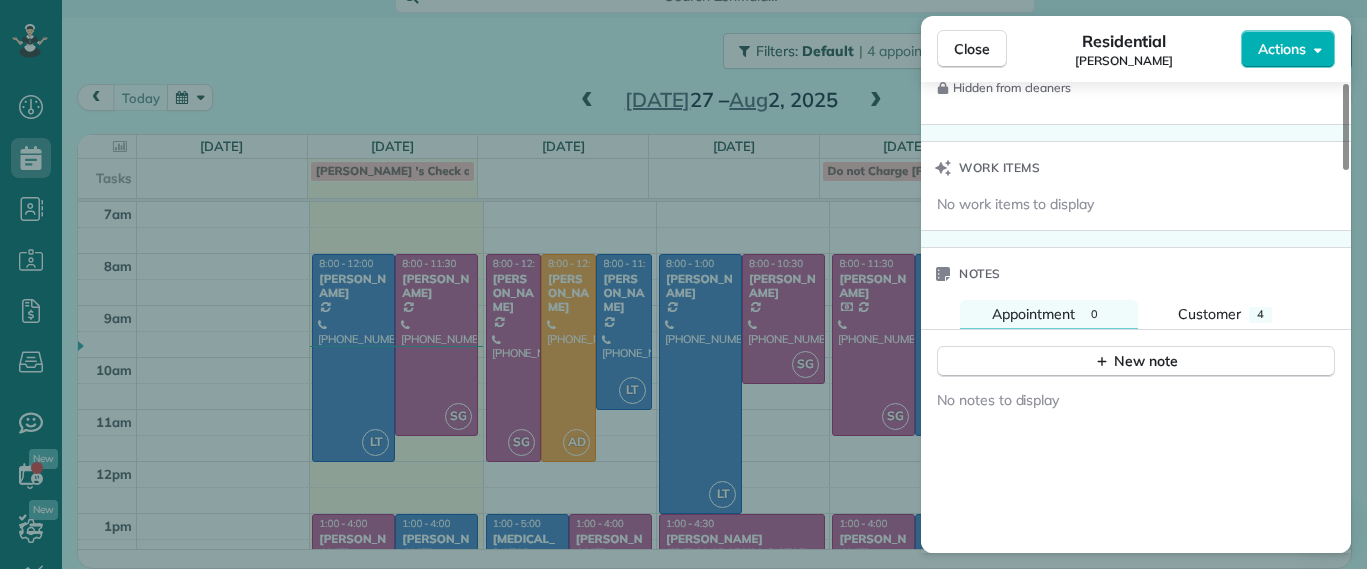scroll, scrollTop: 1349, scrollLeft: 0, axis: vertical 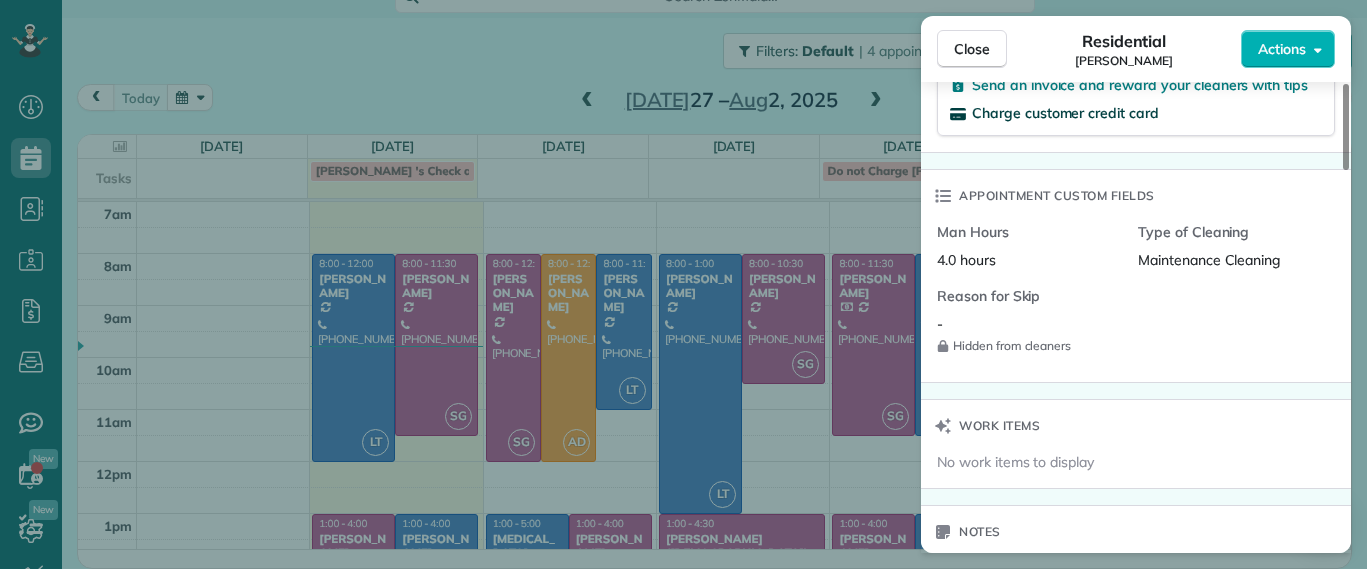 click on "Charge customer credit card" at bounding box center (1065, 113) 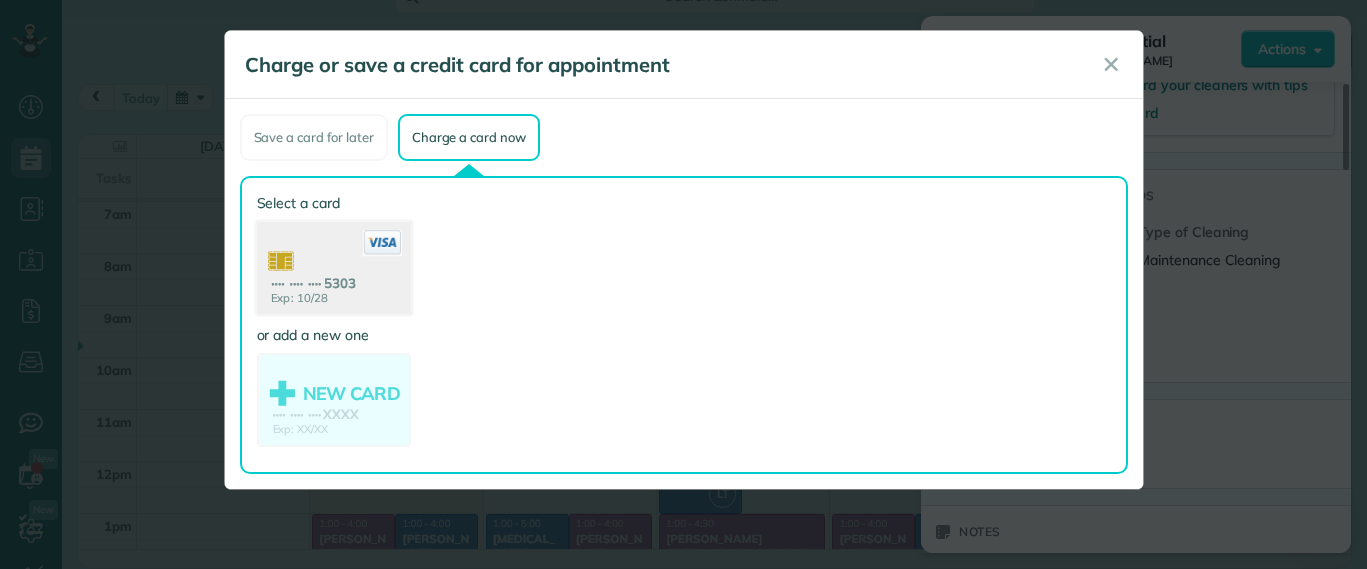 click 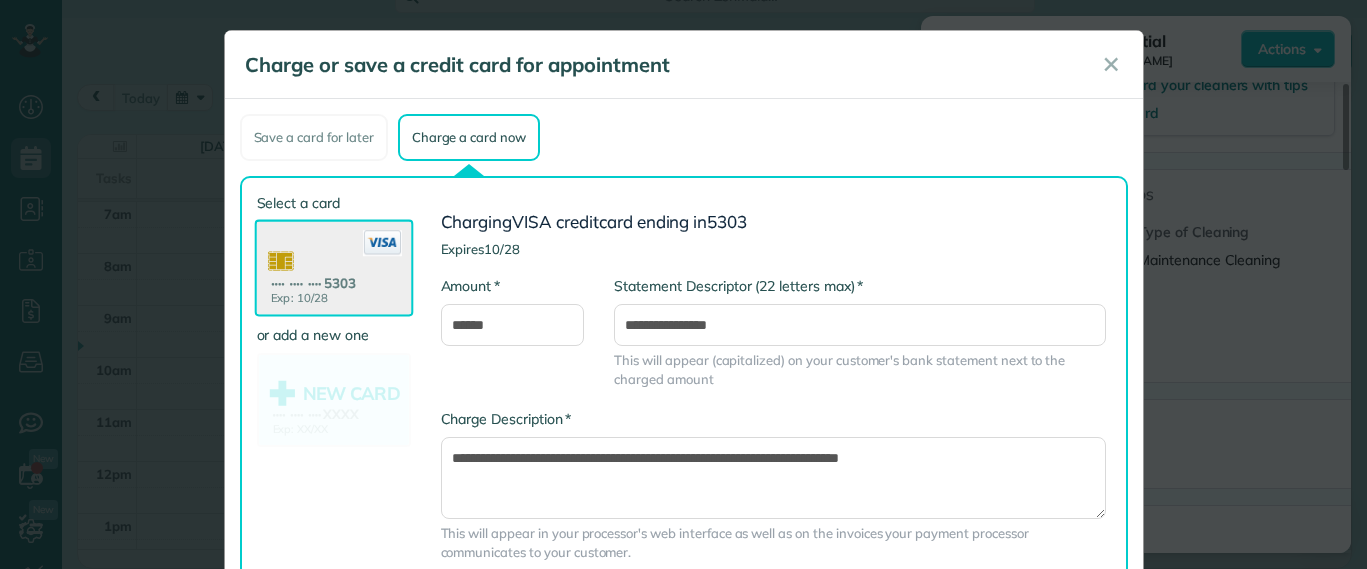 scroll, scrollTop: 120, scrollLeft: 0, axis: vertical 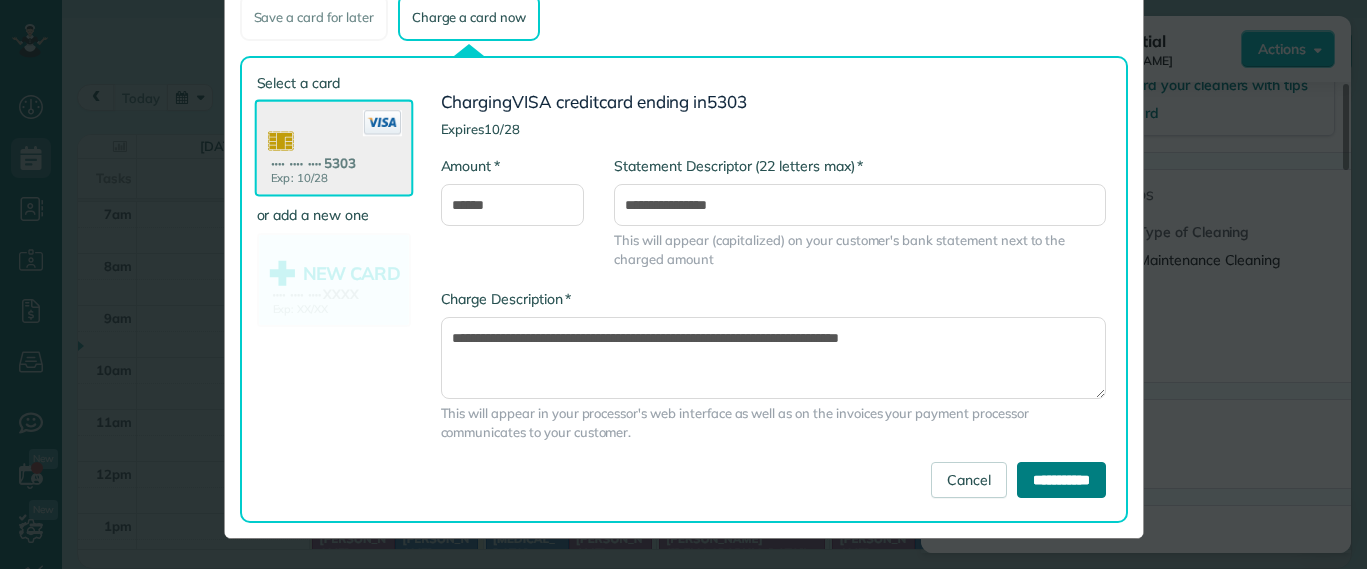 click on "**********" at bounding box center (1061, 480) 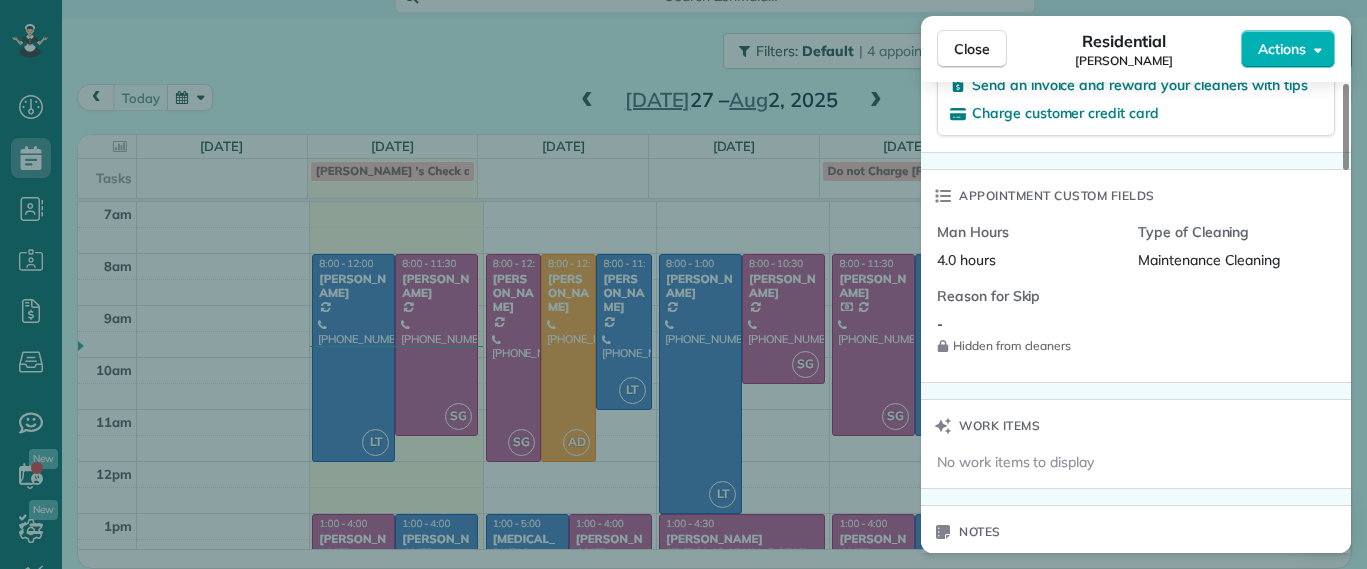 click on "Close Residential John Behen Actions Status Active John Behen · Open profile MOBILE (804) 378-1167 Copy johnandme31@verizon.net Copy View Details Residential Monday, July 28, 2025 ( today ) 8:00 AM 12:00 PM 4 hours and 0 minutes Repeats every 4 weeks Edit recurring service Previous (Jun 30) Next (Aug 25) 11918 Nevis Drive Midlothian VA 23114 Service was not rated yet Setup ratings Cleaners Time in and out Assign Invite Cleaners Laura   Thaller 8:00 AM 12:00 PM Checklist Try Now Keep this appointment up to your standards. Stay on top of every detail, keep your cleaners organised, and your client happy. Assign a checklist Watch a 5 min demo Billing Billing actions Service Service Price (1x $212.00) $212.00 Add an item Overcharge $0.00 Discount $0.00 Coupon discount - Primary tax - Secondary tax - Total appointment price $212.00 Tips collected New feature! $0.00 Paid by card Total including tip $212.00 Get paid online in no-time! Send an invoice and reward your cleaners with tips Charge customer credit card - 0" at bounding box center (683, 284) 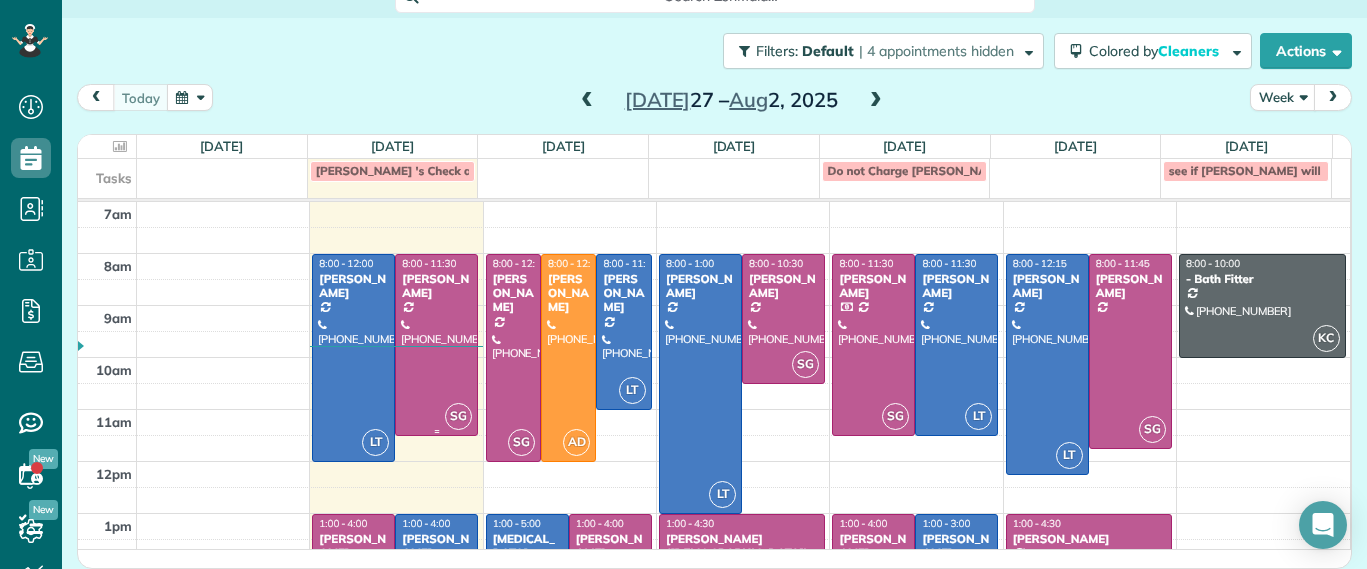 click at bounding box center (436, 345) 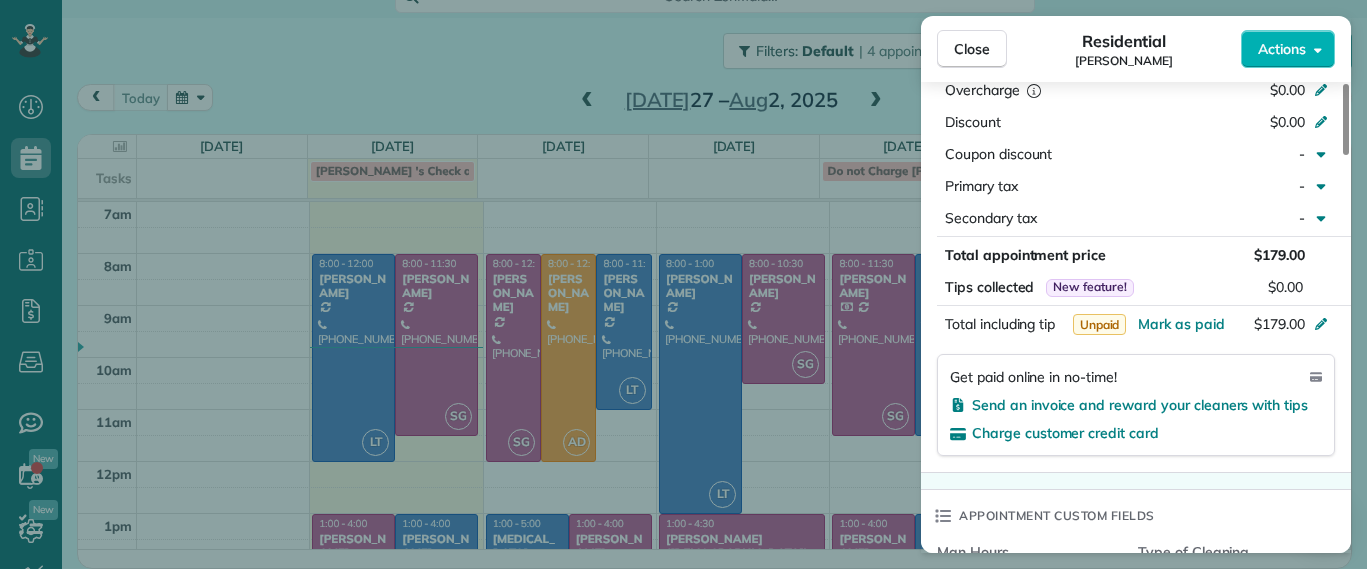 scroll, scrollTop: 1250, scrollLeft: 0, axis: vertical 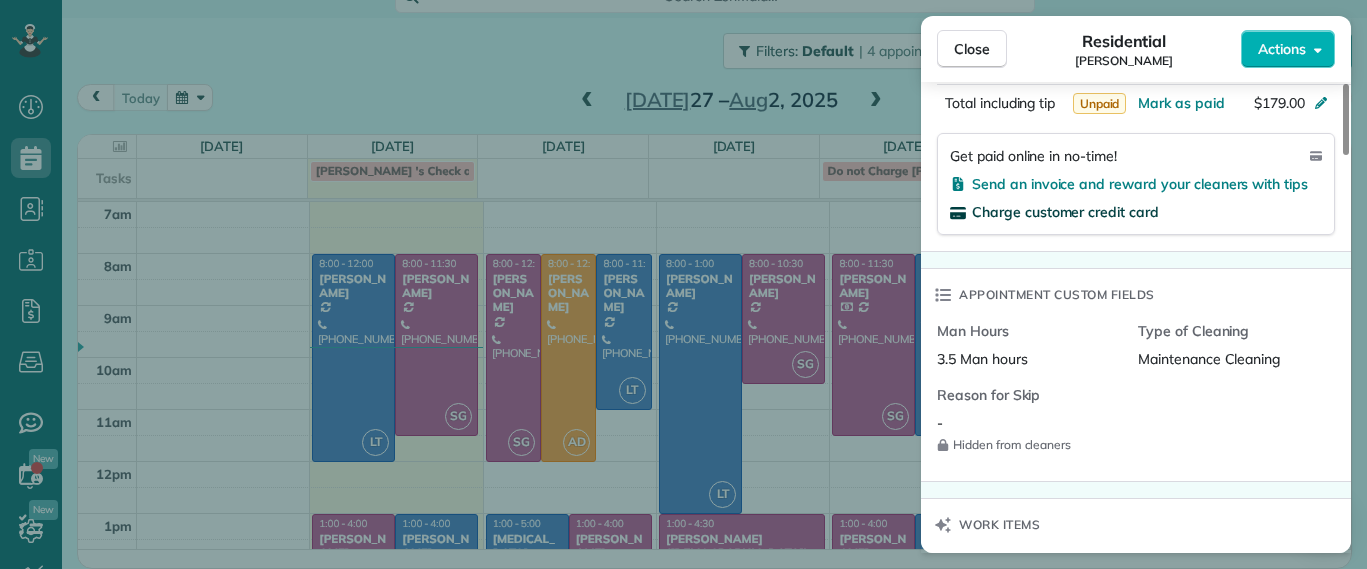 click on "Charge customer credit card" at bounding box center [1065, 212] 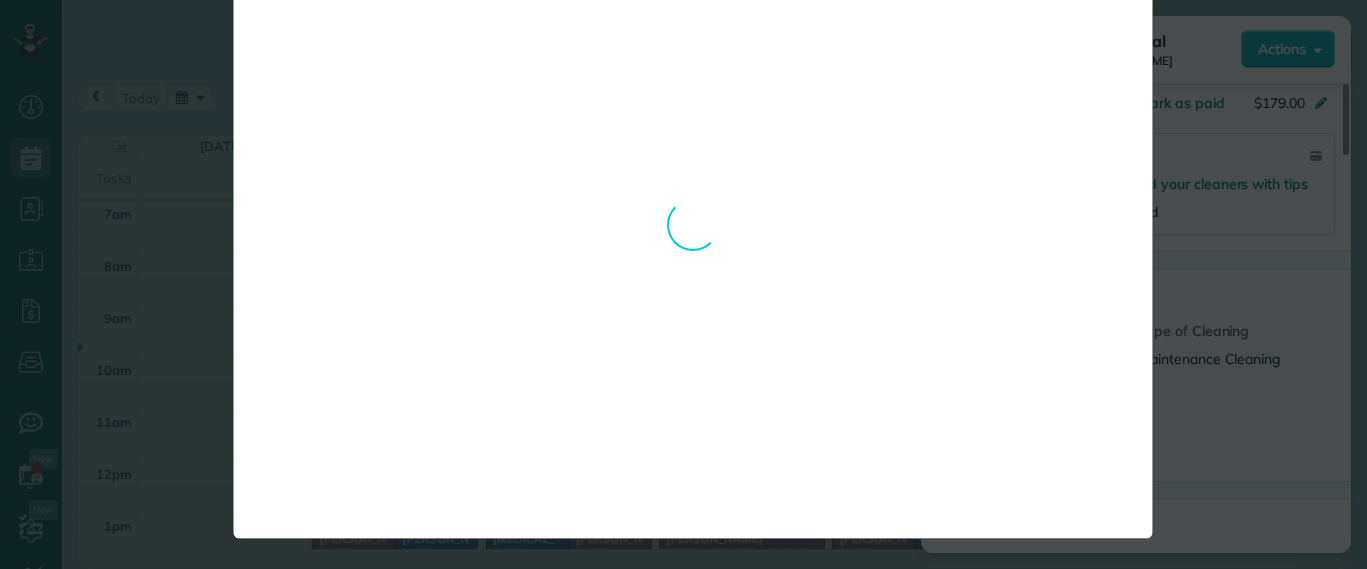 scroll, scrollTop: 0, scrollLeft: 0, axis: both 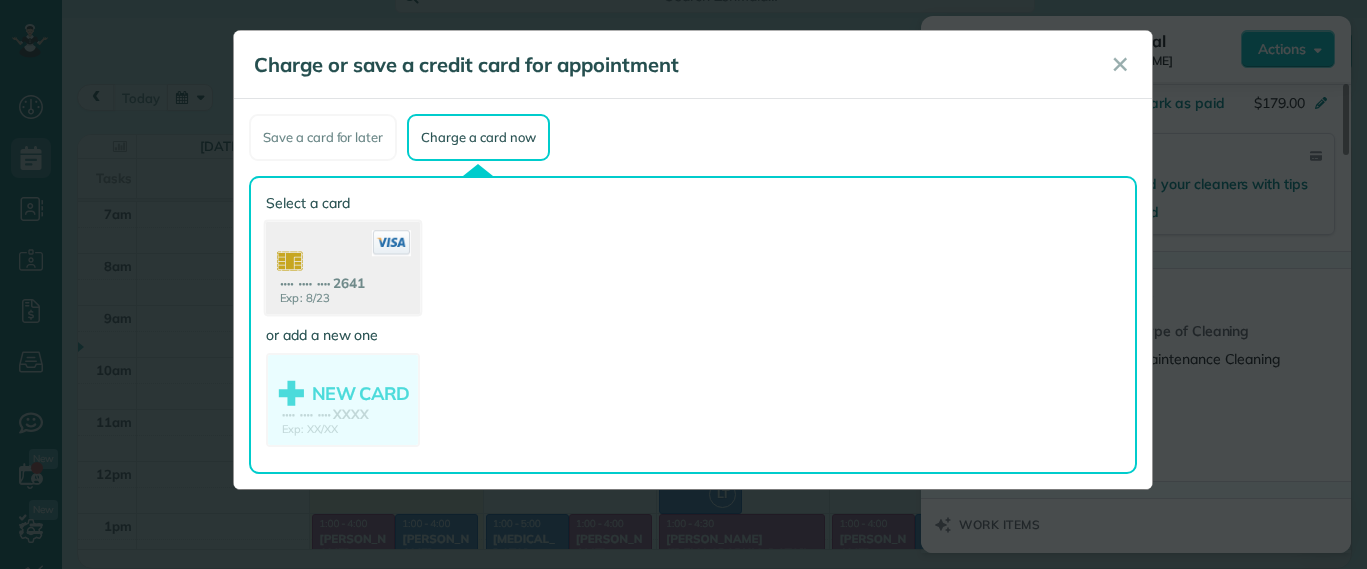 click 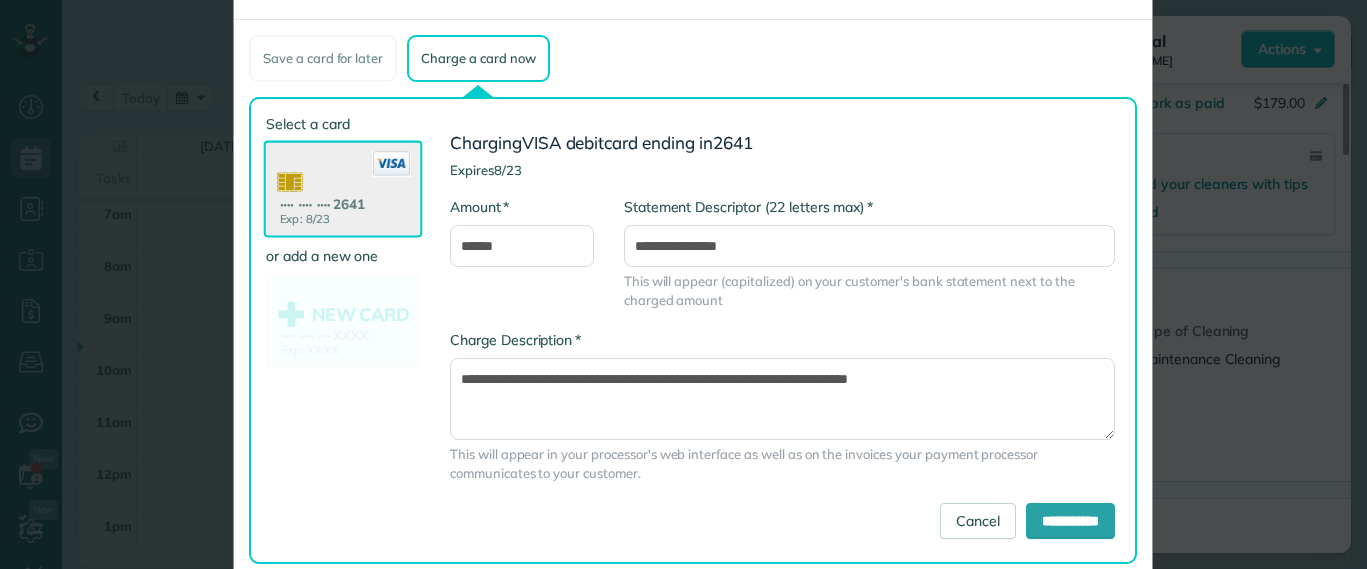 scroll, scrollTop: 120, scrollLeft: 0, axis: vertical 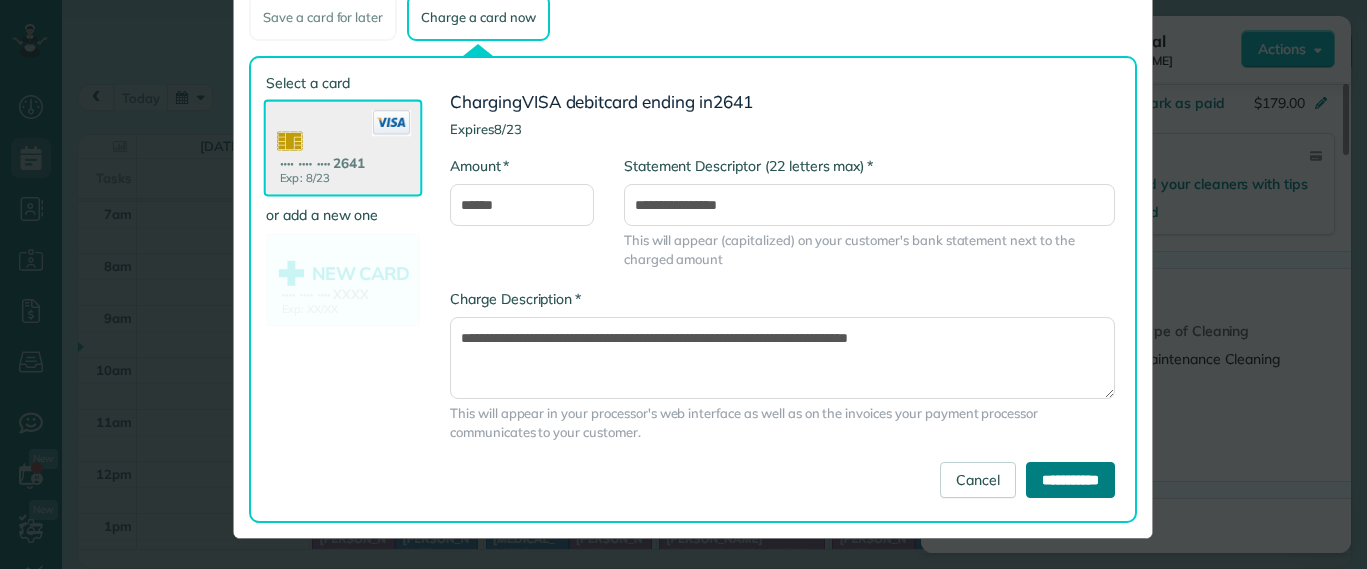 click on "**********" at bounding box center [1070, 480] 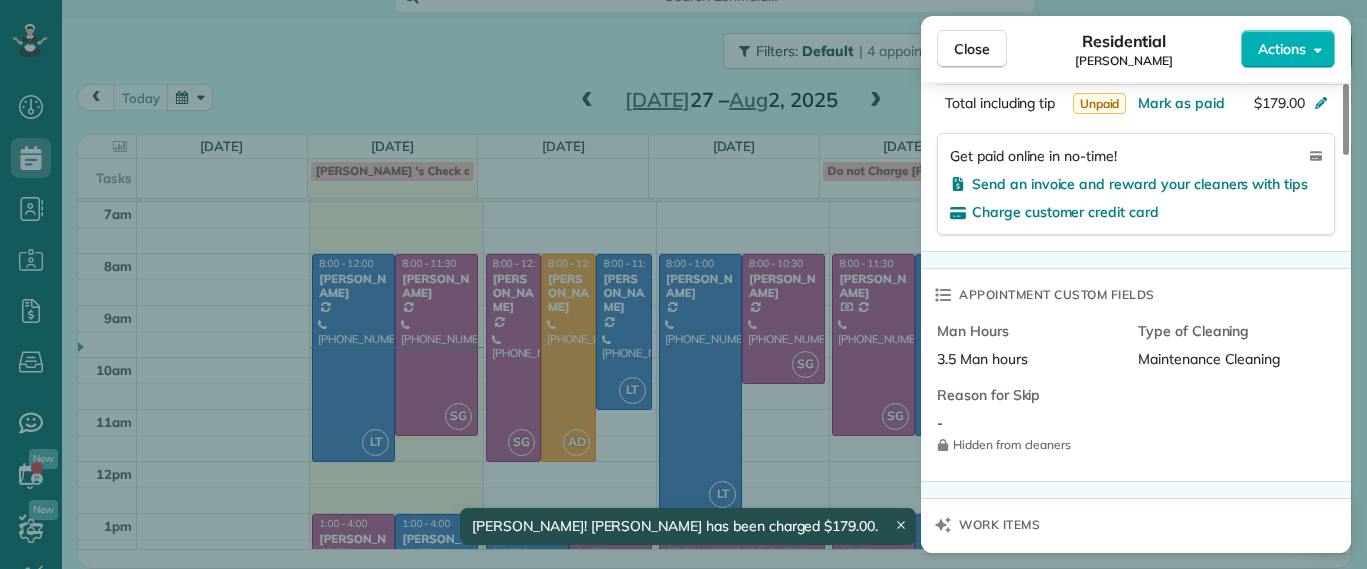 click on "Close Residential Imani Holmes Actions Status Active Imani Holmes · Open profile MOBILE (804) 245-9696 Copy ihholmes10@gmail.com Copy View Details Residential Monday, July 28, 2025 ( today ) 8:00 AM 11:30 AM 3 hours and 30 minutes Repeats every 2 weeks Edit recurring service Previous (Jul 14) Next (Aug 11) 2816 North Avenue Richmond VA 23222 Service was not rated yet Setup ratings Cleaners Time in and out Assign Invite Cleaners Sophie   Gibbs 8:00 AM 11:30 AM Checklist Try Now Keep this appointment up to your standards. Stay on top of every detail, keep your cleaners organised, and your client happy. Assign a checklist Watch a 5 min demo Billing Billing actions Service Service Price (1x $179.00) $179.00 Add an item Overcharge $0.00 Discount $0.00 Coupon discount - Primary tax - Secondary tax - Total appointment price $179.00 Tips collected New feature! $0.00 Unpaid Mark as paid Total including tip $179.00 Get paid online in no-time! Send an invoice and reward your cleaners with tips Appointment custom fields" at bounding box center [683, 284] 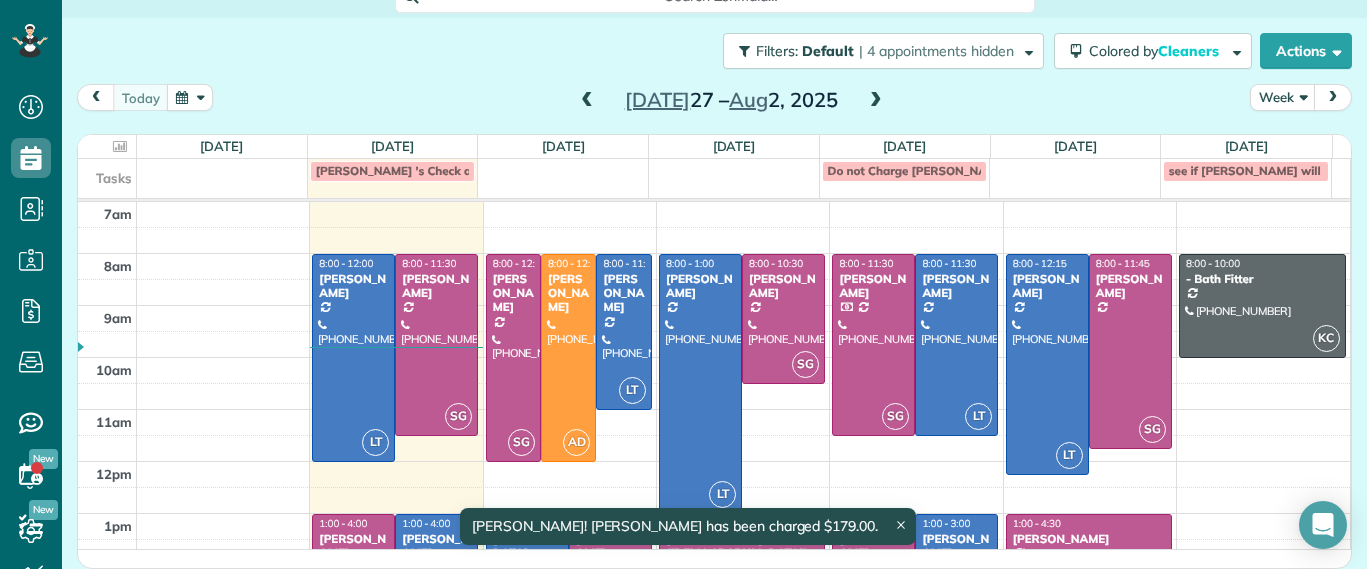 click at bounding box center [876, 101] 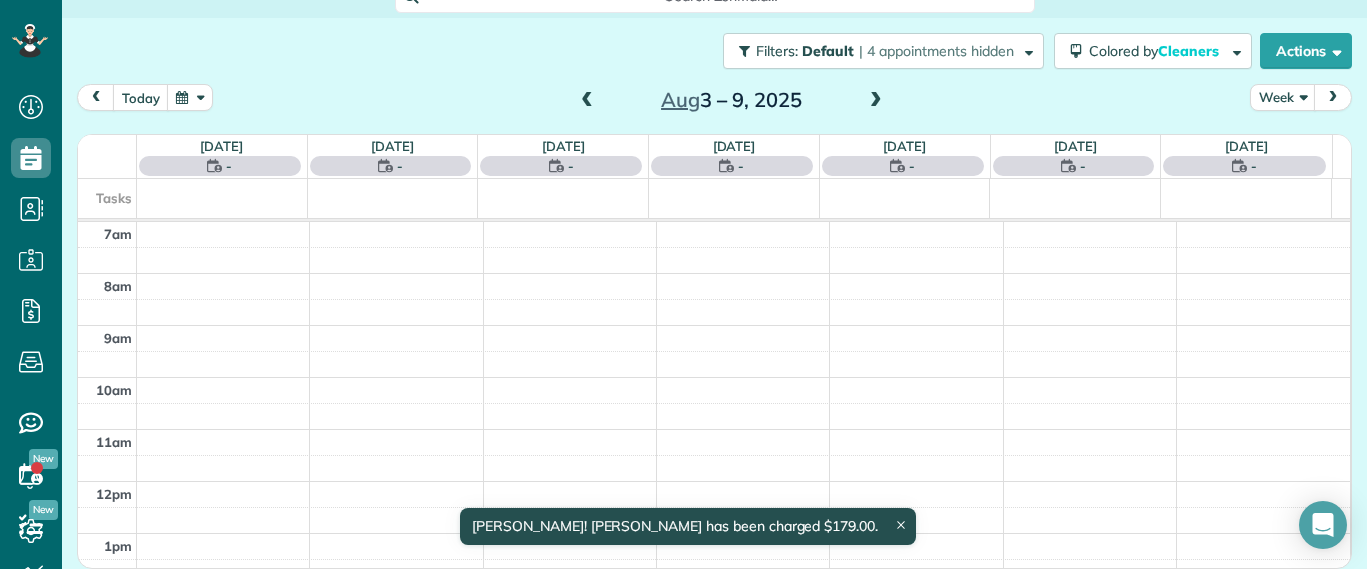 click at bounding box center [876, 101] 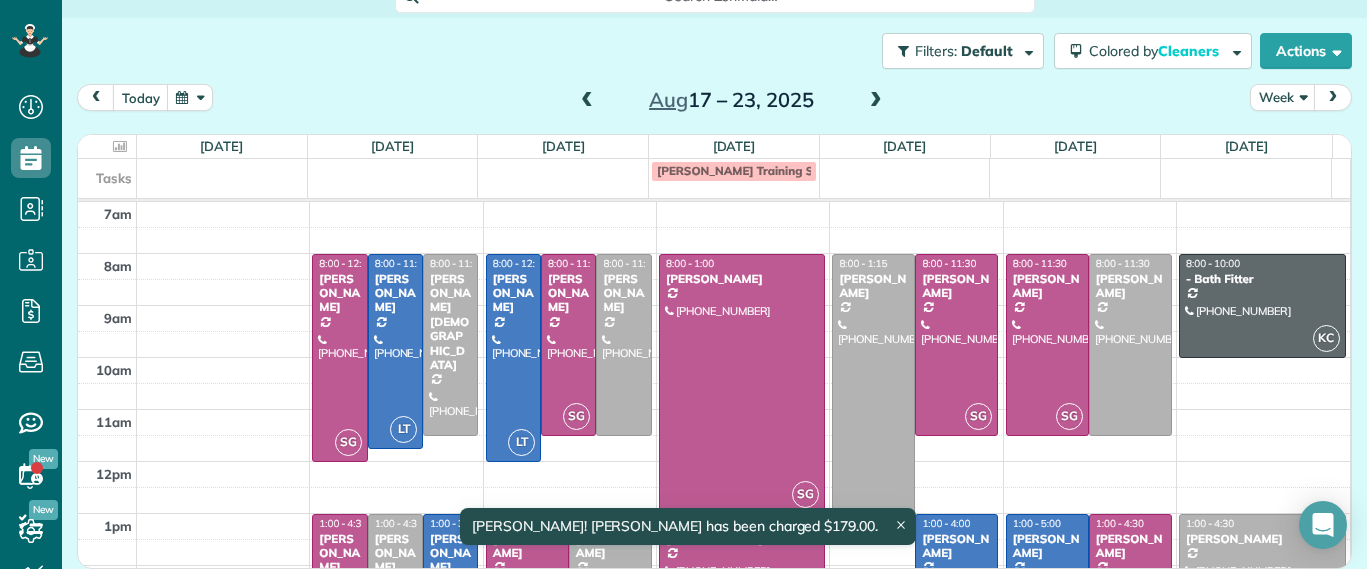 click at bounding box center (876, 101) 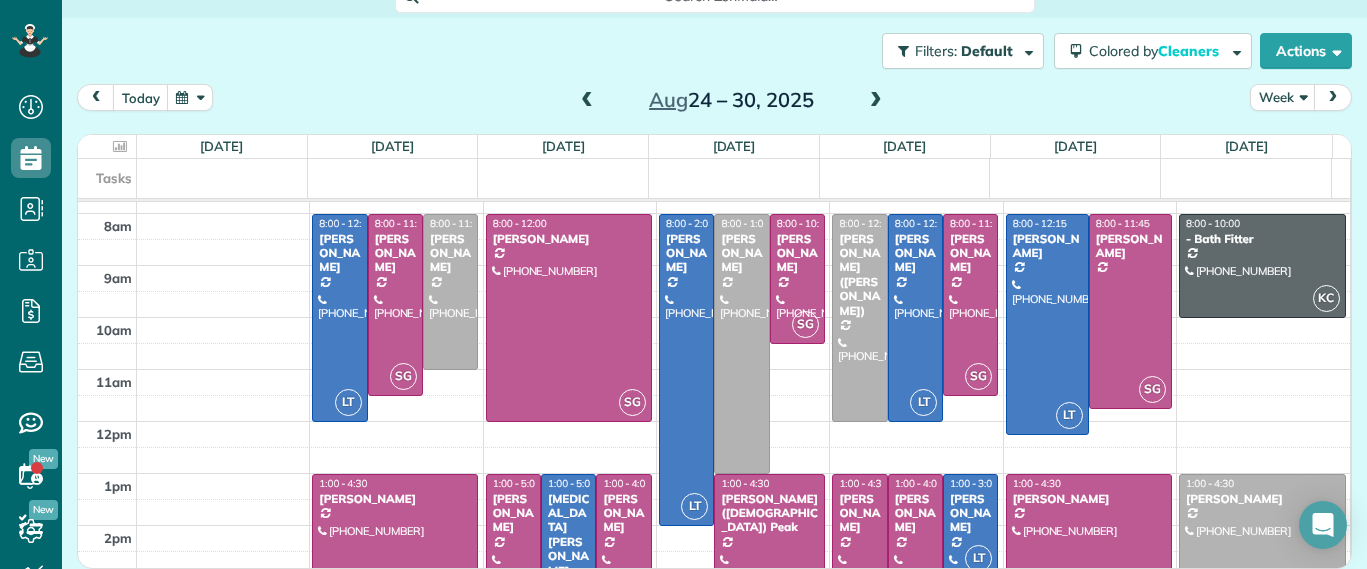 scroll, scrollTop: 0, scrollLeft: 0, axis: both 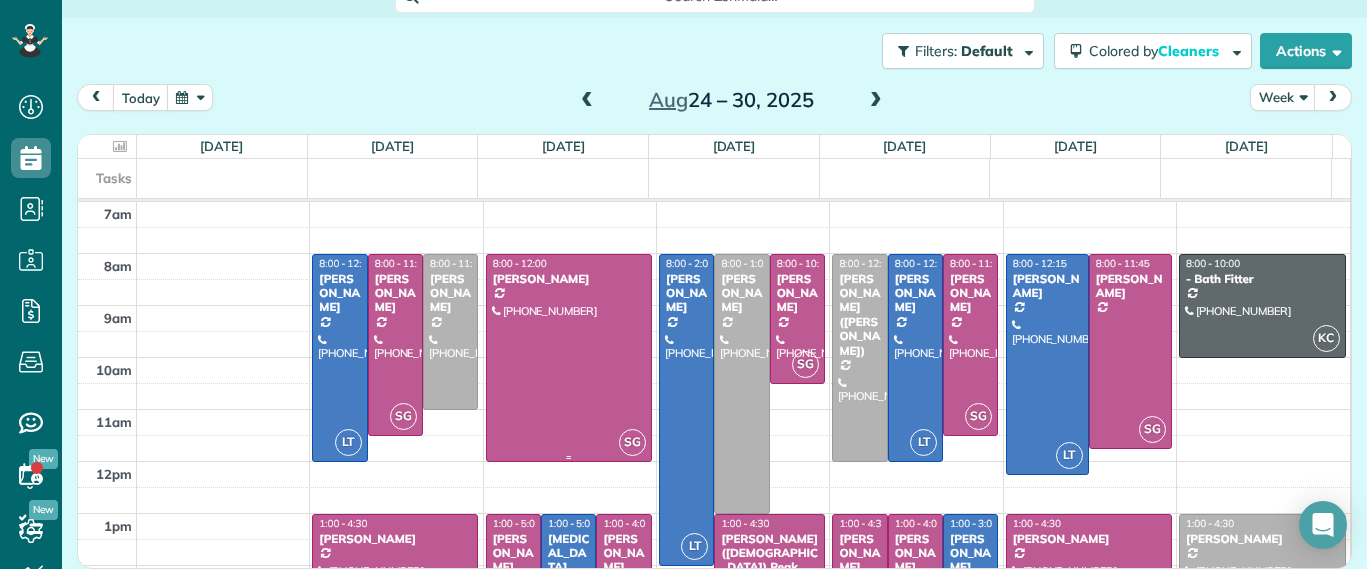 click at bounding box center (569, 358) 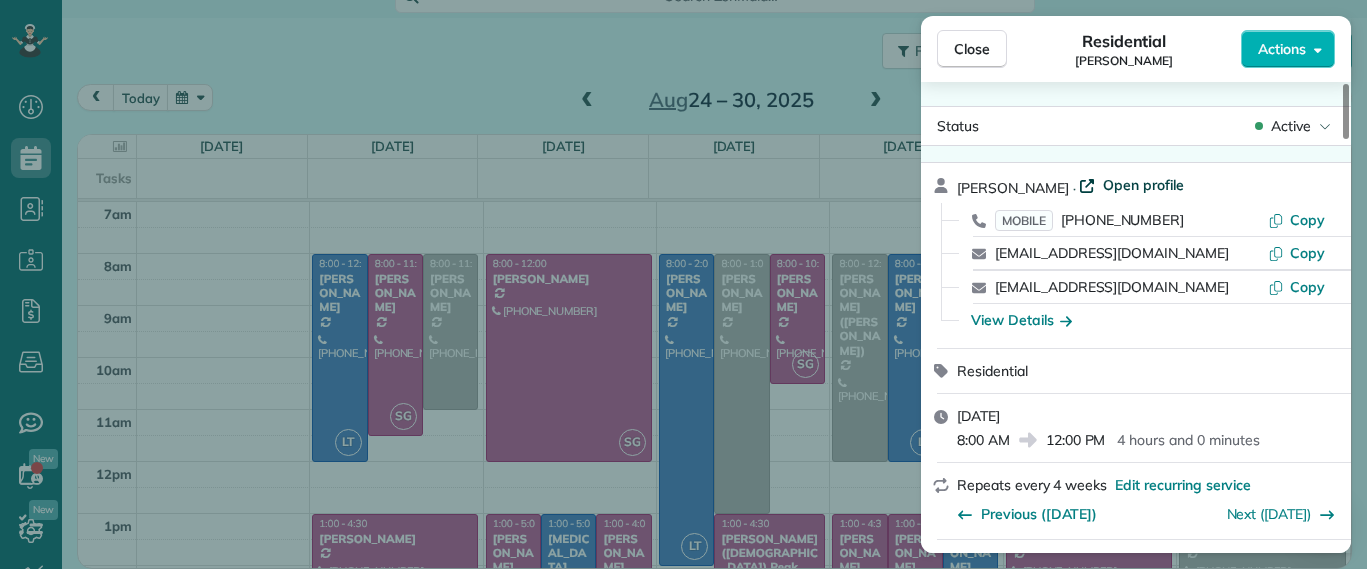 click on "Open profile" at bounding box center [1143, 185] 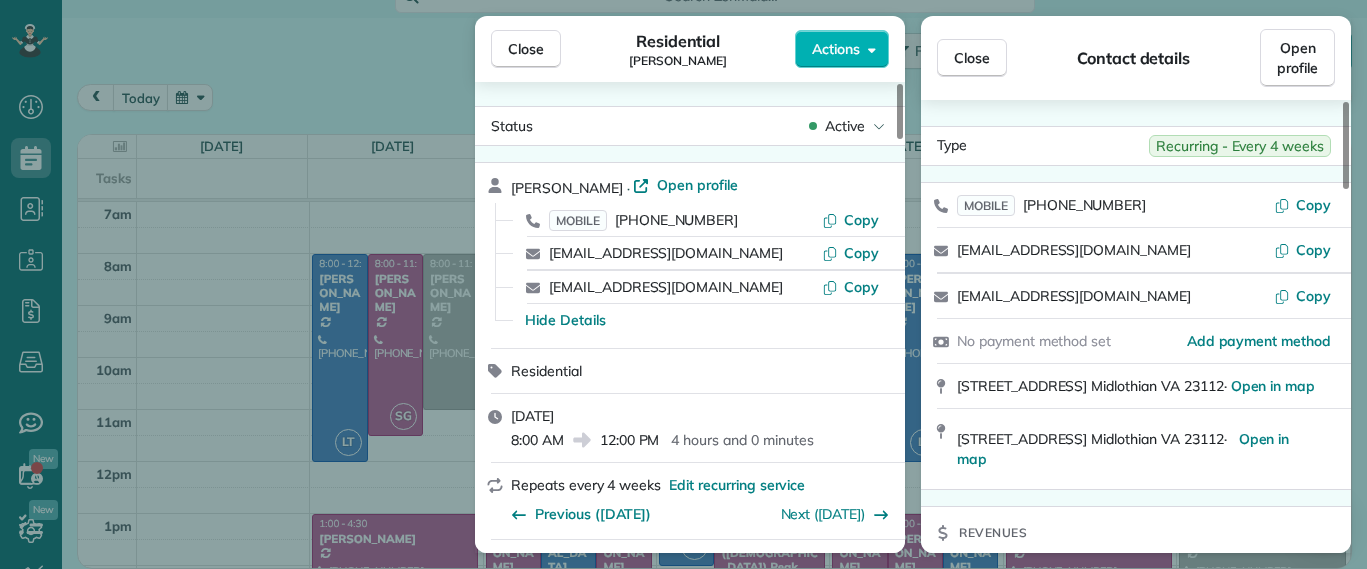 drag, startPoint x: 500, startPoint y: 42, endPoint x: 1262, endPoint y: 183, distance: 774.9355 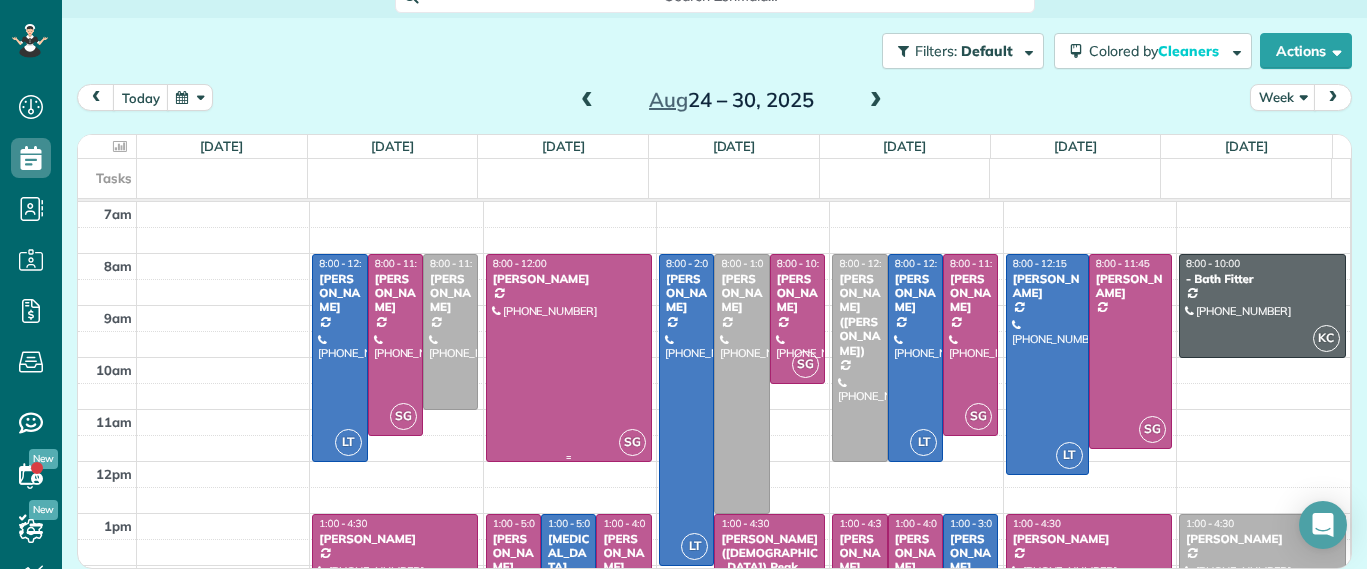 click at bounding box center (569, 358) 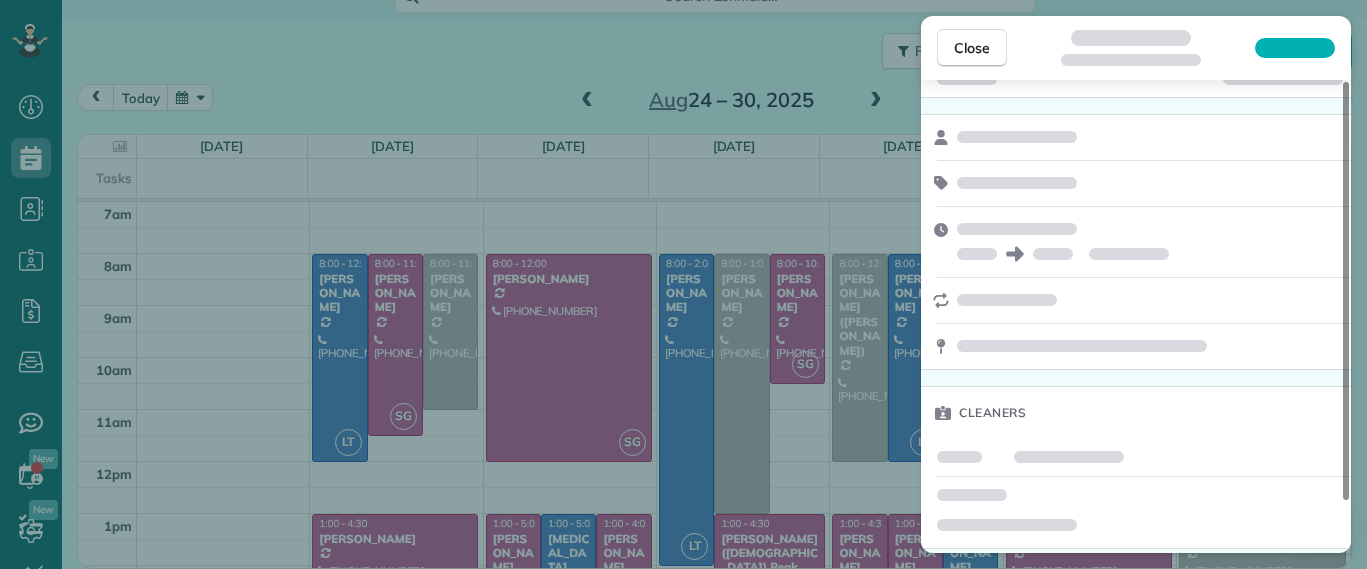 scroll, scrollTop: 58, scrollLeft: 0, axis: vertical 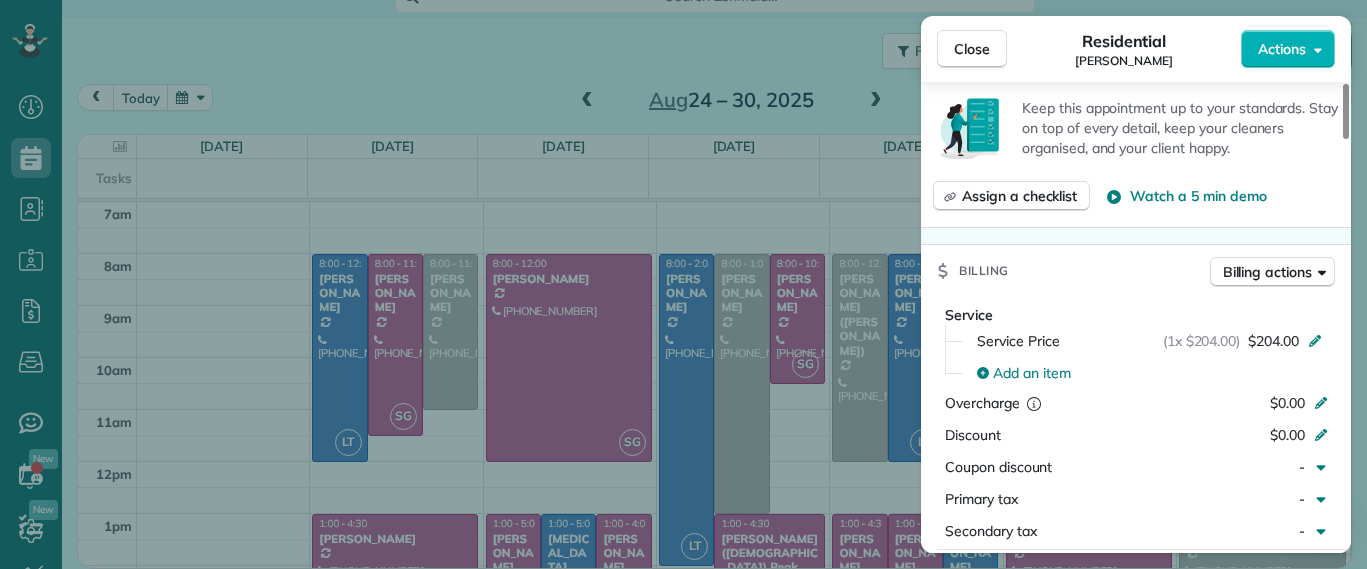 drag, startPoint x: 1156, startPoint y: 238, endPoint x: 262, endPoint y: 25, distance: 919.0239 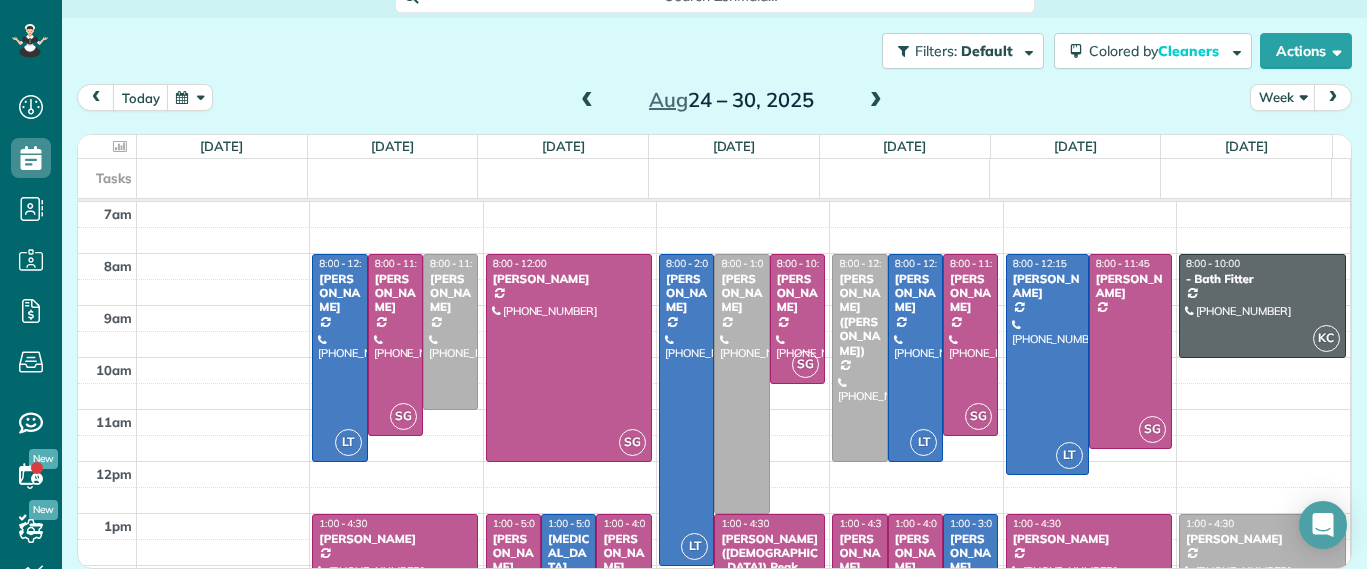 click at bounding box center (587, 101) 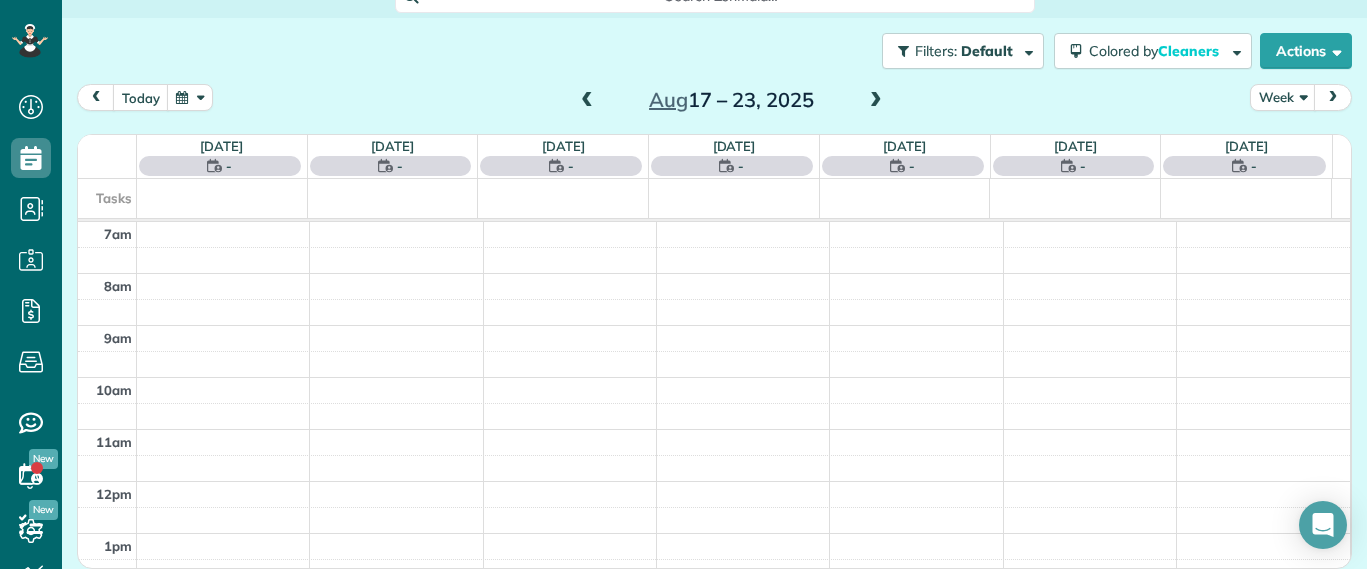 click at bounding box center (587, 101) 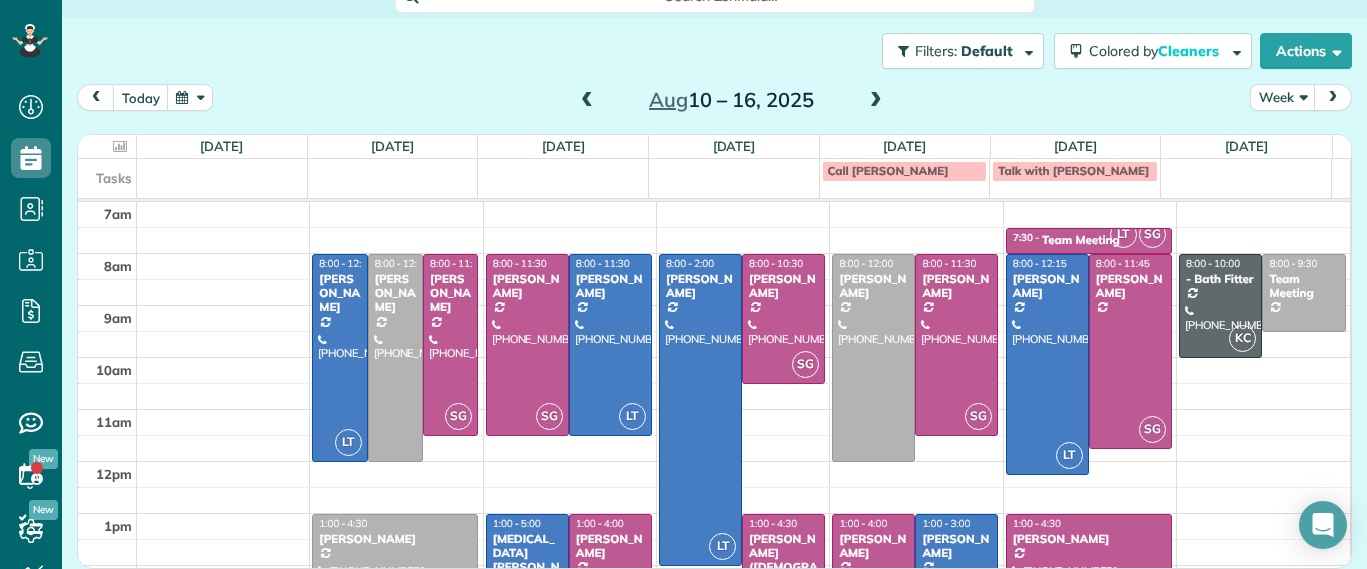 drag, startPoint x: 572, startPoint y: 90, endPoint x: 594, endPoint y: 99, distance: 23.769728 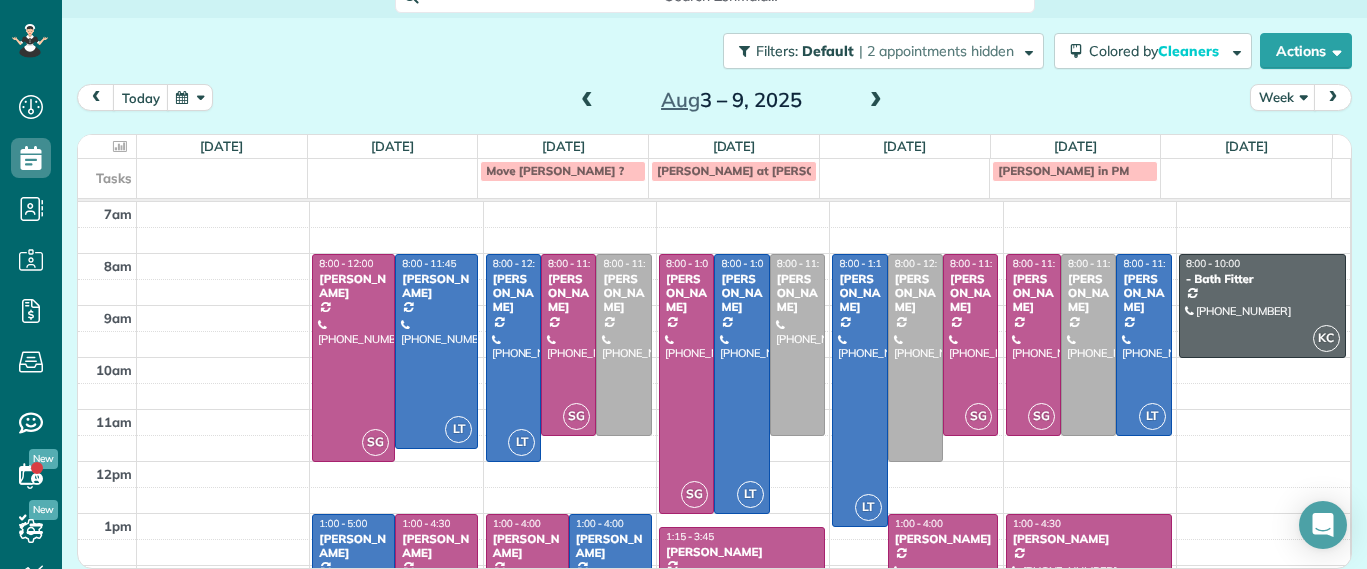 click at bounding box center [587, 101] 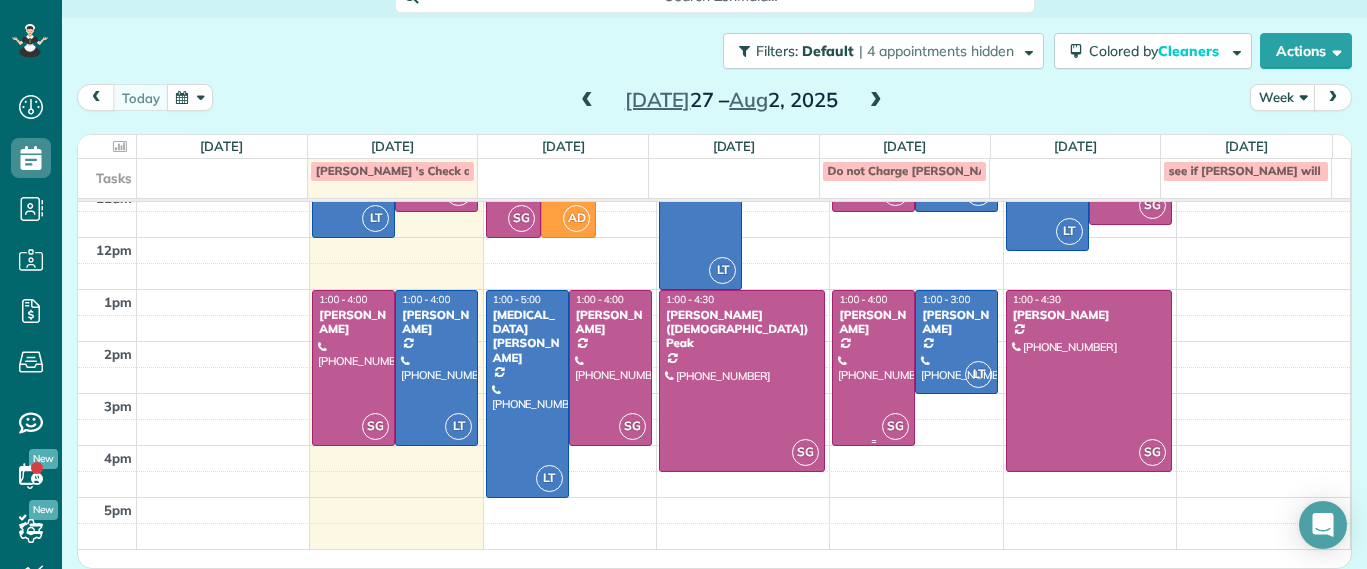 scroll, scrollTop: 0, scrollLeft: 0, axis: both 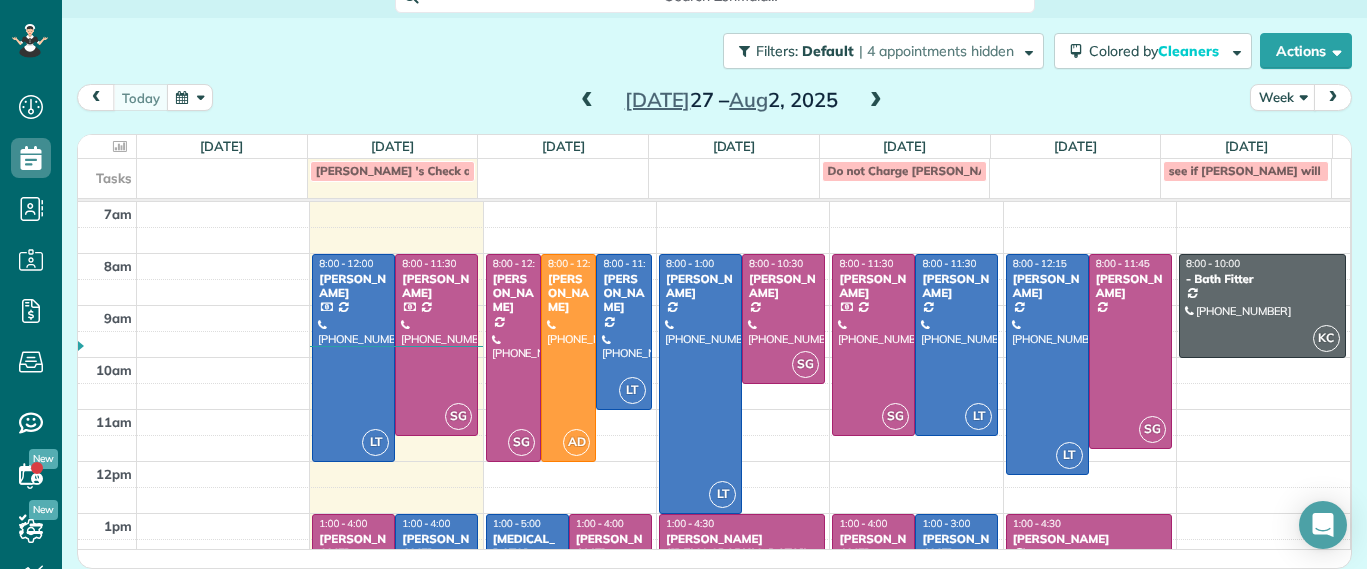 click at bounding box center [876, 101] 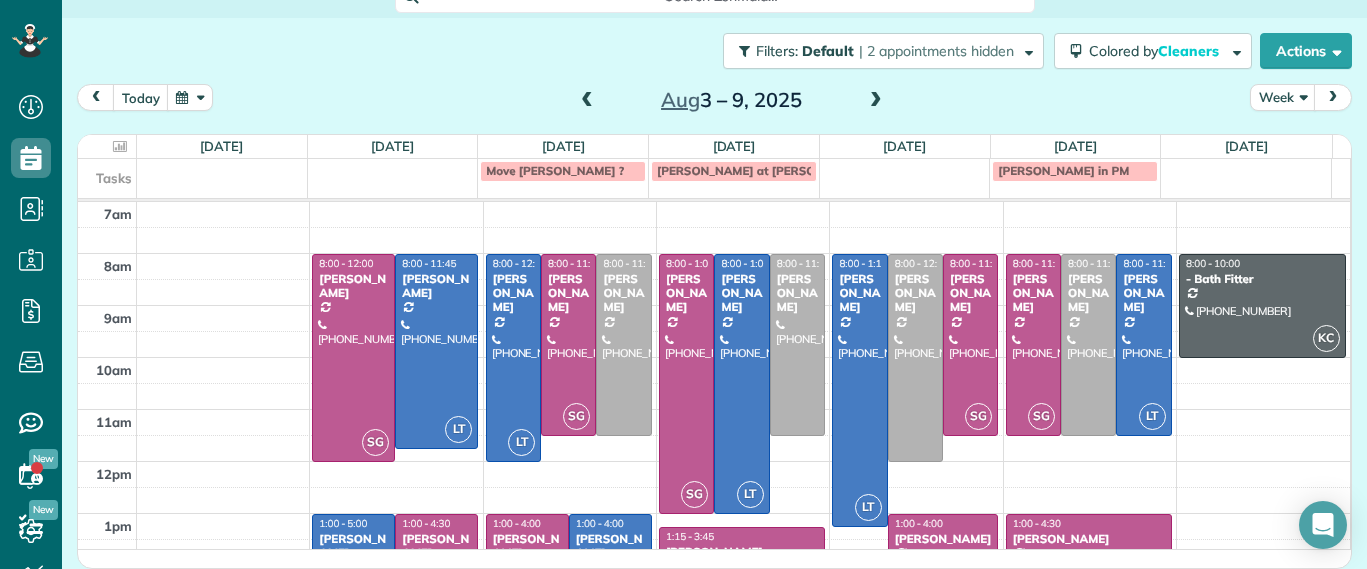 click at bounding box center (587, 101) 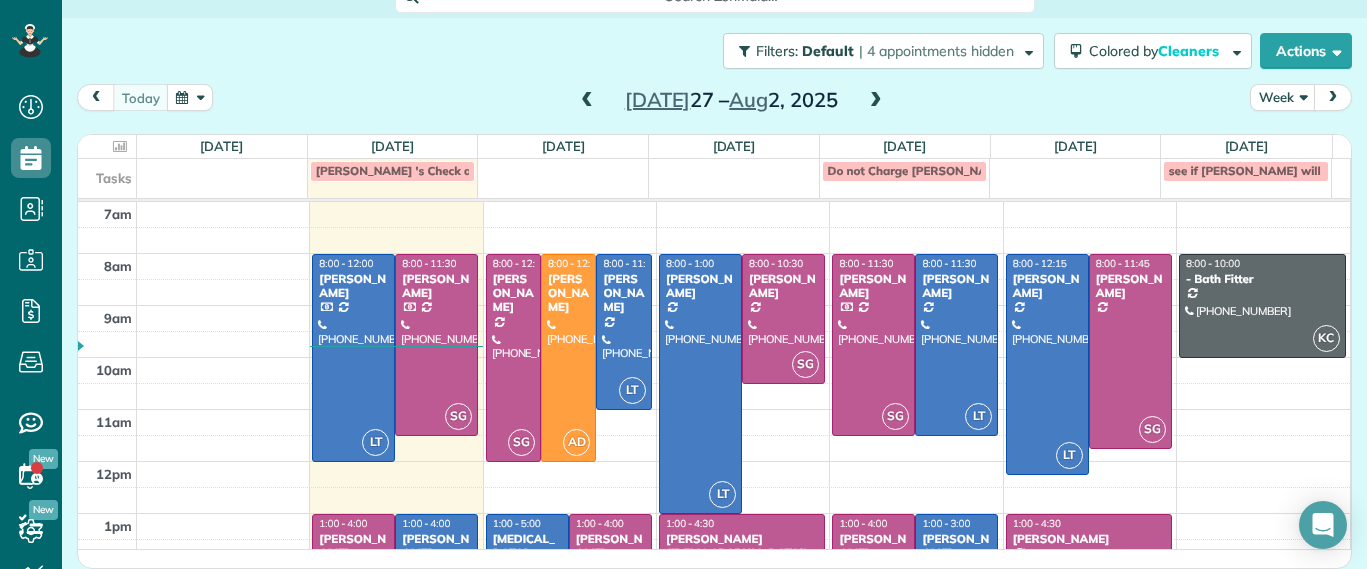 click at bounding box center [876, 101] 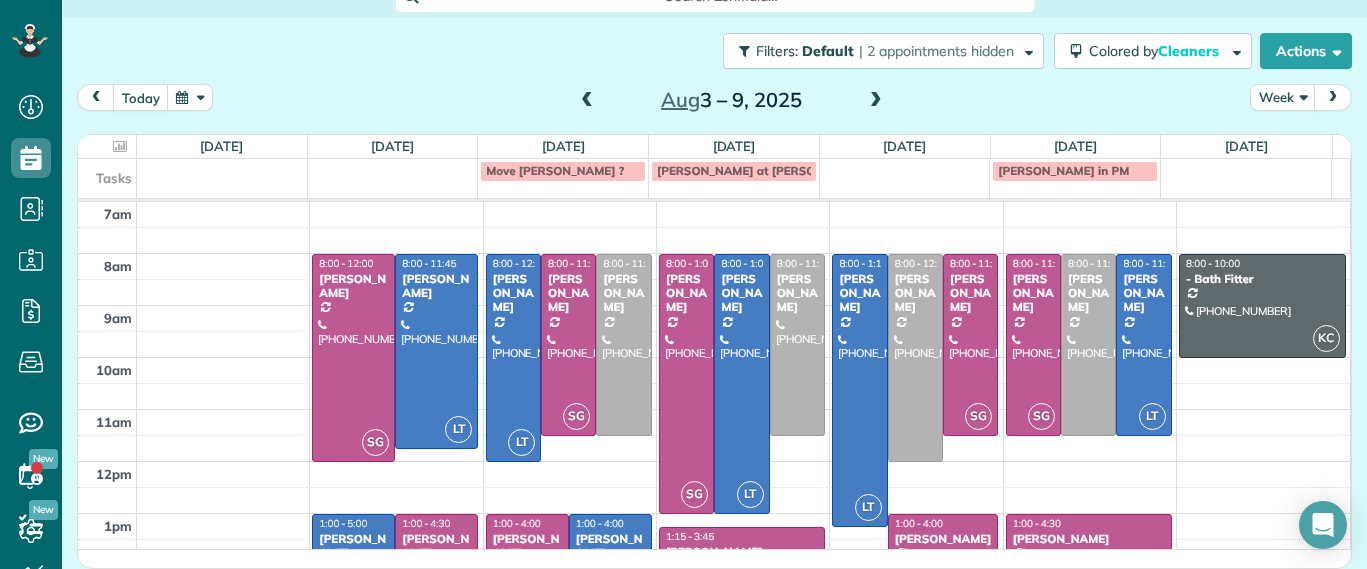 click on "today   Week Aug  3 – 9, 2025" at bounding box center [714, 102] 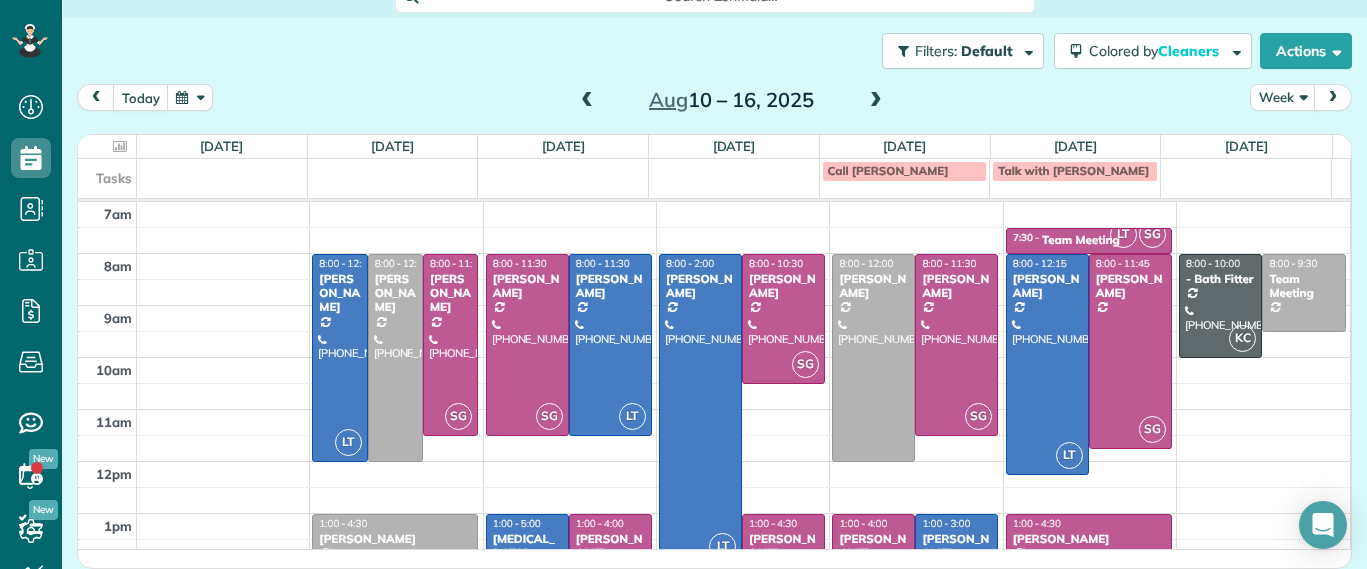 click on "Talk with Bruno about her new address" at bounding box center (1139, 170) 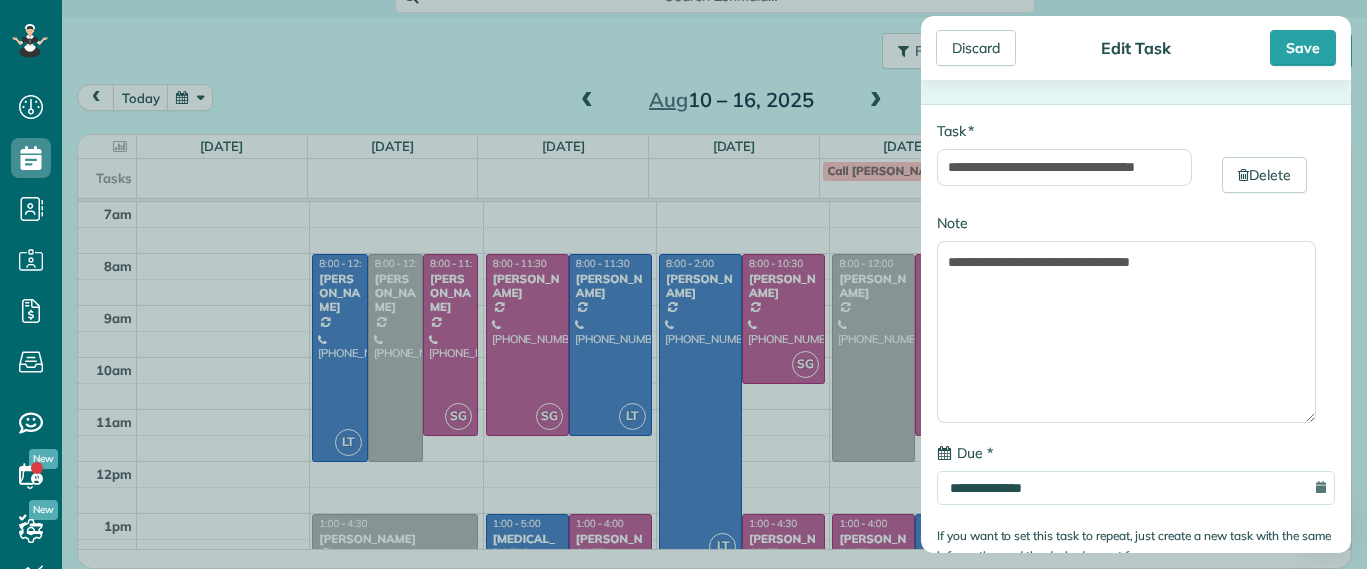 click on "**********" at bounding box center [683, 284] 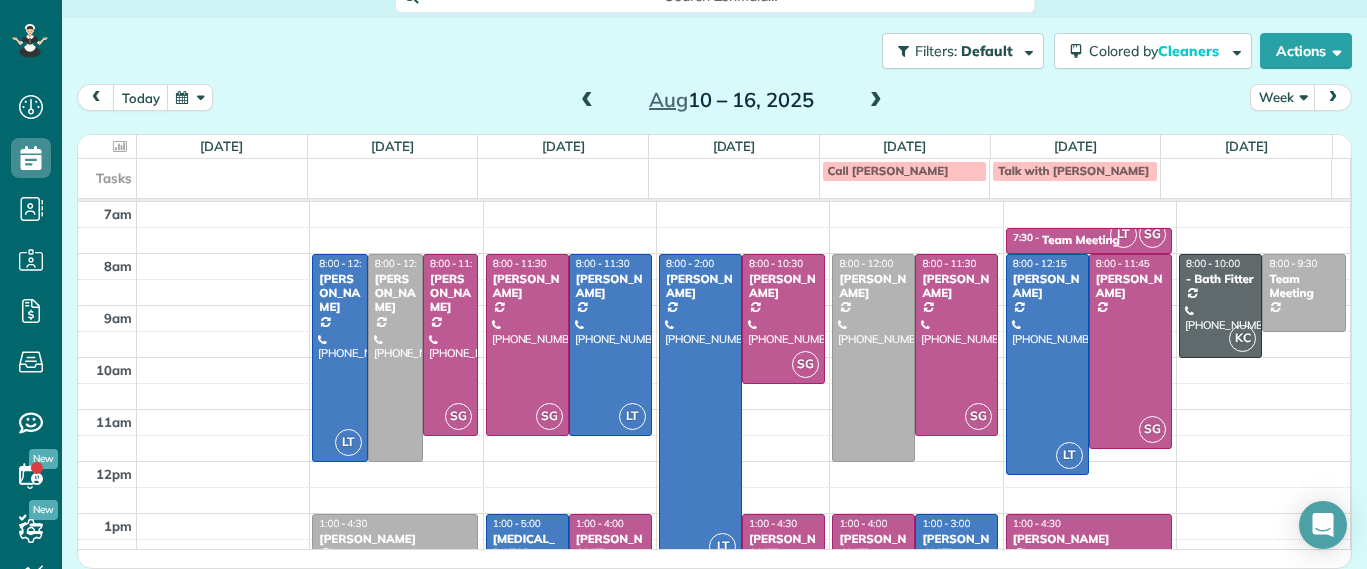 click on "Talk with Bruno about her new address" at bounding box center [1139, 170] 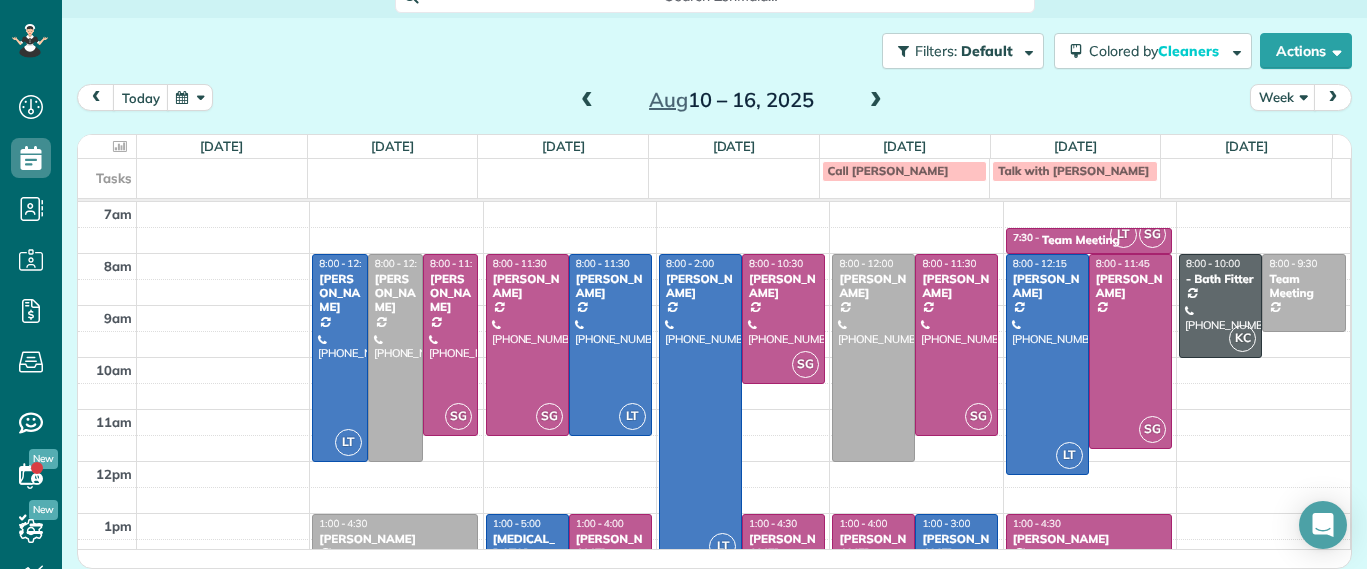 click on "**********" at bounding box center (683, 284) 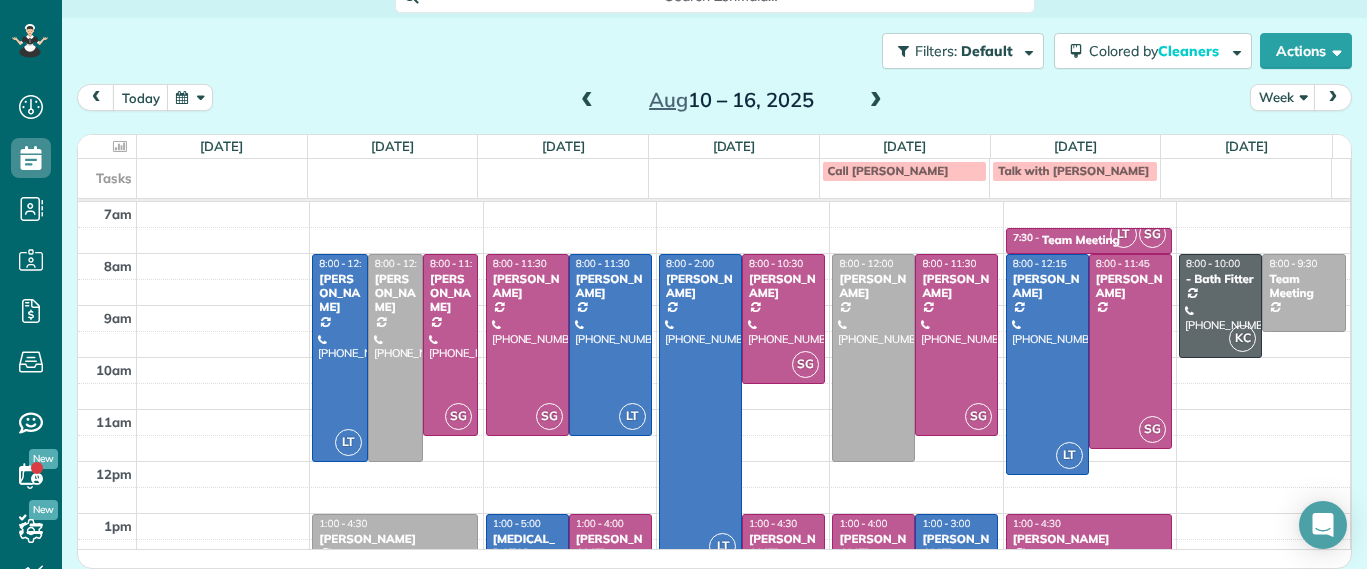 click at bounding box center (587, 101) 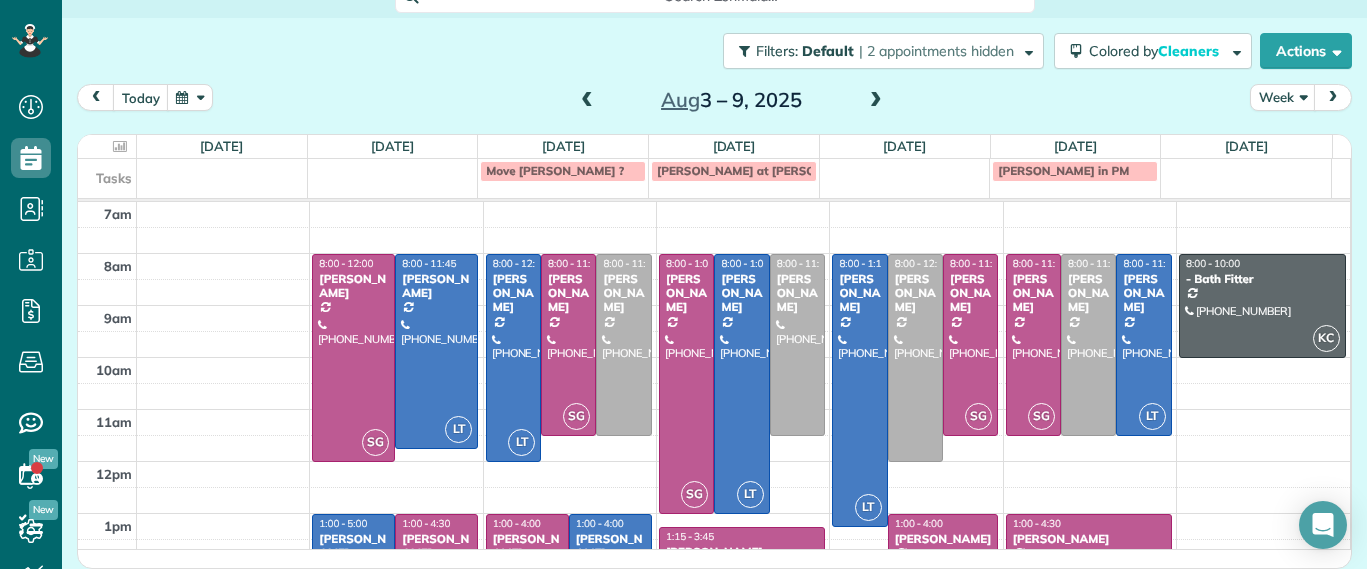 click at bounding box center (587, 101) 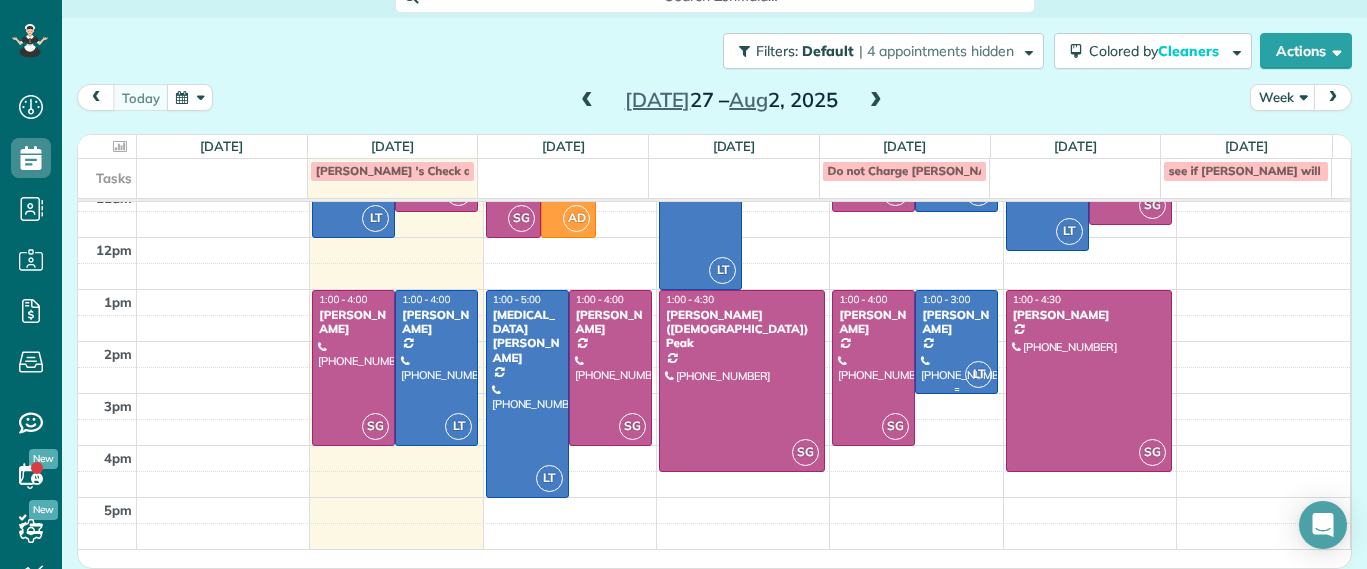 scroll, scrollTop: 0, scrollLeft: 0, axis: both 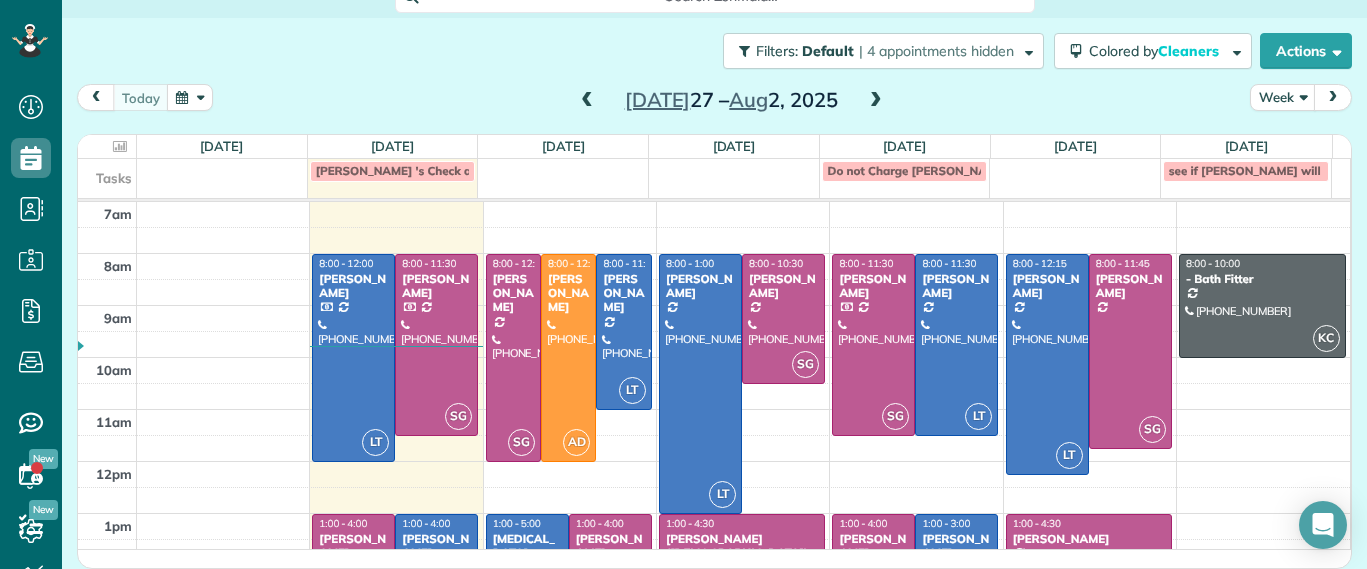 click at bounding box center (876, 101) 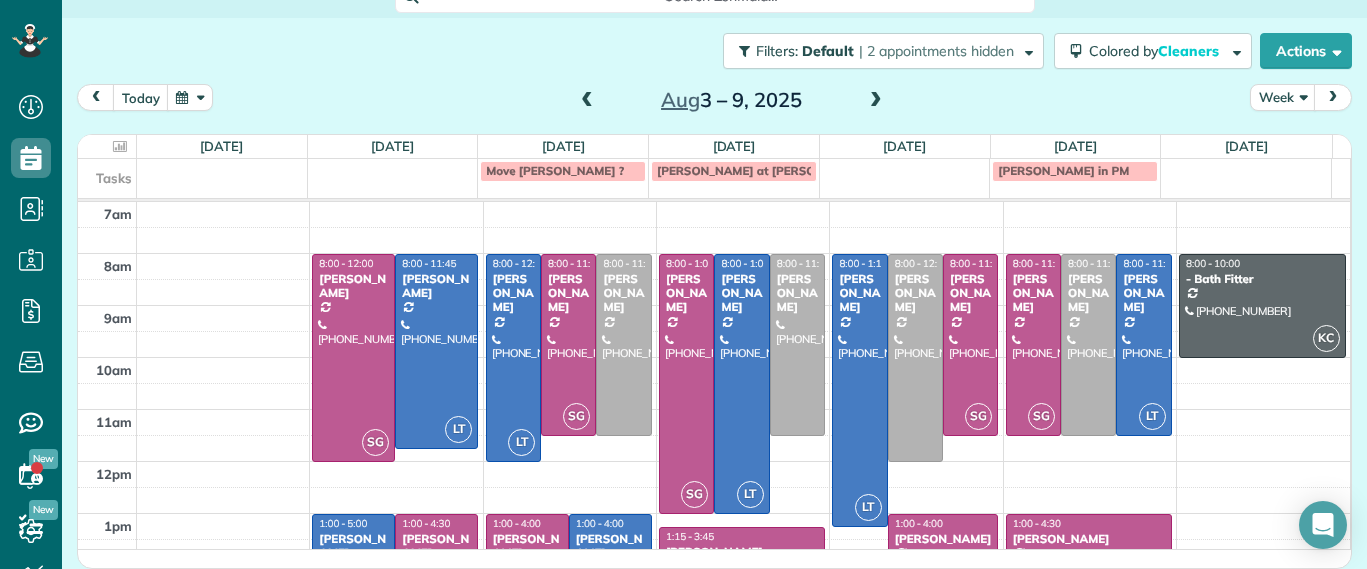 click on "Aug  3 – 9, 2025" at bounding box center (731, 100) 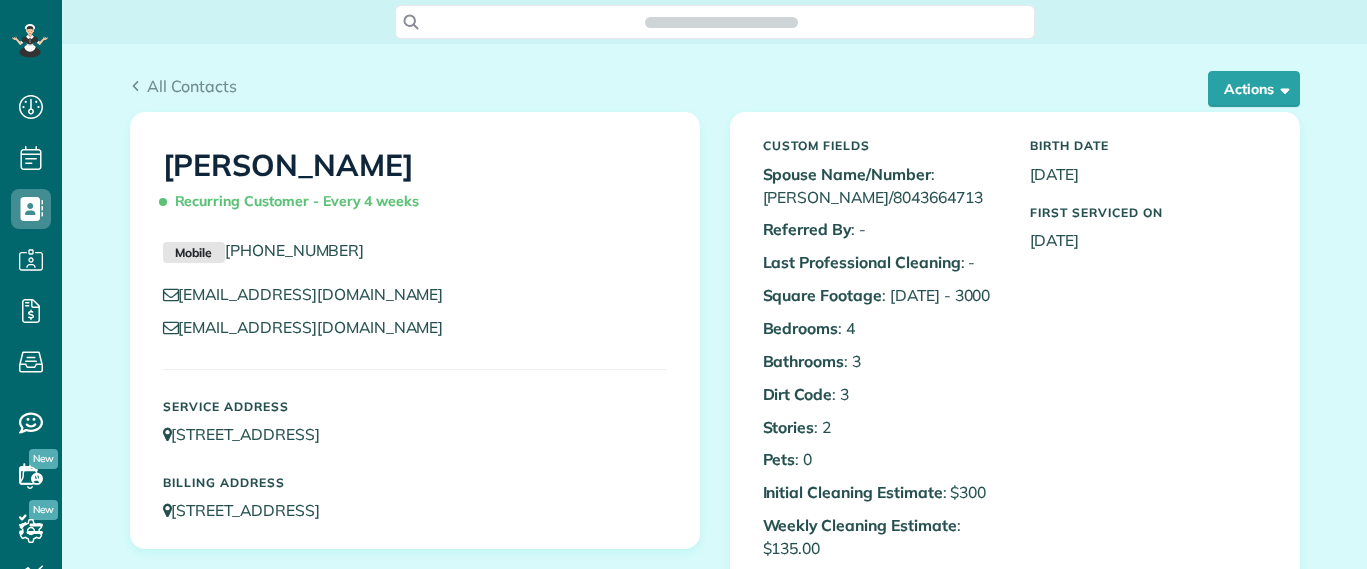 scroll, scrollTop: 0, scrollLeft: 0, axis: both 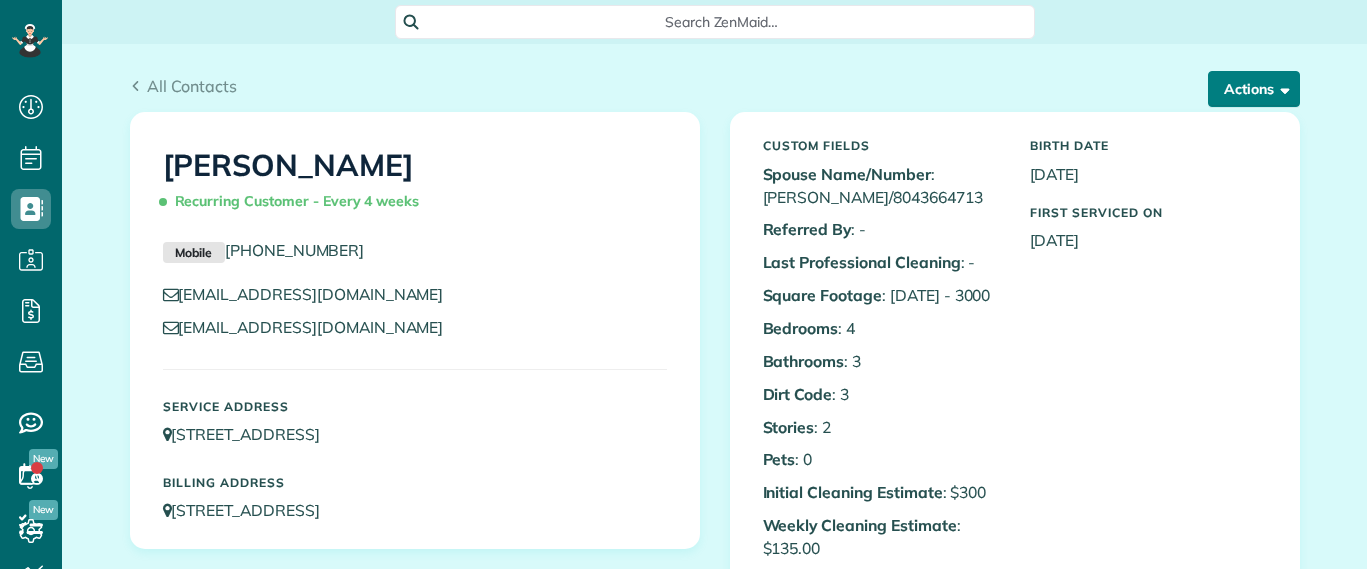 click on "Actions" at bounding box center (1254, 89) 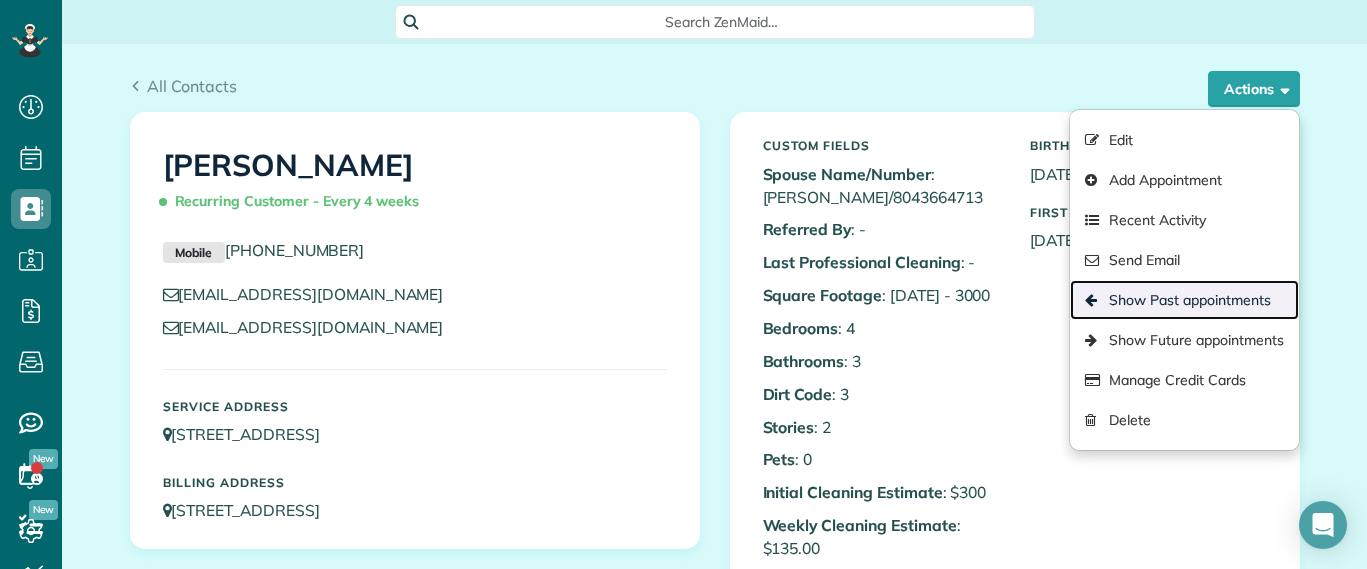click on "Show Past appointments" at bounding box center [1184, 300] 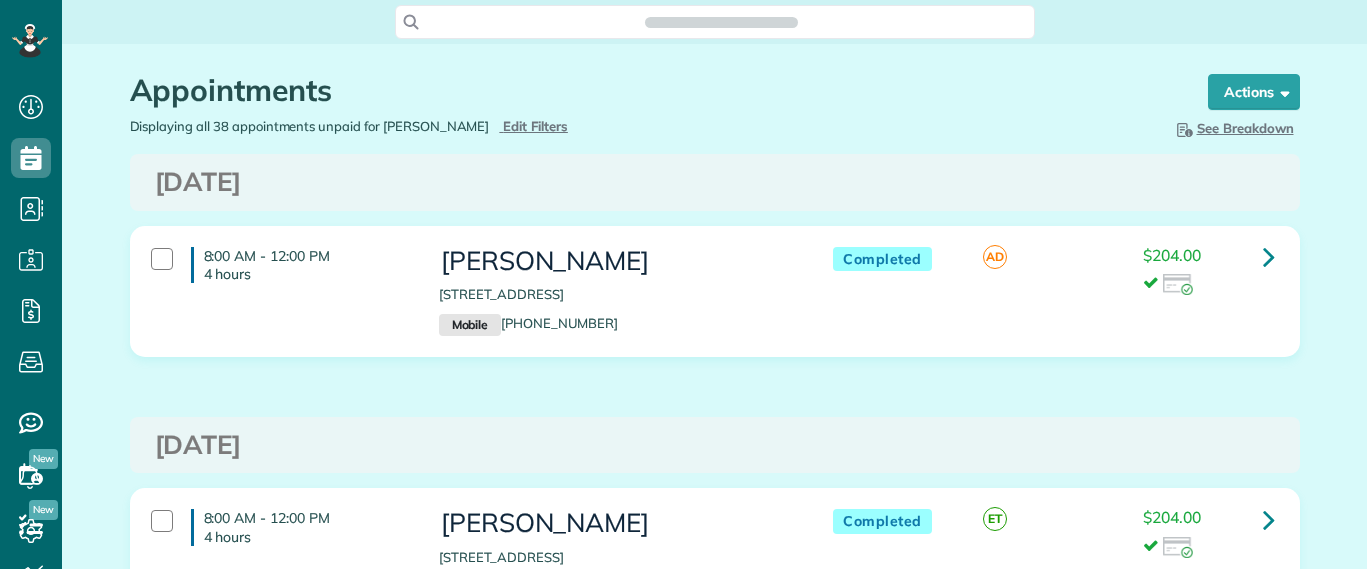scroll, scrollTop: 0, scrollLeft: 0, axis: both 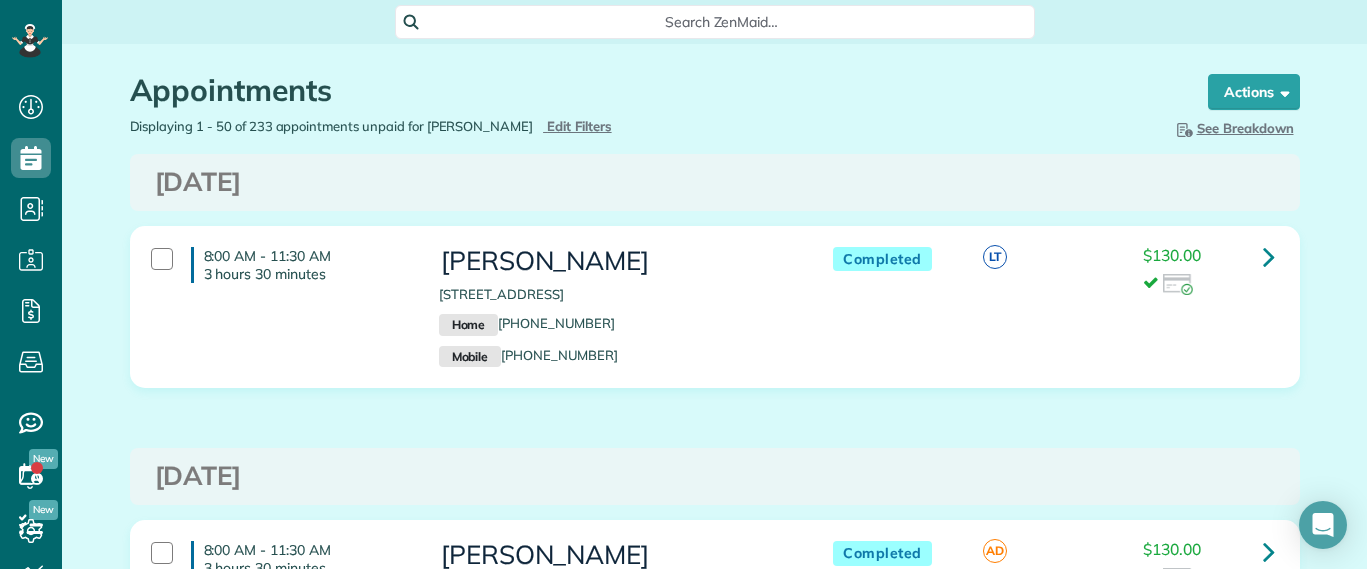 click on "Appointments" at bounding box center [650, 90] 